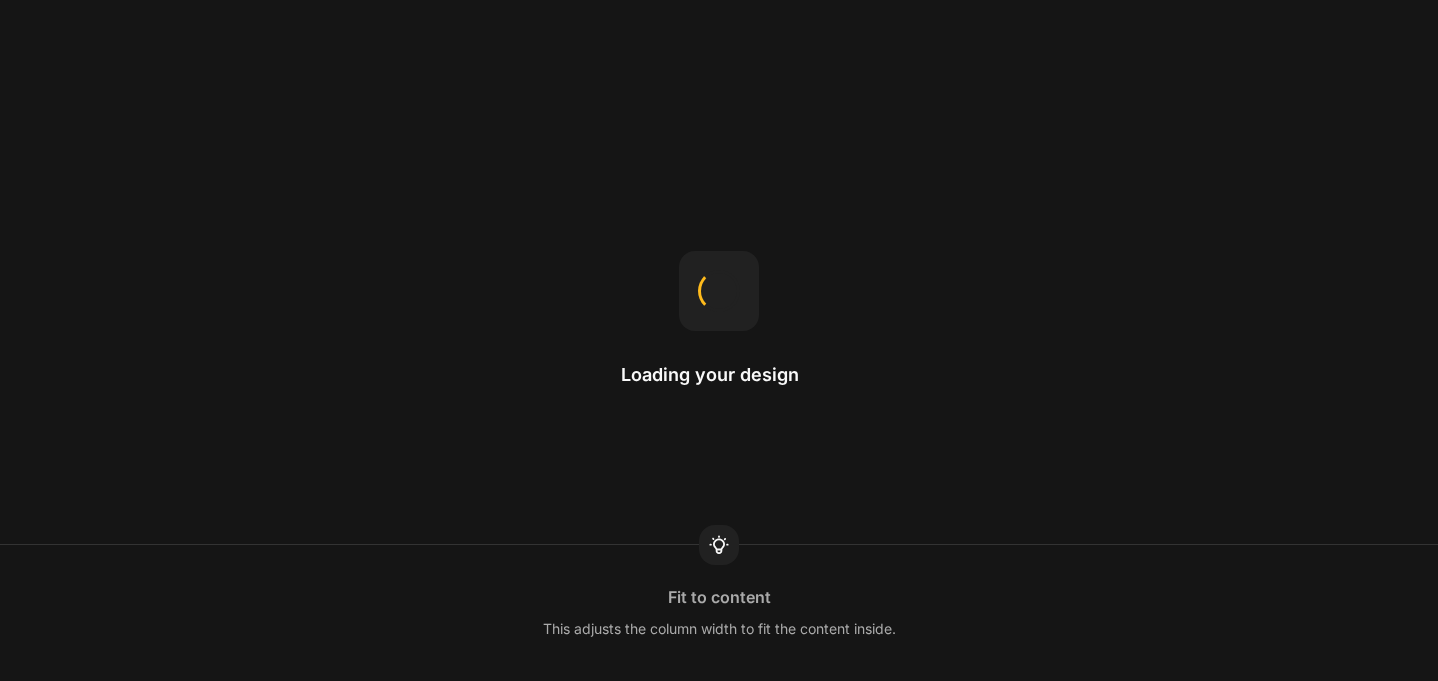 scroll, scrollTop: 0, scrollLeft: 0, axis: both 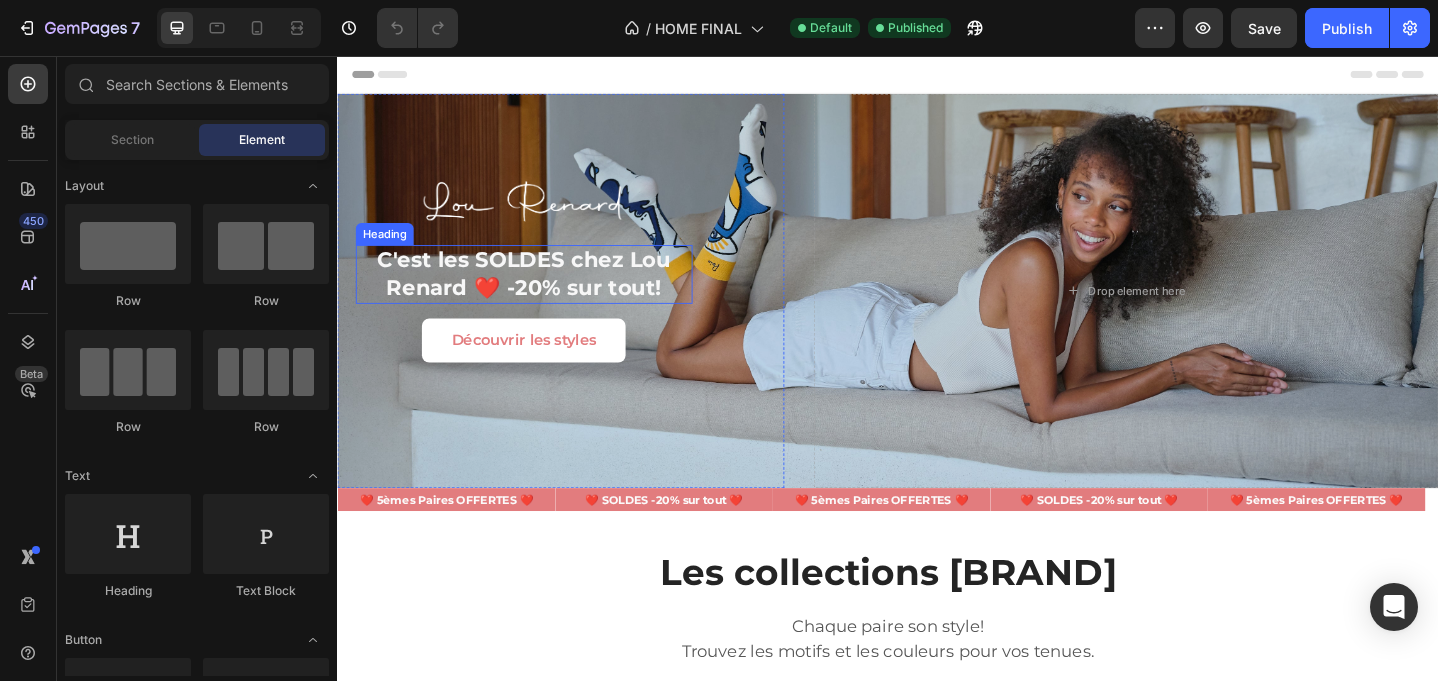 click on "C'est les SOLDES chez Lou Renard ❤️ -20% sur tout!" at bounding box center [540, 293] 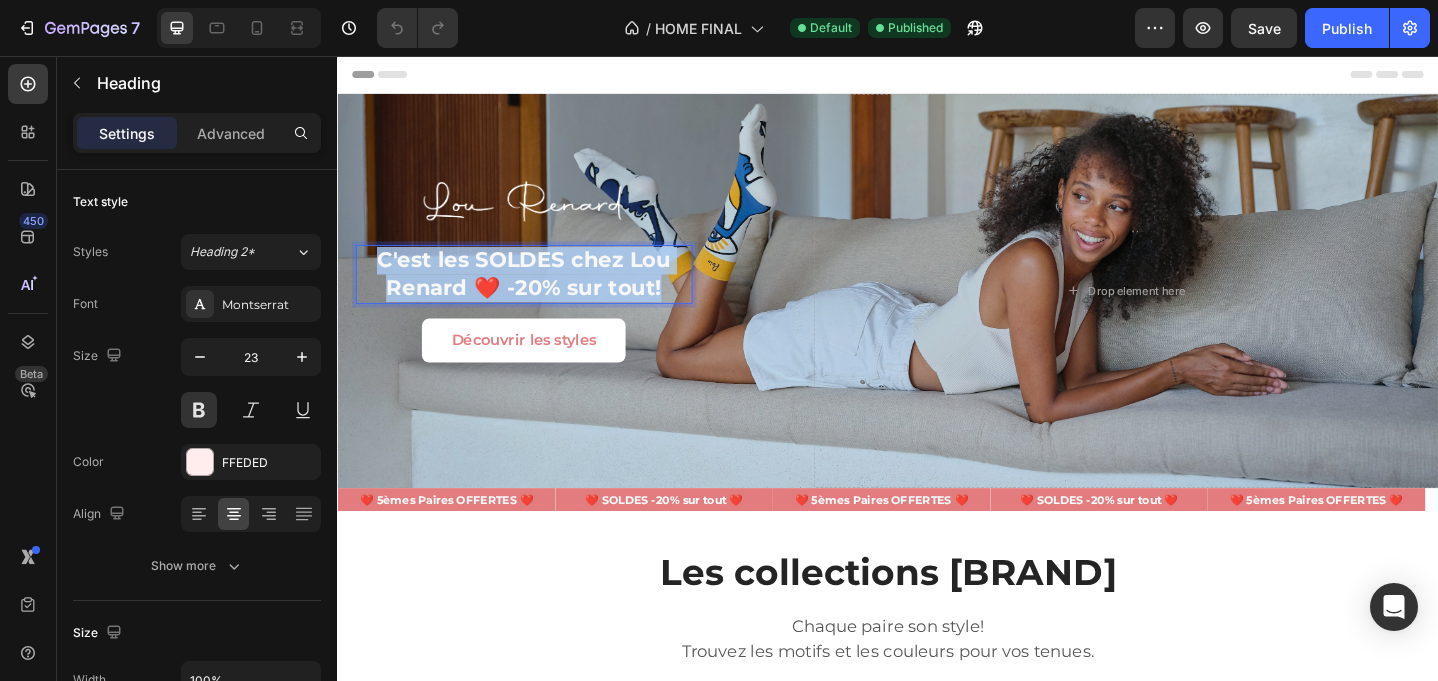 click on "C'est les SOLDES chez Lou Renard ❤️ -20% sur tout!" at bounding box center [540, 293] 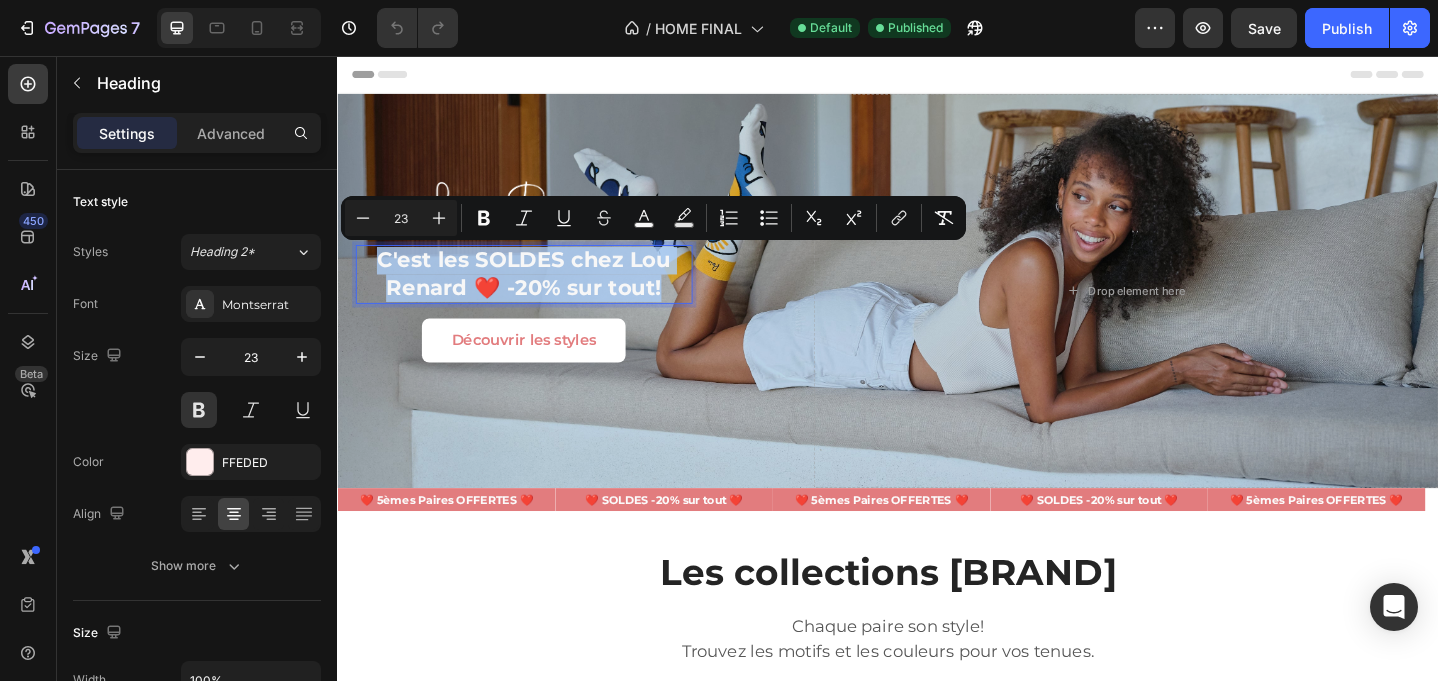 click on "C'est les SOLDES chez Lou Renard ❤️ -20% sur tout!" at bounding box center [540, 293] 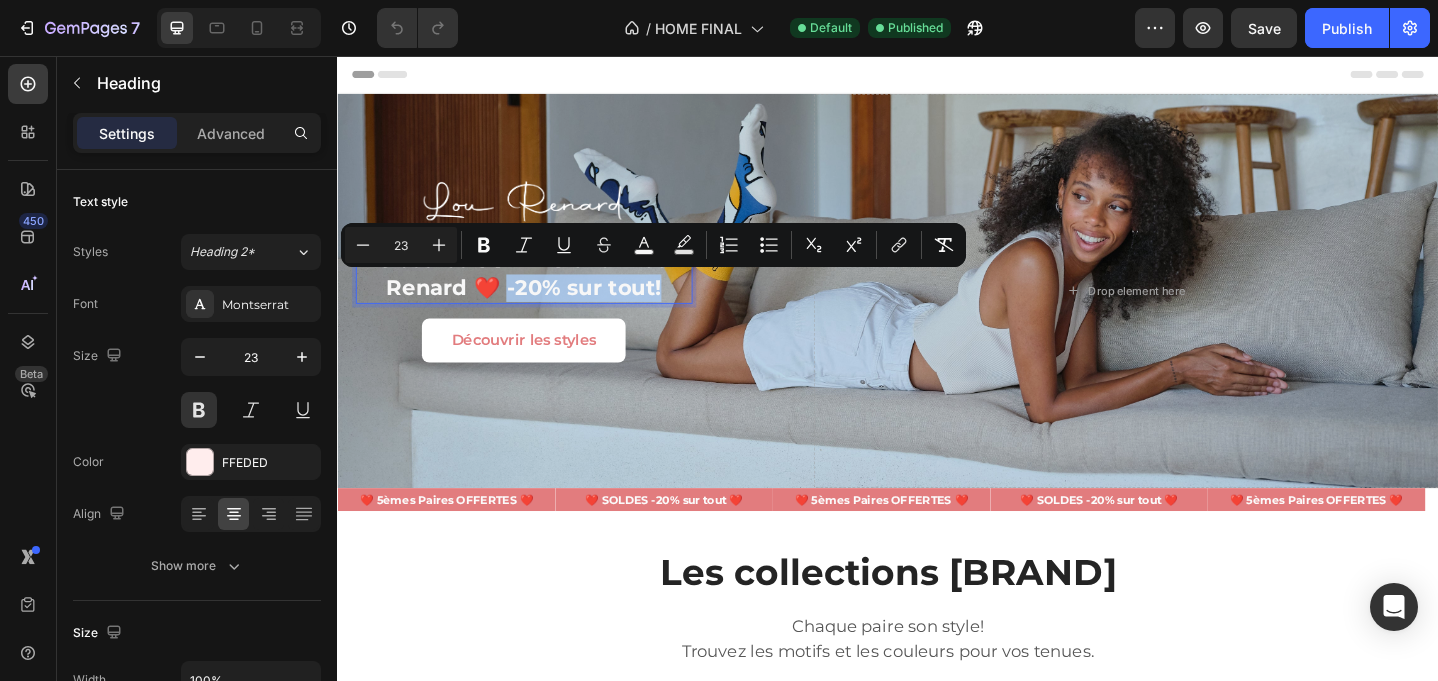 drag, startPoint x: 694, startPoint y: 305, endPoint x: 517, endPoint y: 305, distance: 177 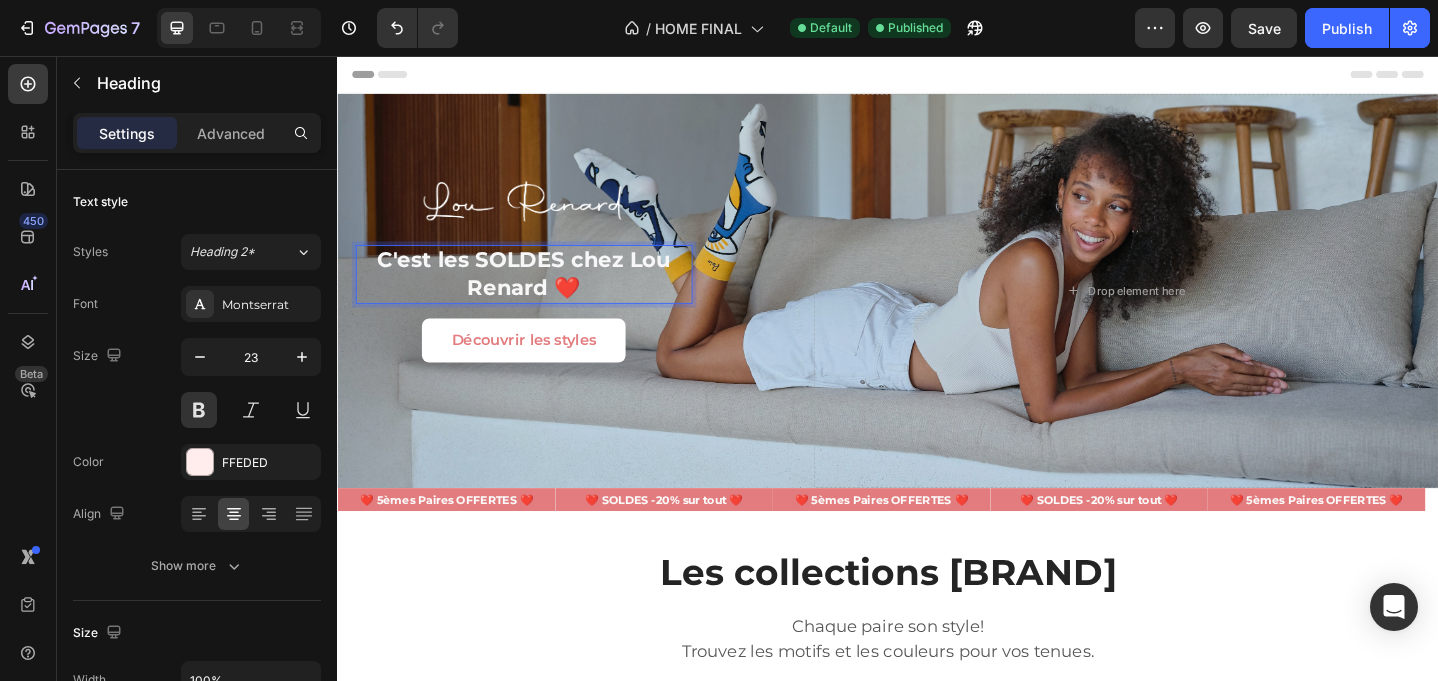click on "C'est les SOLDES chez Lou Renard ❤️" at bounding box center [540, 293] 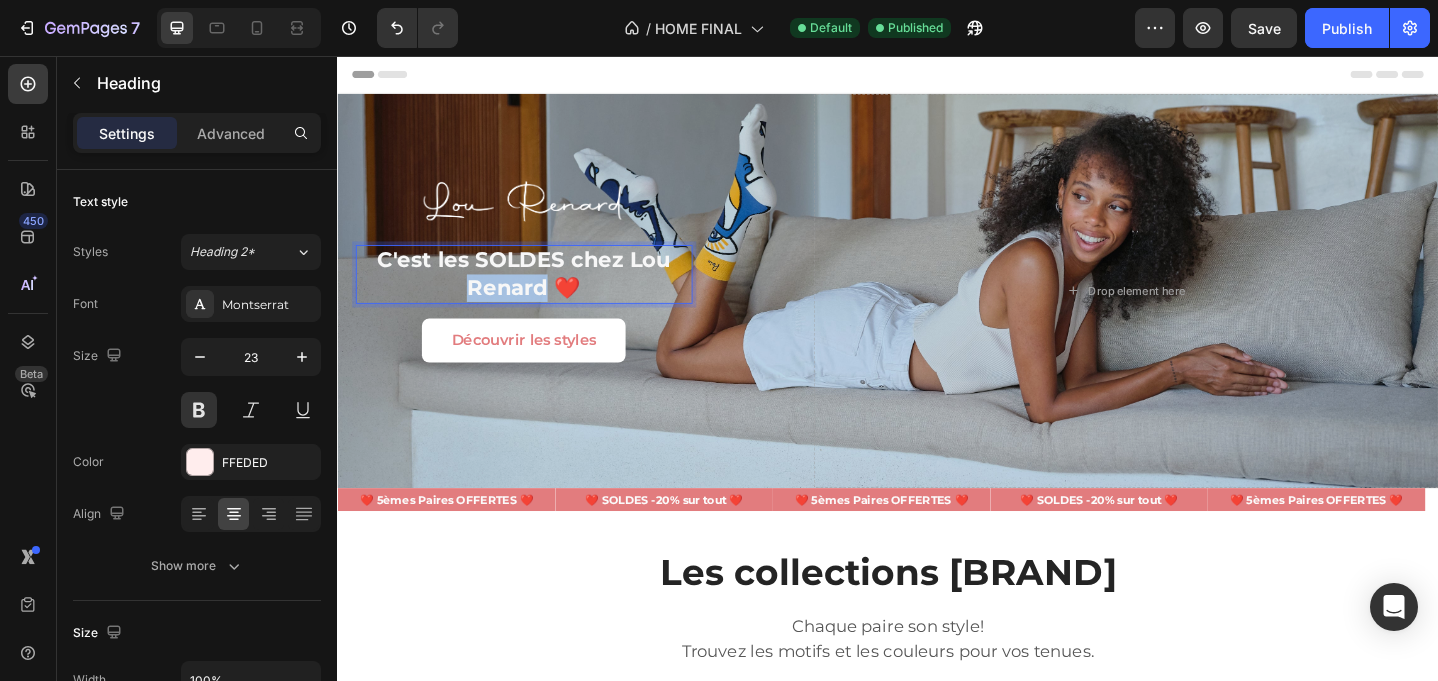 click on "C'est les SOLDES chez Lou Renard ❤️" at bounding box center (540, 293) 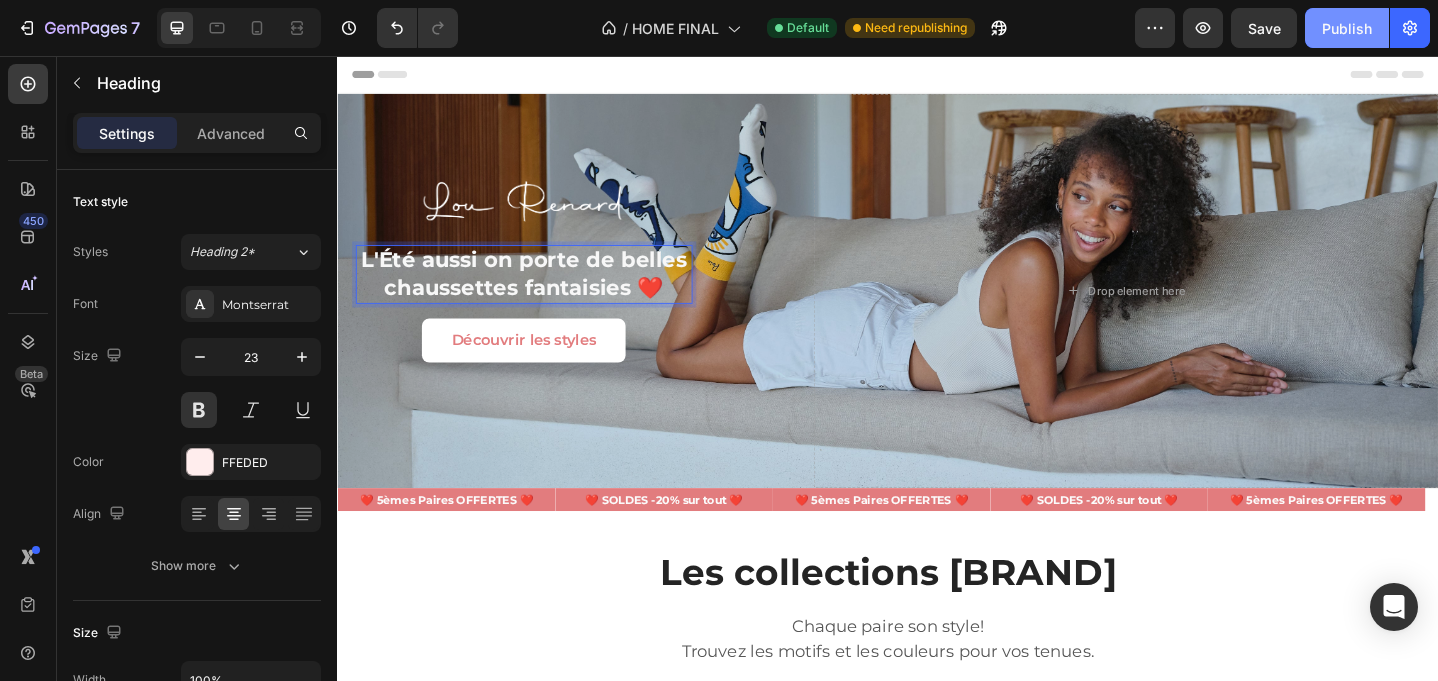 click on "Publish" at bounding box center (1347, 28) 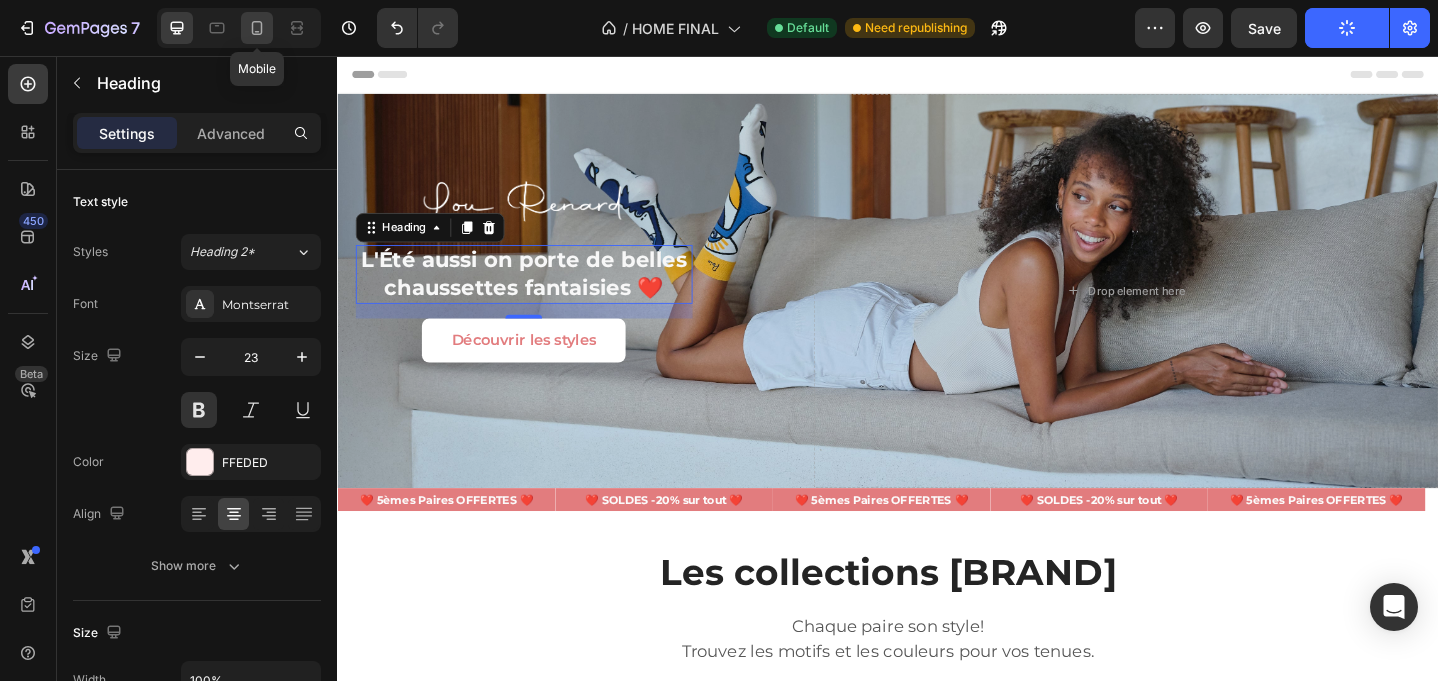 click 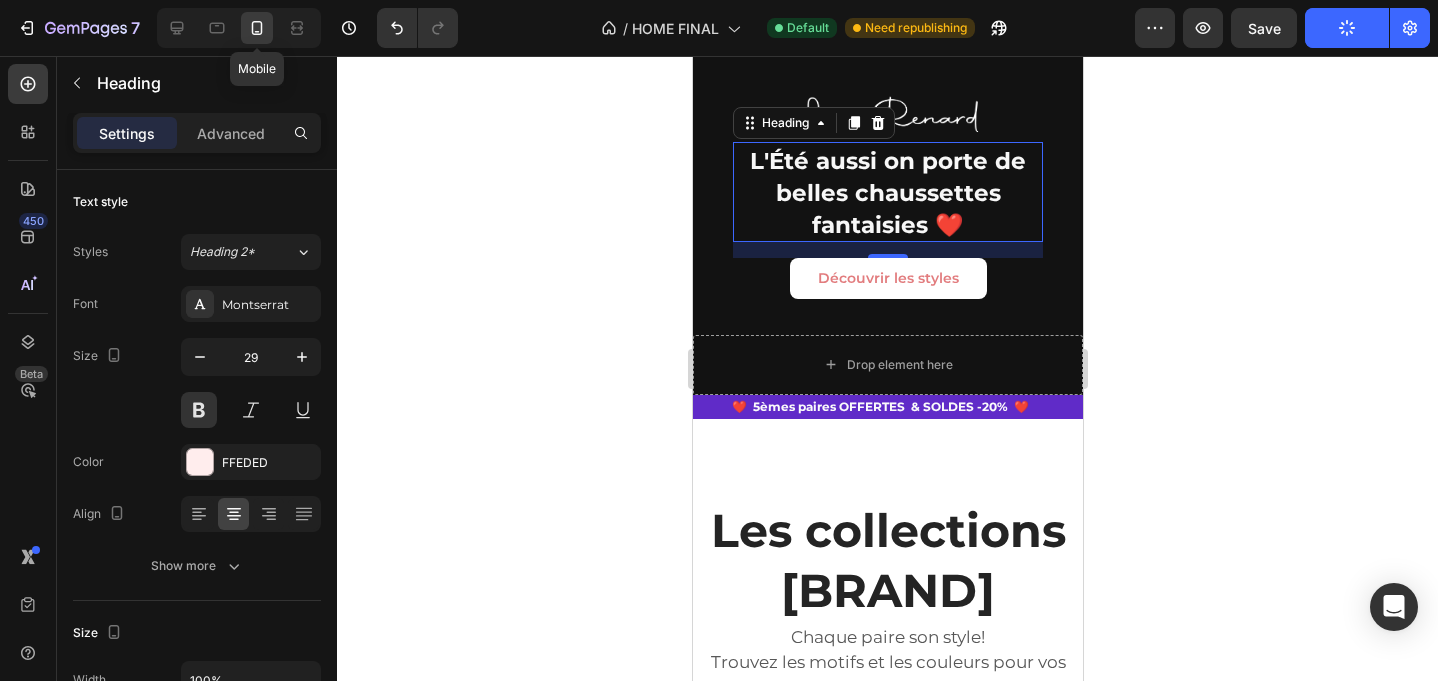 scroll, scrollTop: 280, scrollLeft: 0, axis: vertical 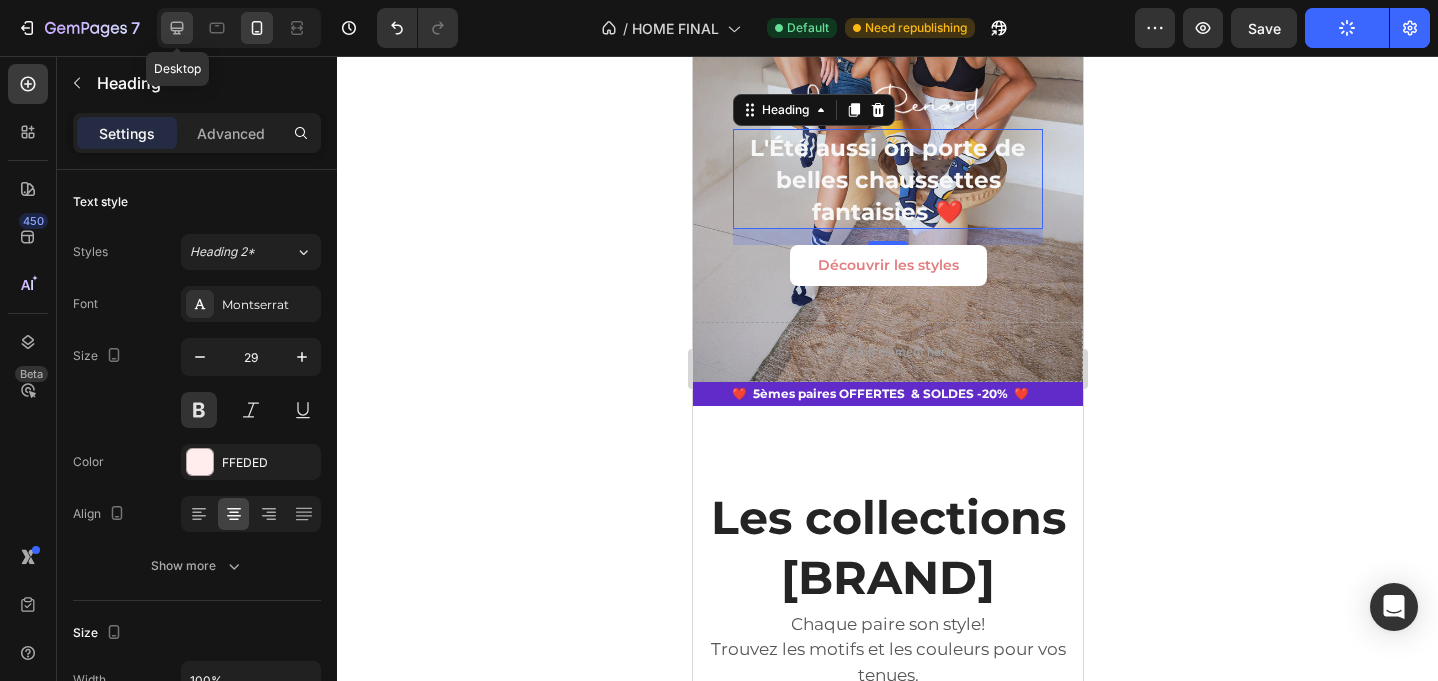 click 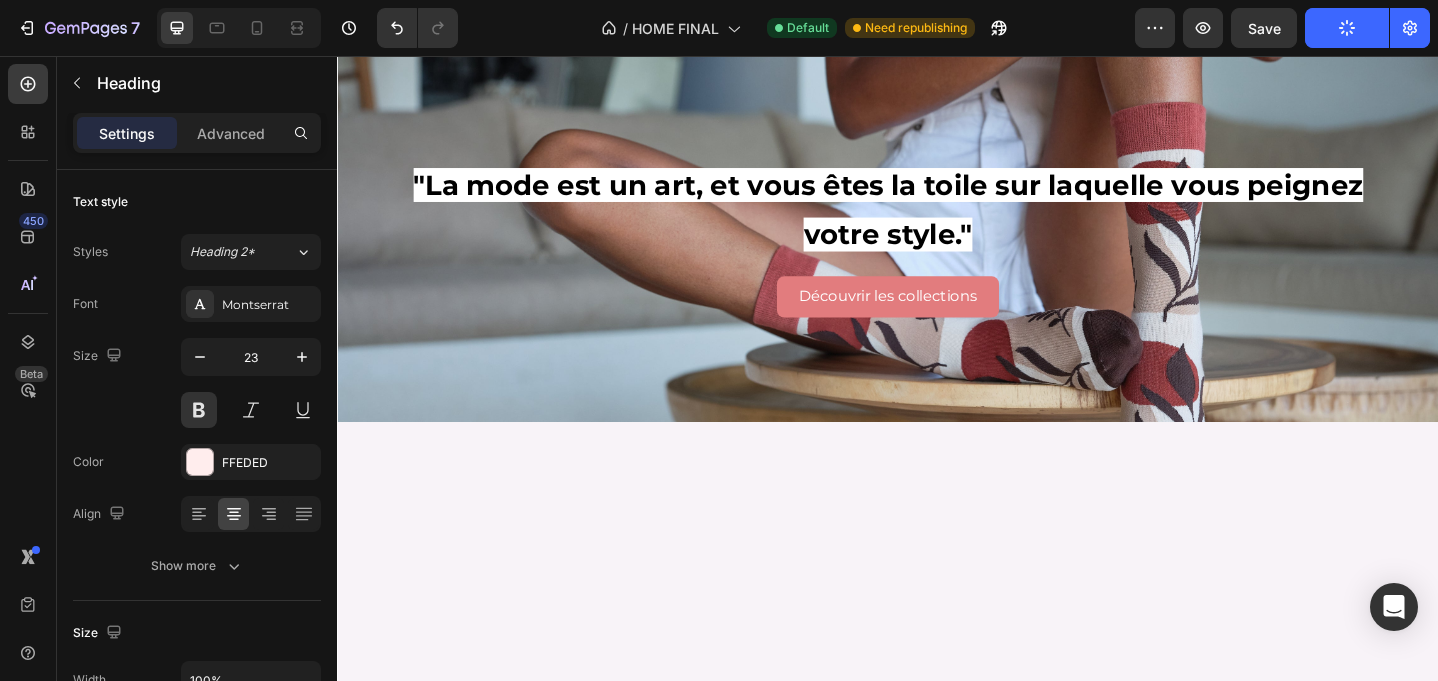scroll, scrollTop: 3042, scrollLeft: 0, axis: vertical 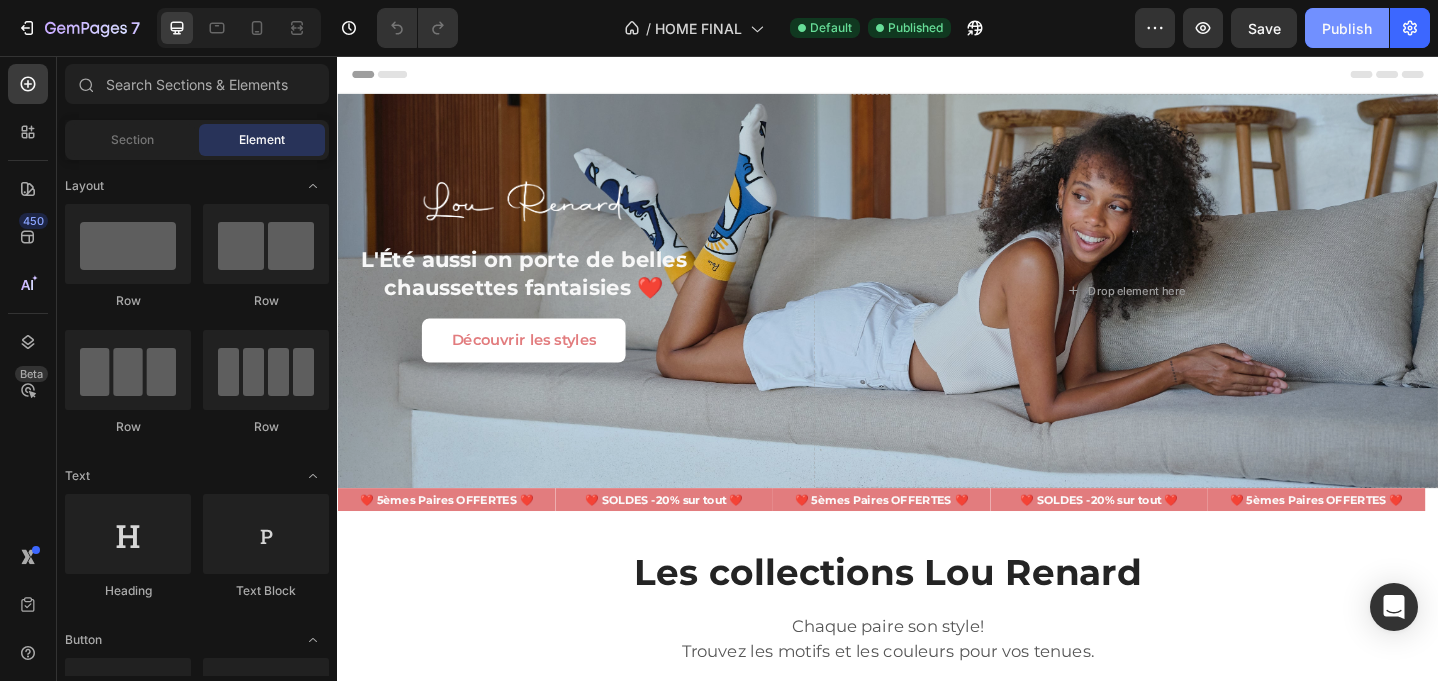 click on "Publish" at bounding box center [1347, 28] 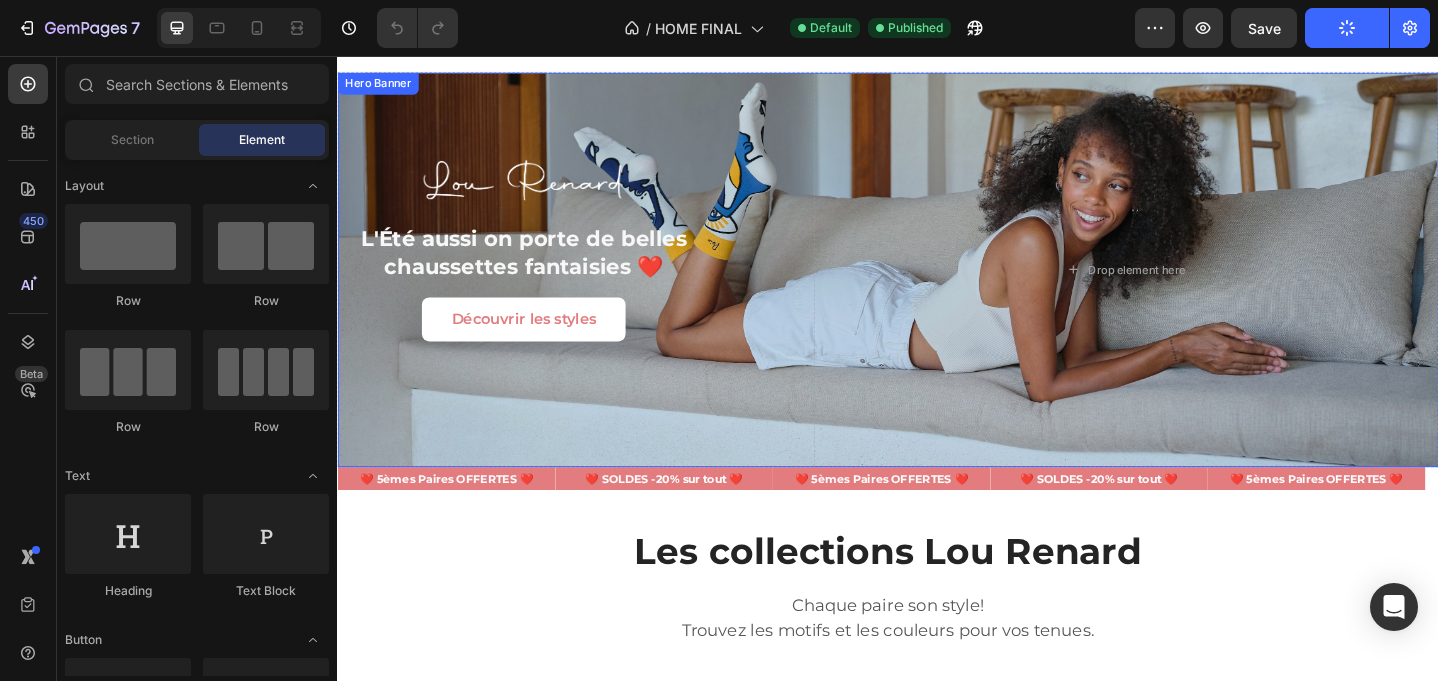 scroll, scrollTop: 0, scrollLeft: 0, axis: both 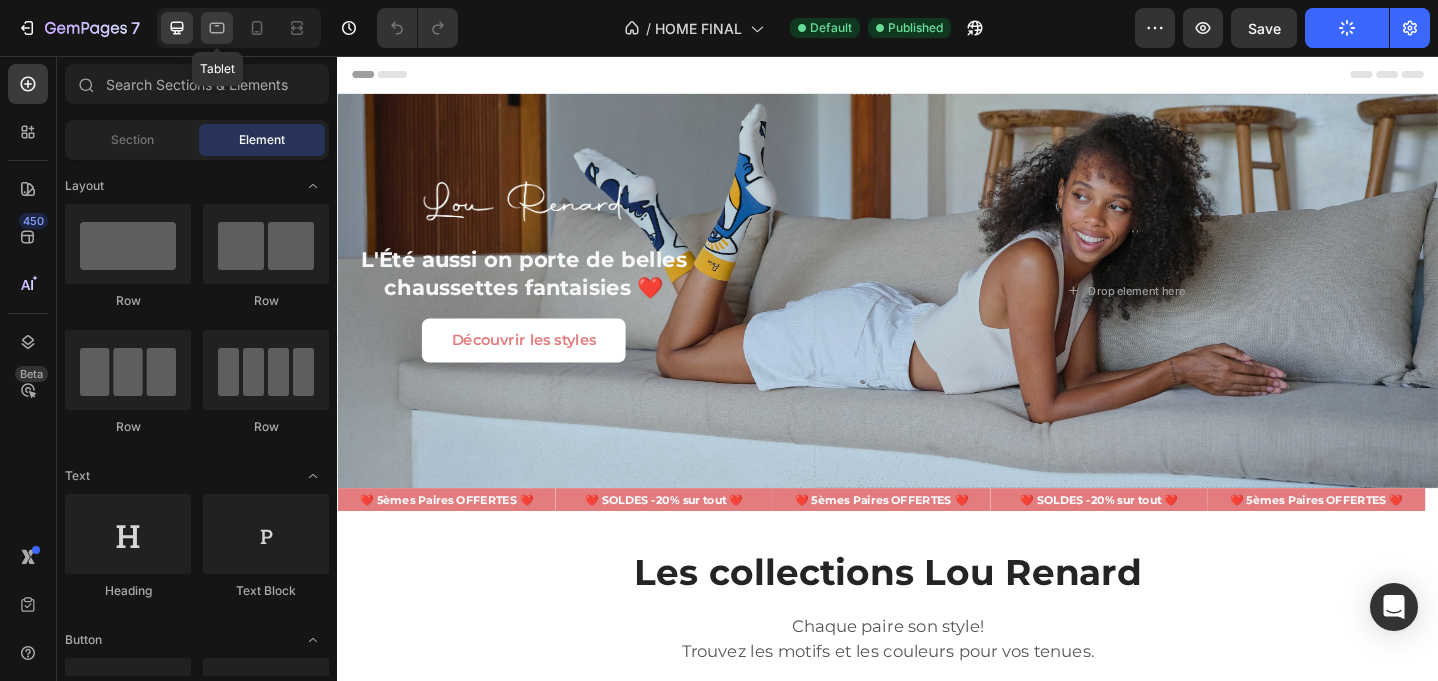 click 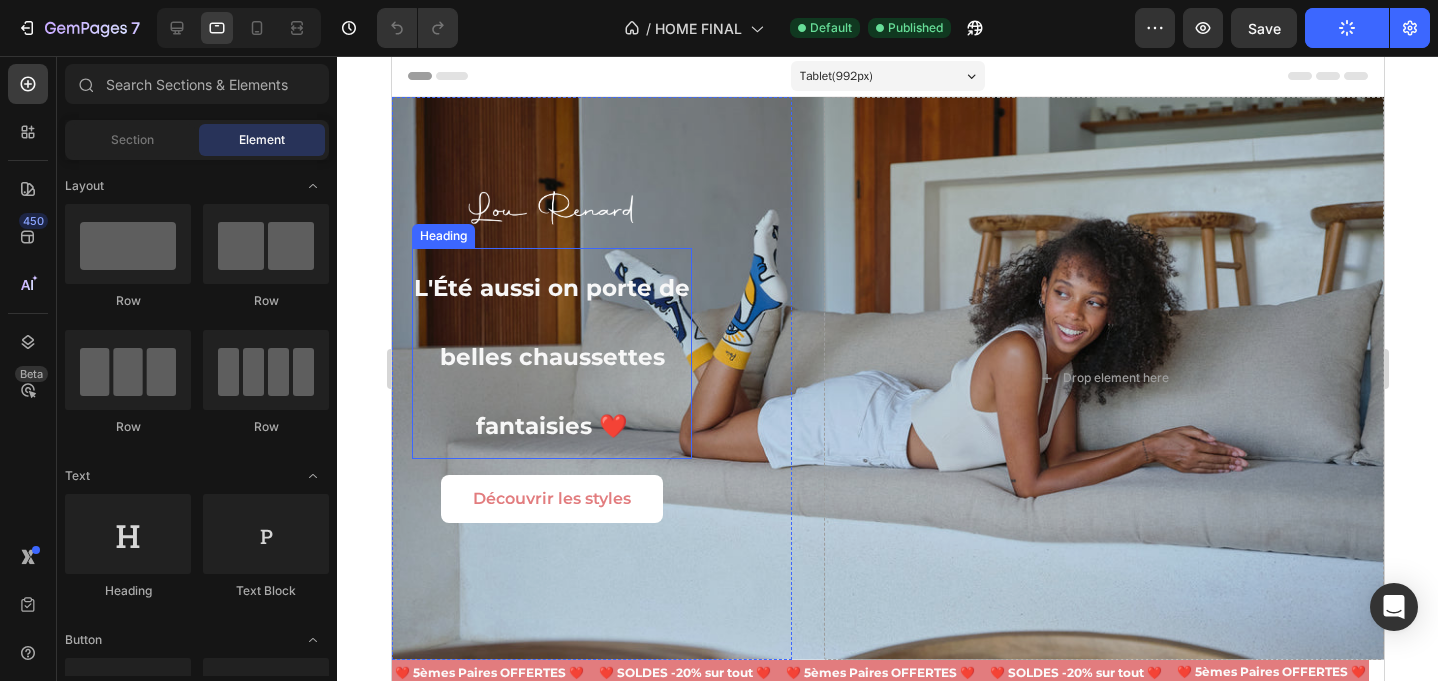 click on "L'Été aussi on porte de belles chaussettes fantaisies ❤️" at bounding box center (551, 353) 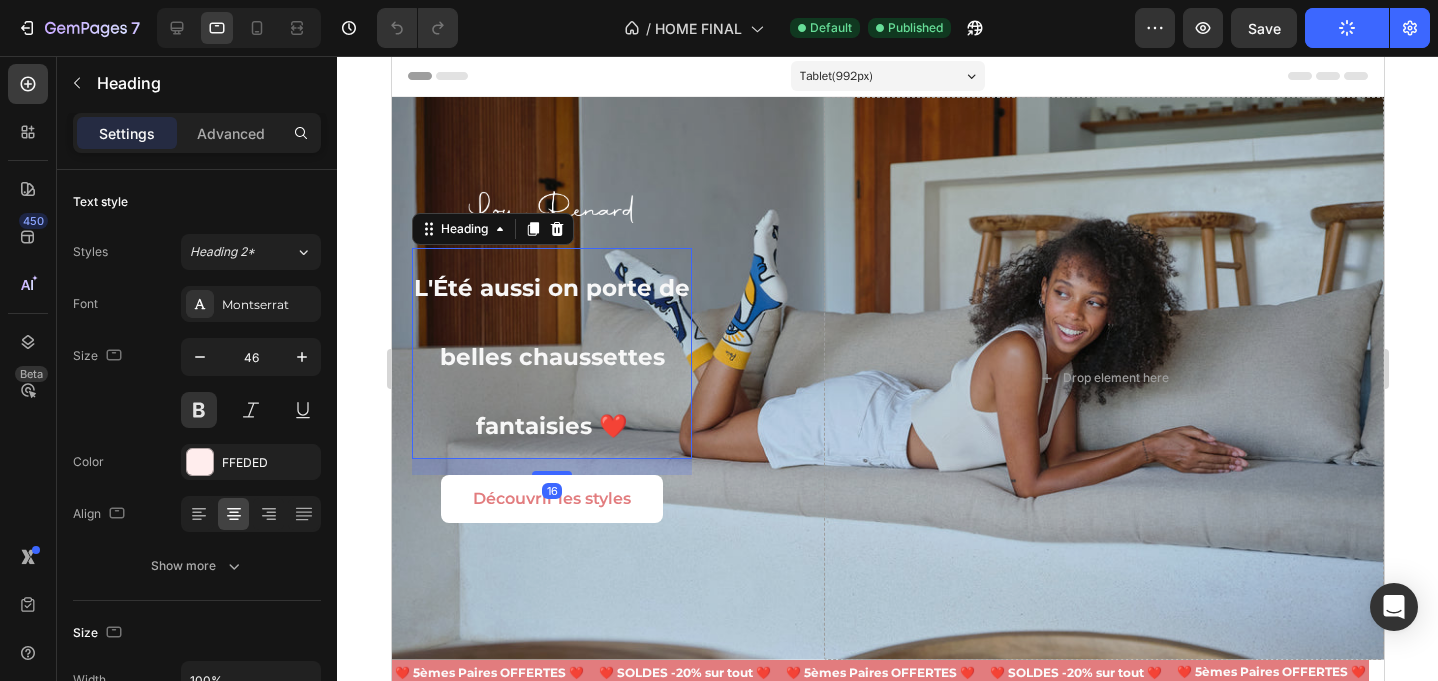 click on "L'Été aussi on porte de belles chaussettes fantaisies ❤️" at bounding box center [551, 353] 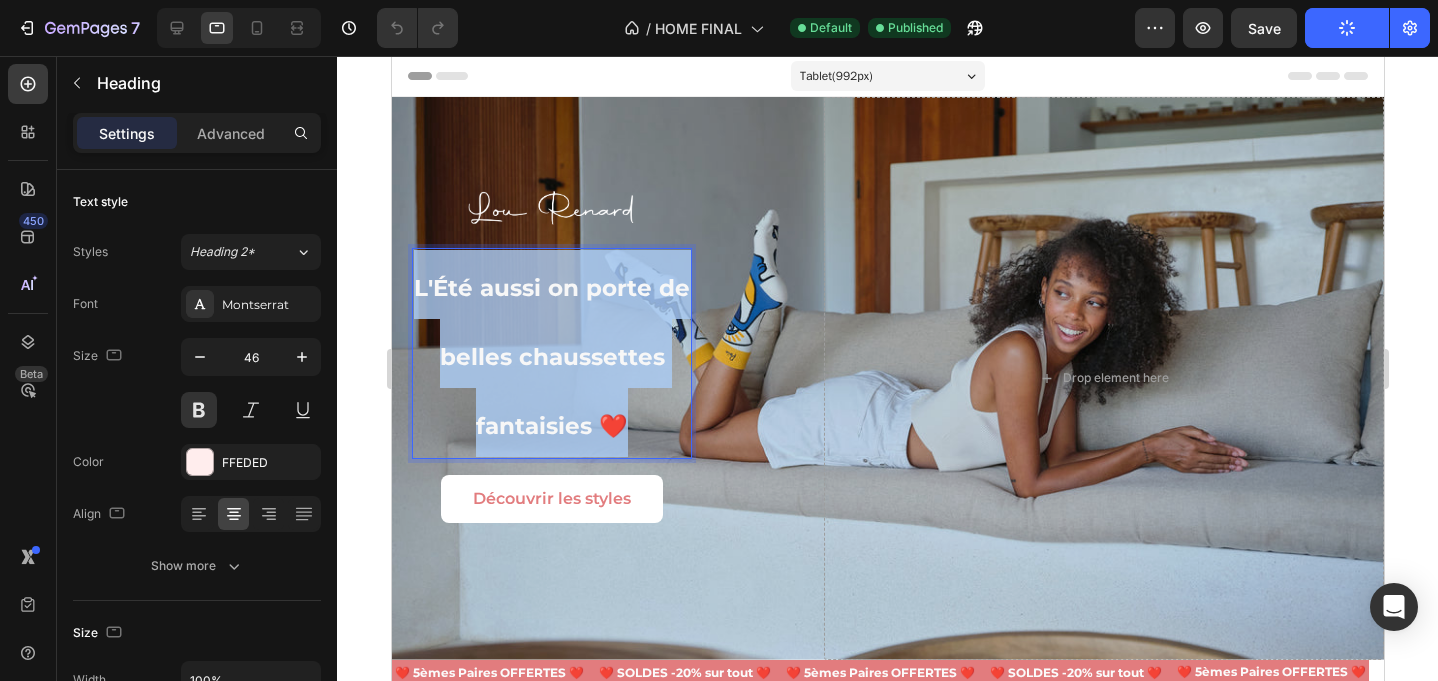 click on "L'Été aussi on porte de belles chaussettes fantaisies ❤️" at bounding box center [551, 353] 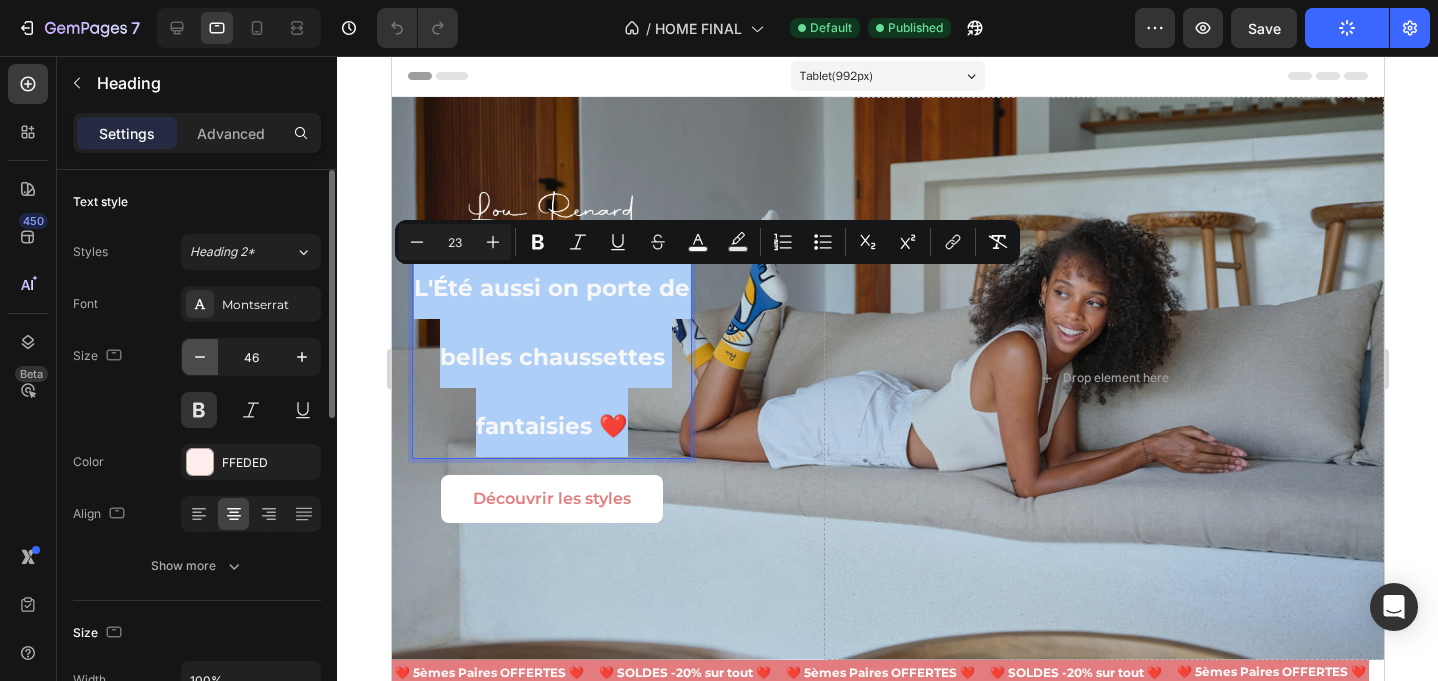 click 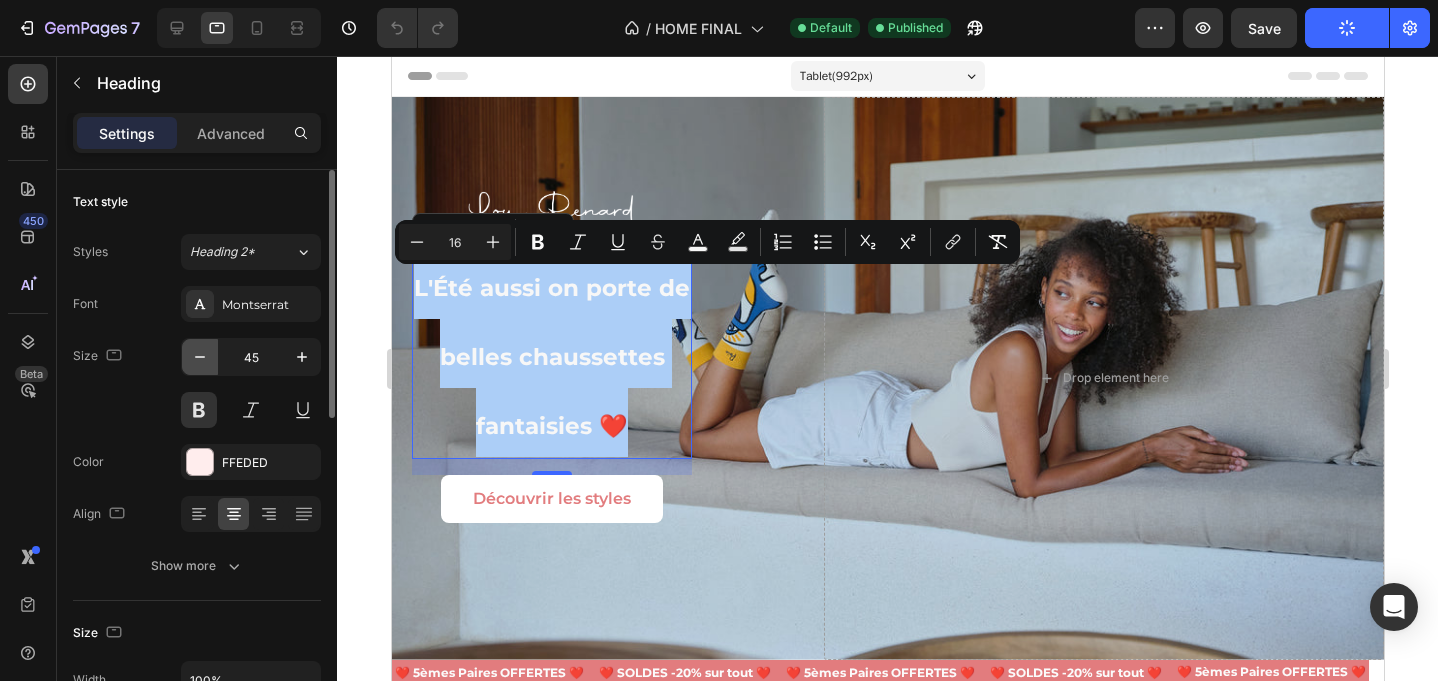 click 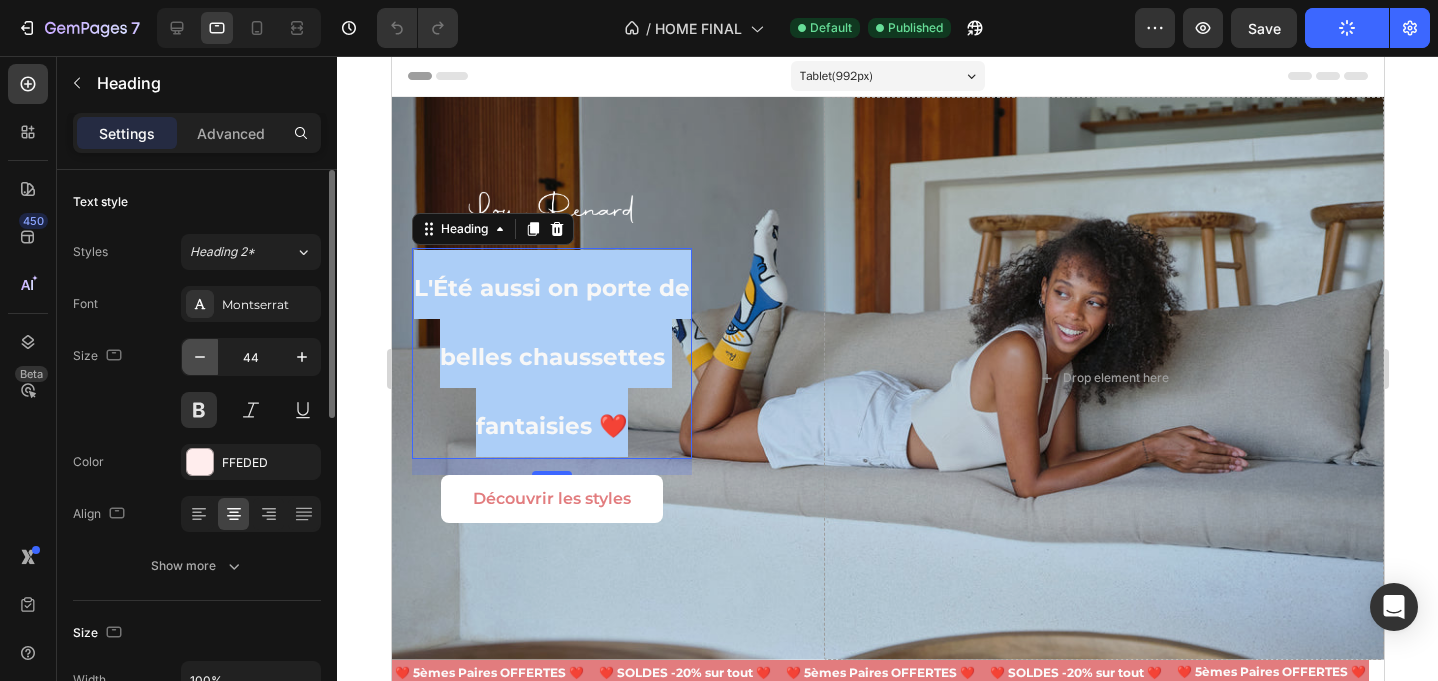 click 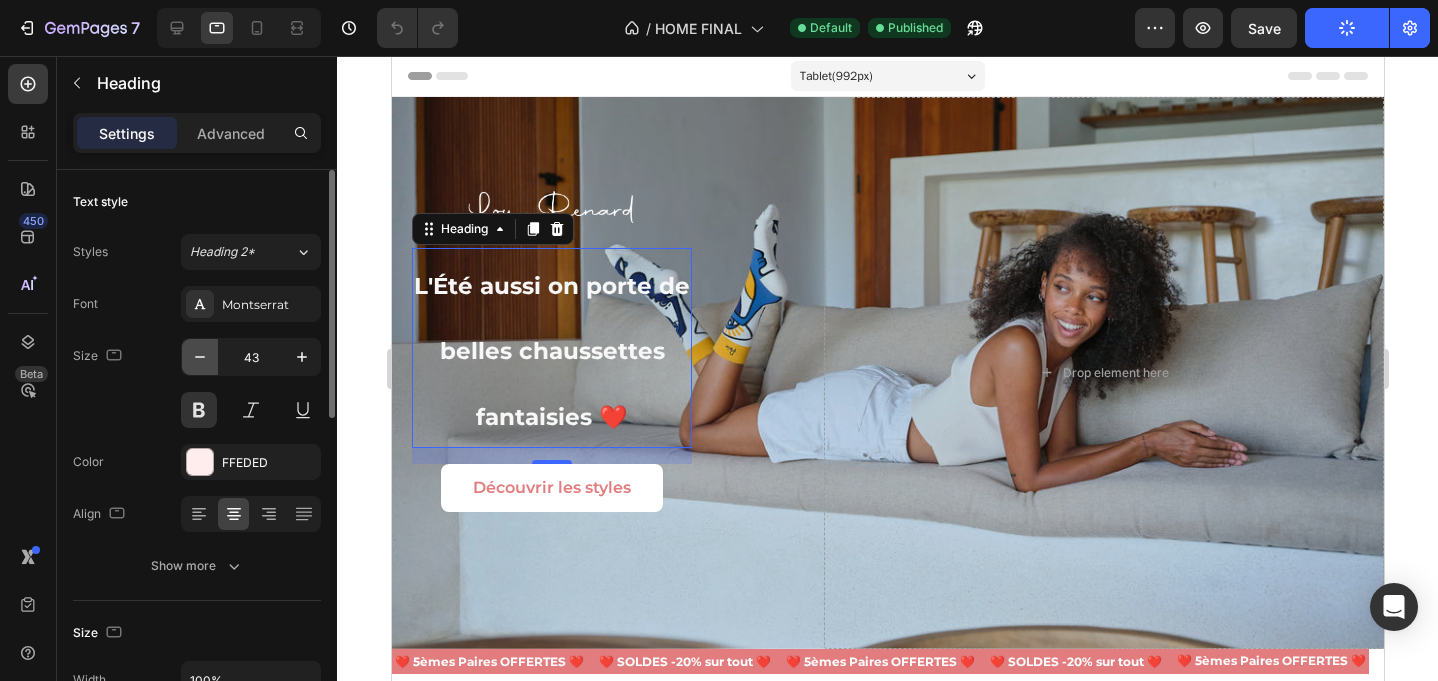 click 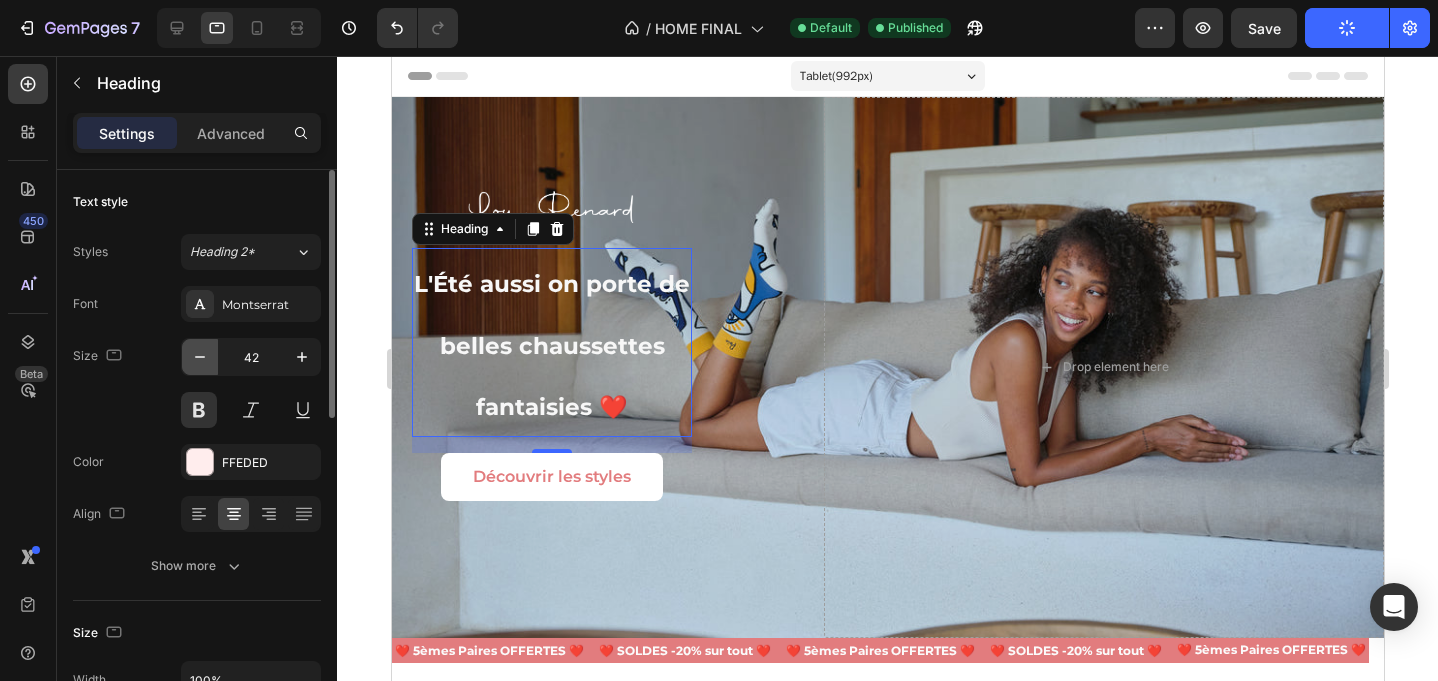 click 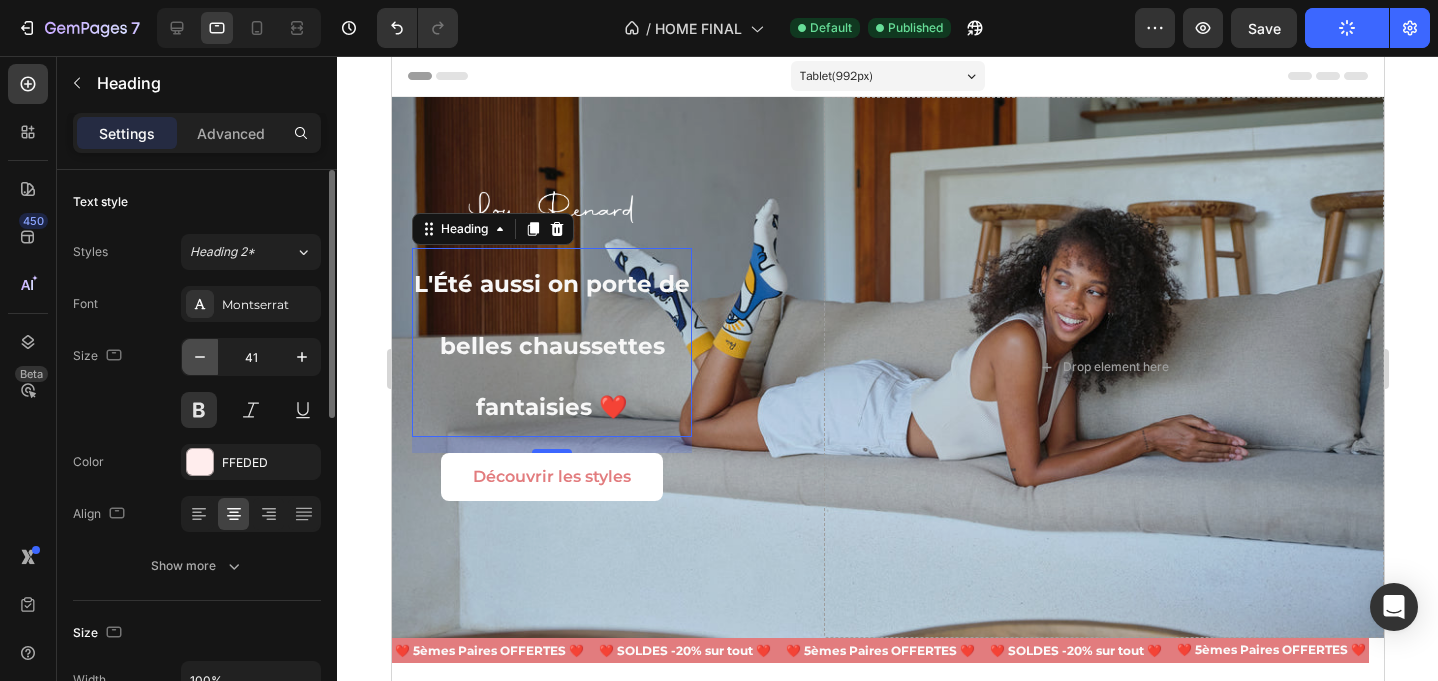click 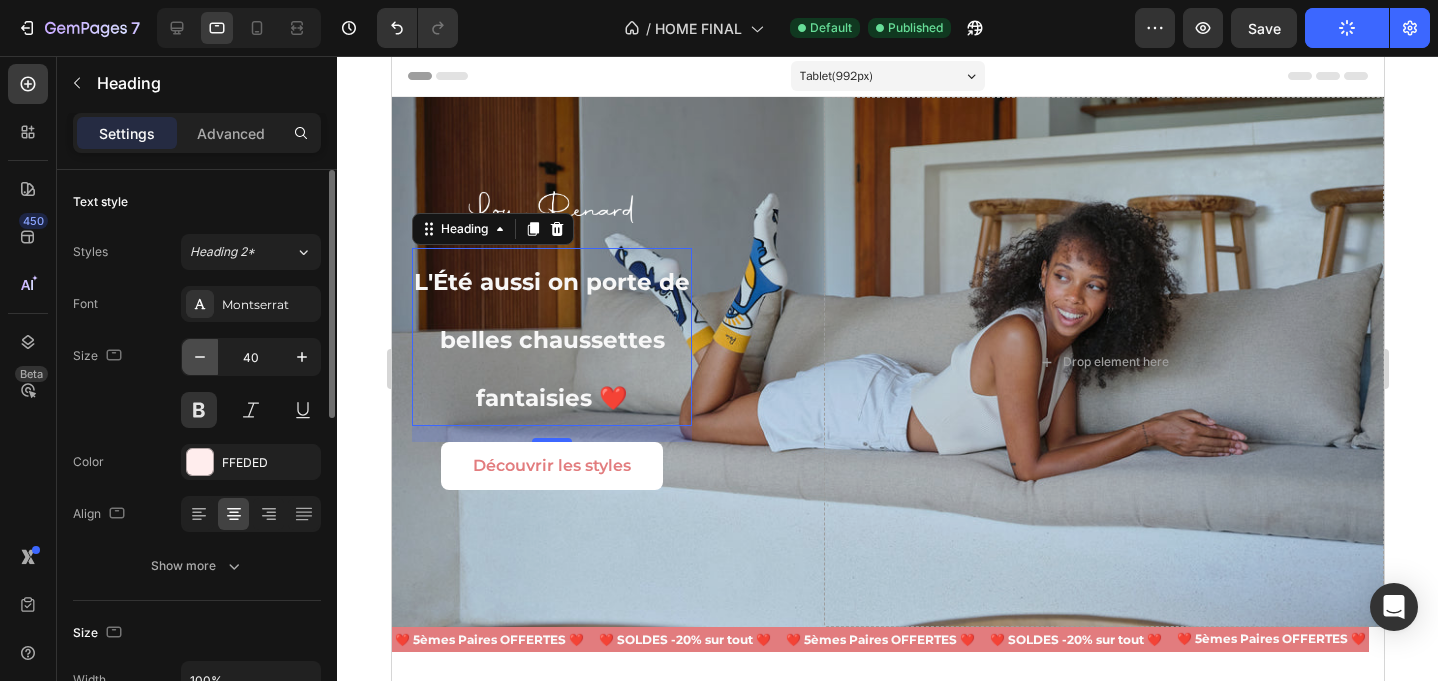 click 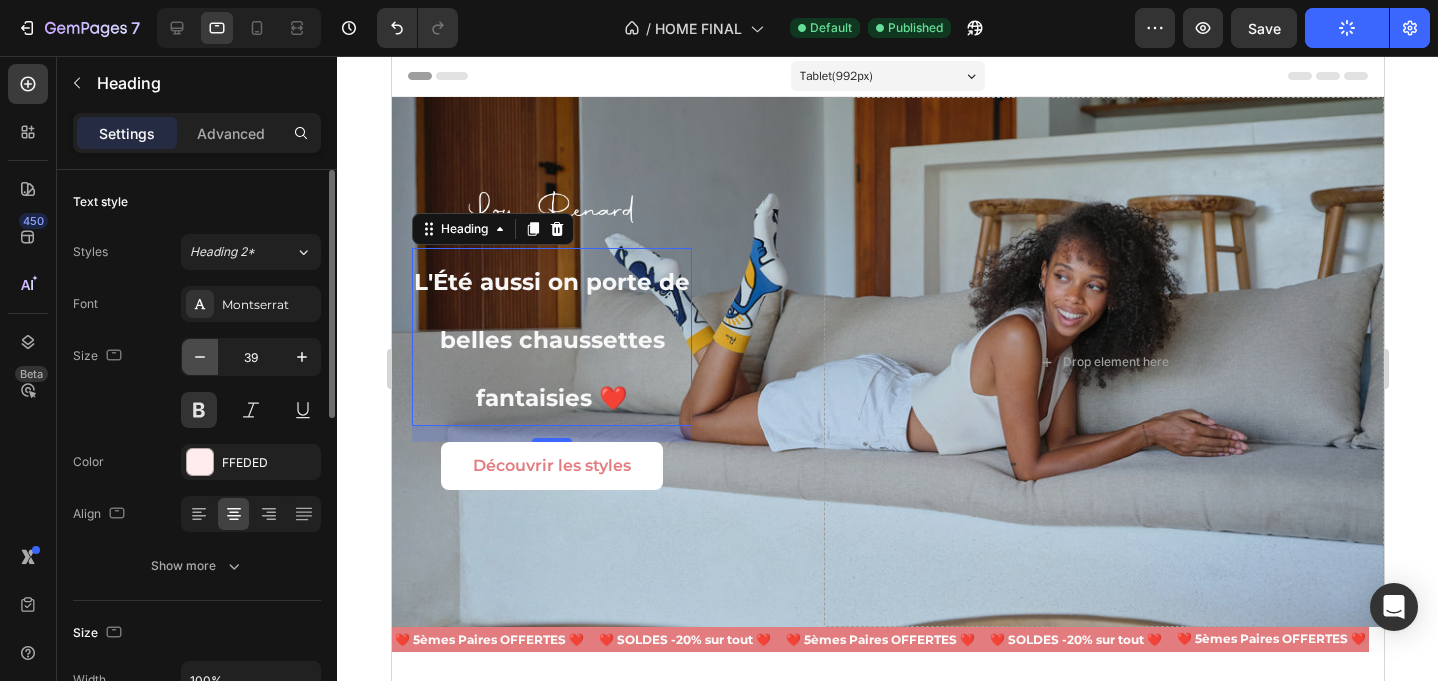 click 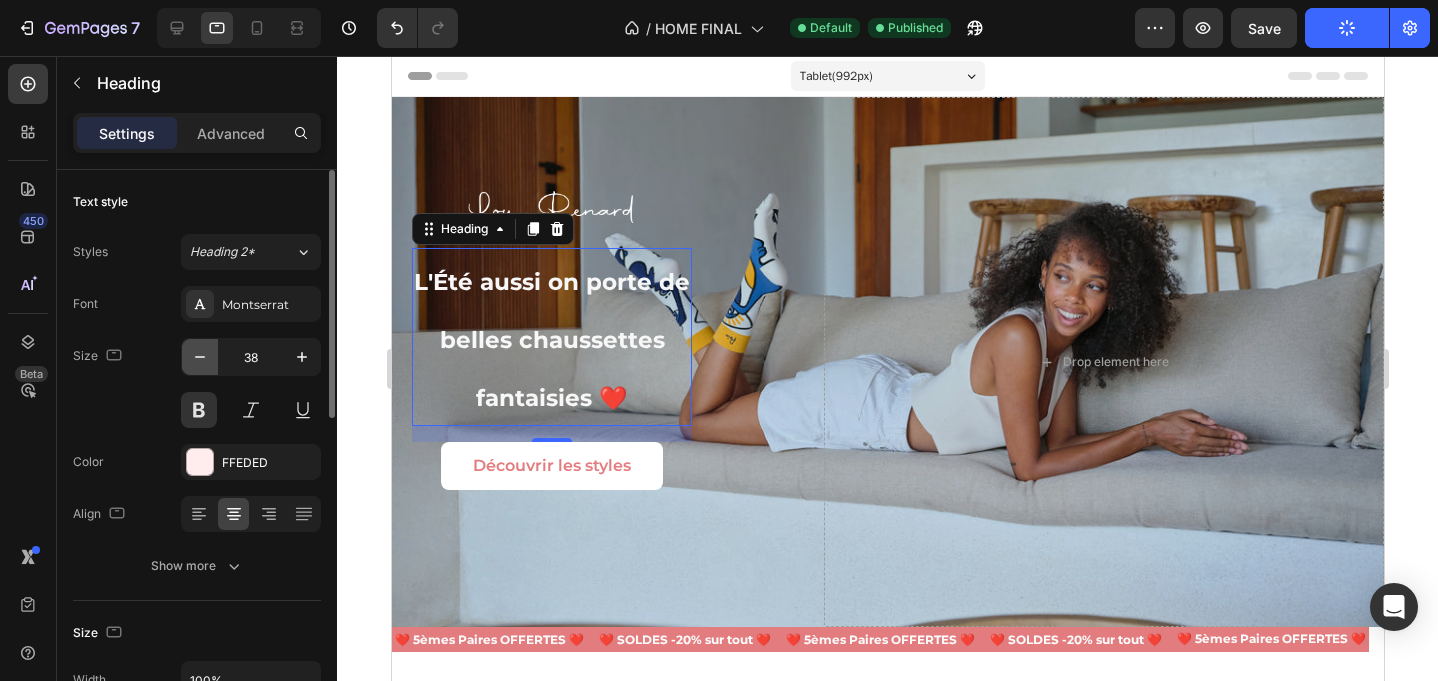 click 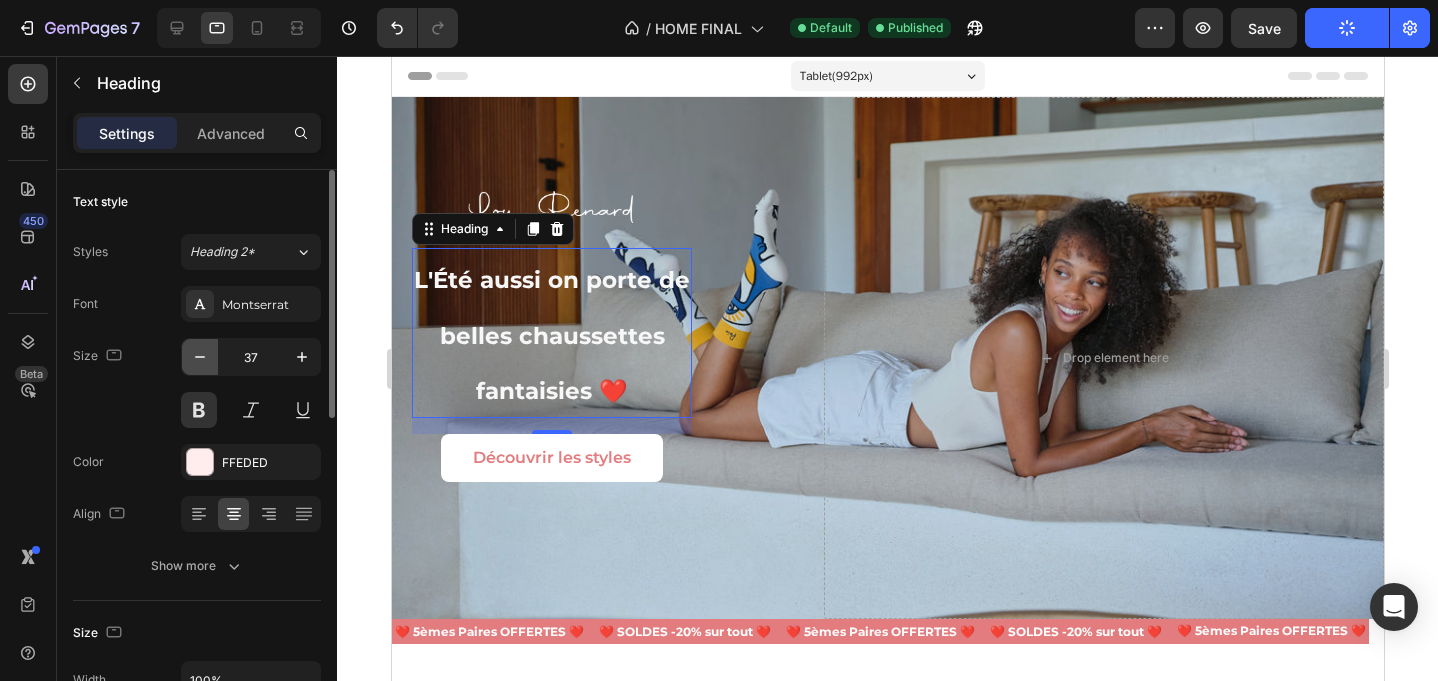 click 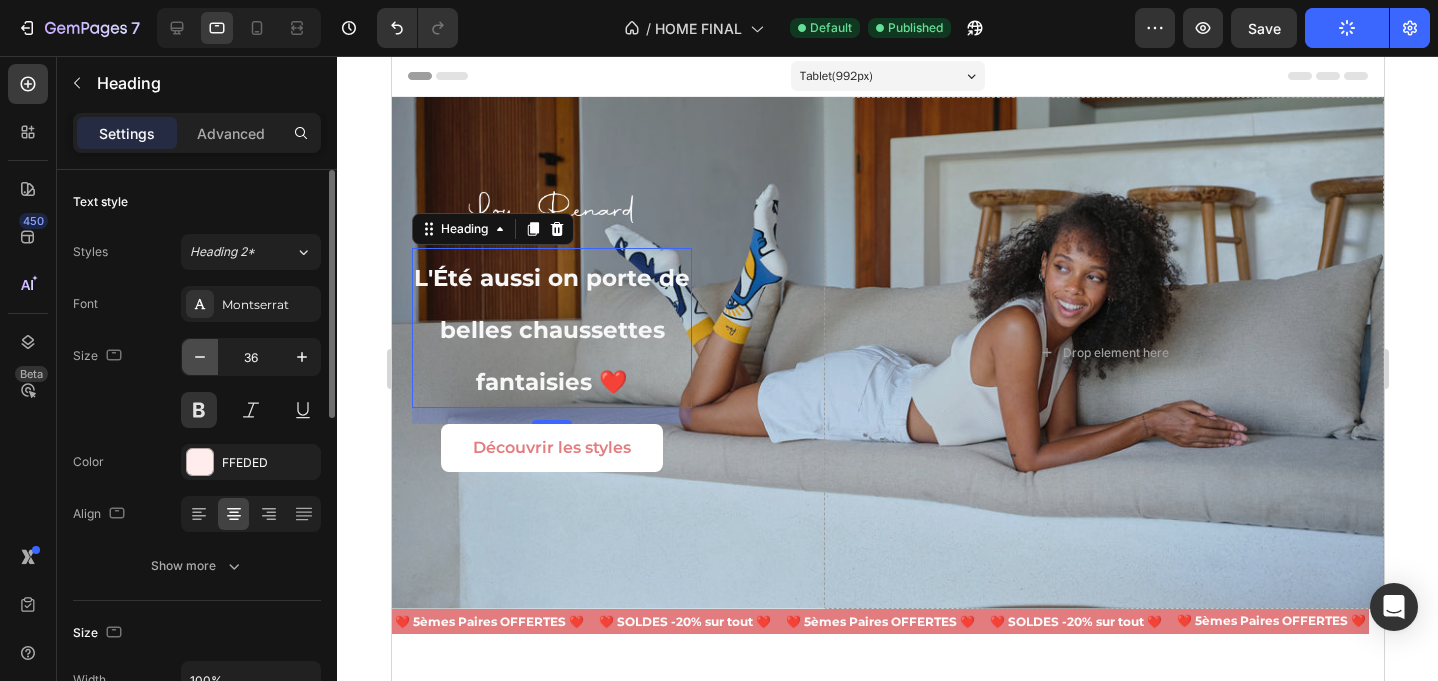 click 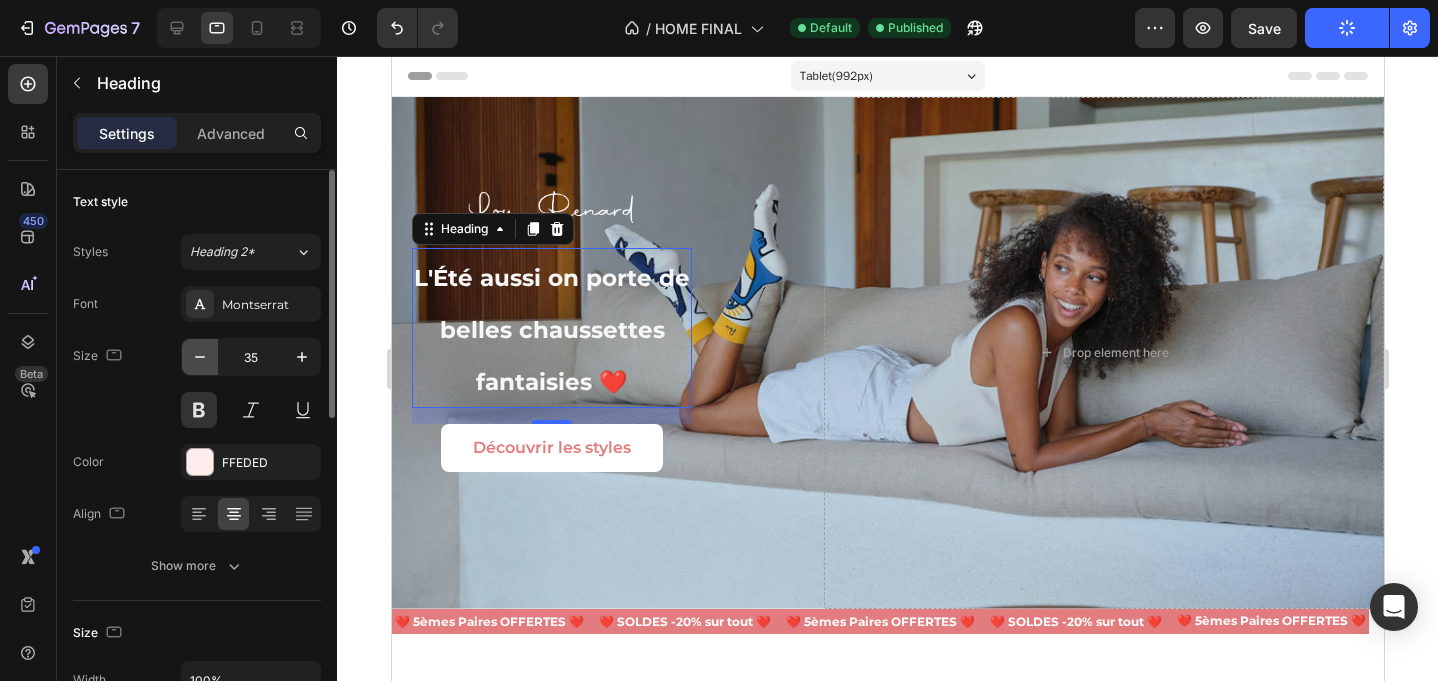 click 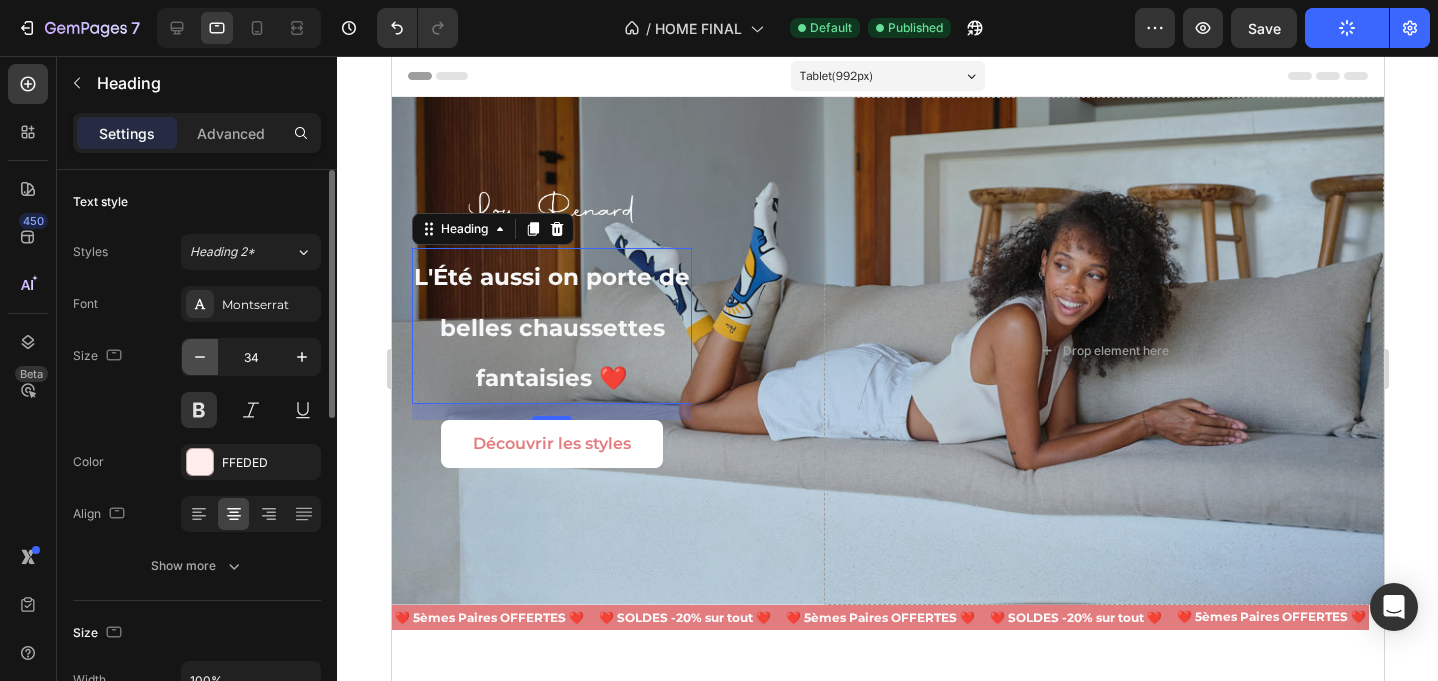 click 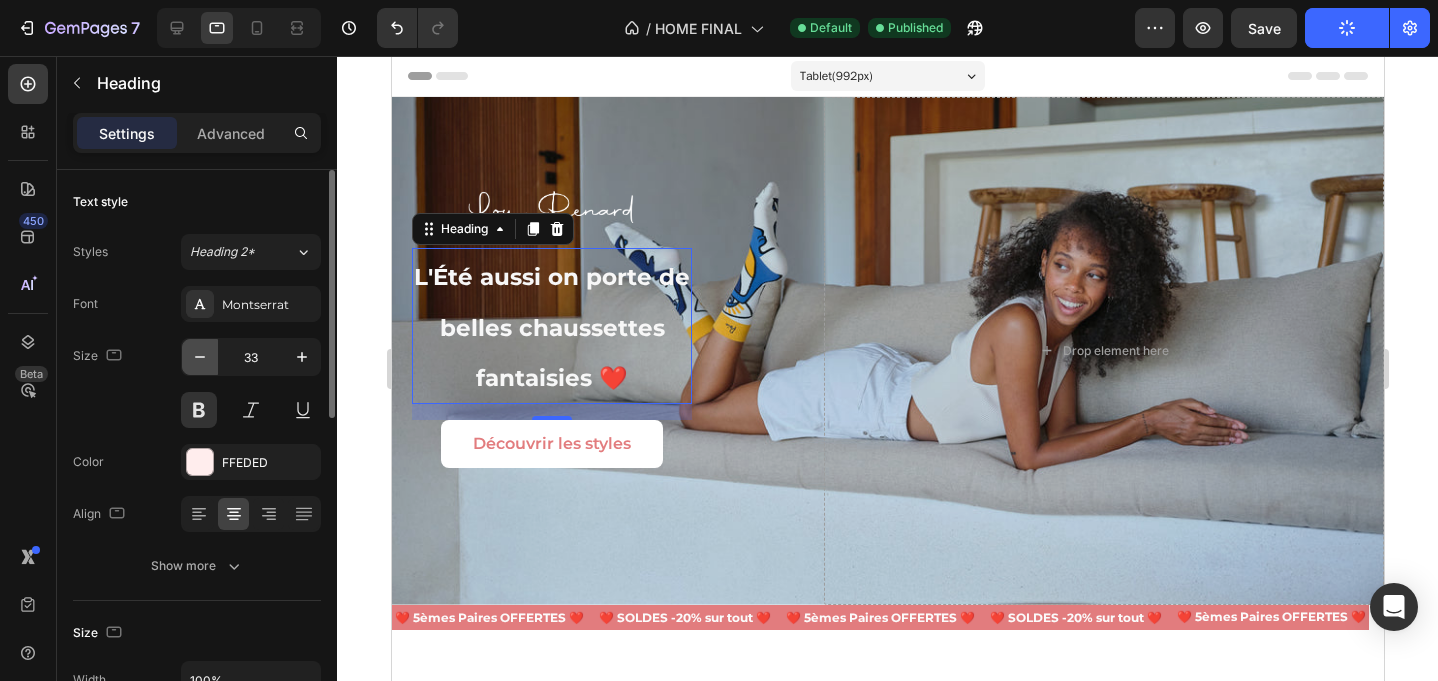 click 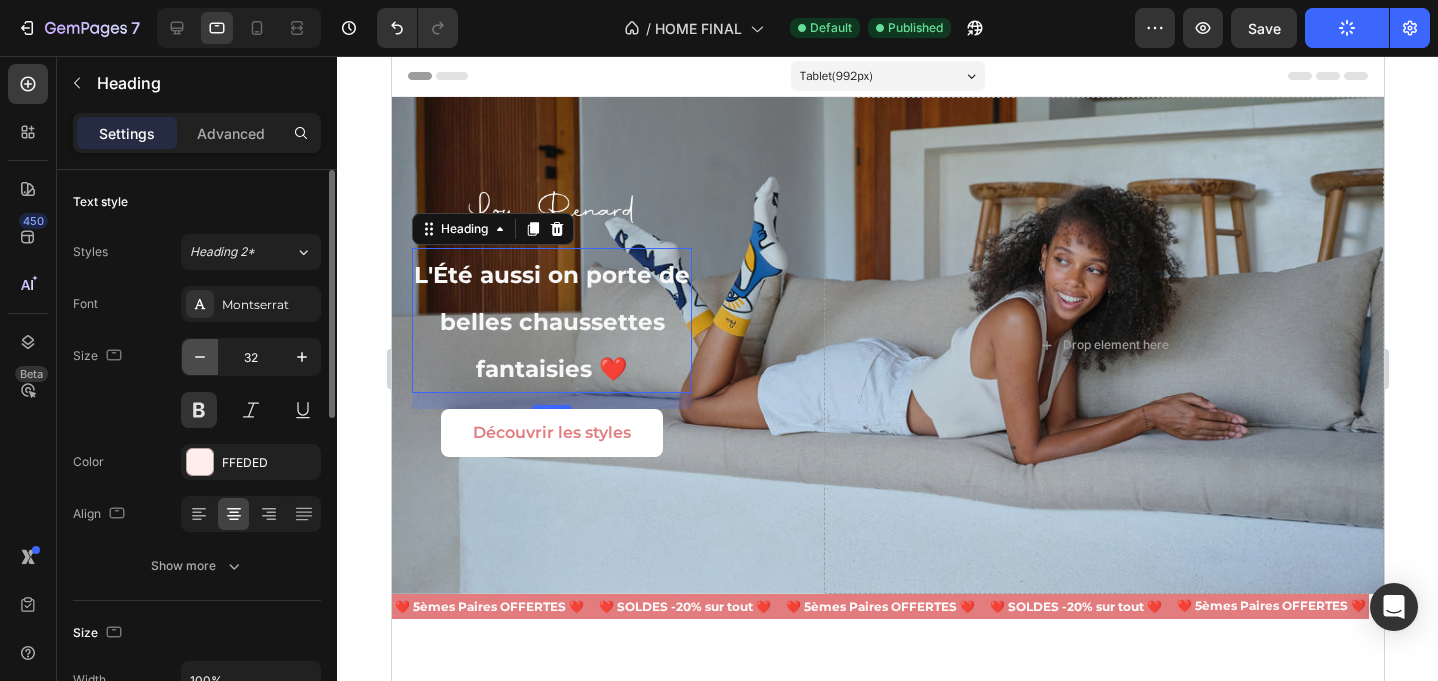 click 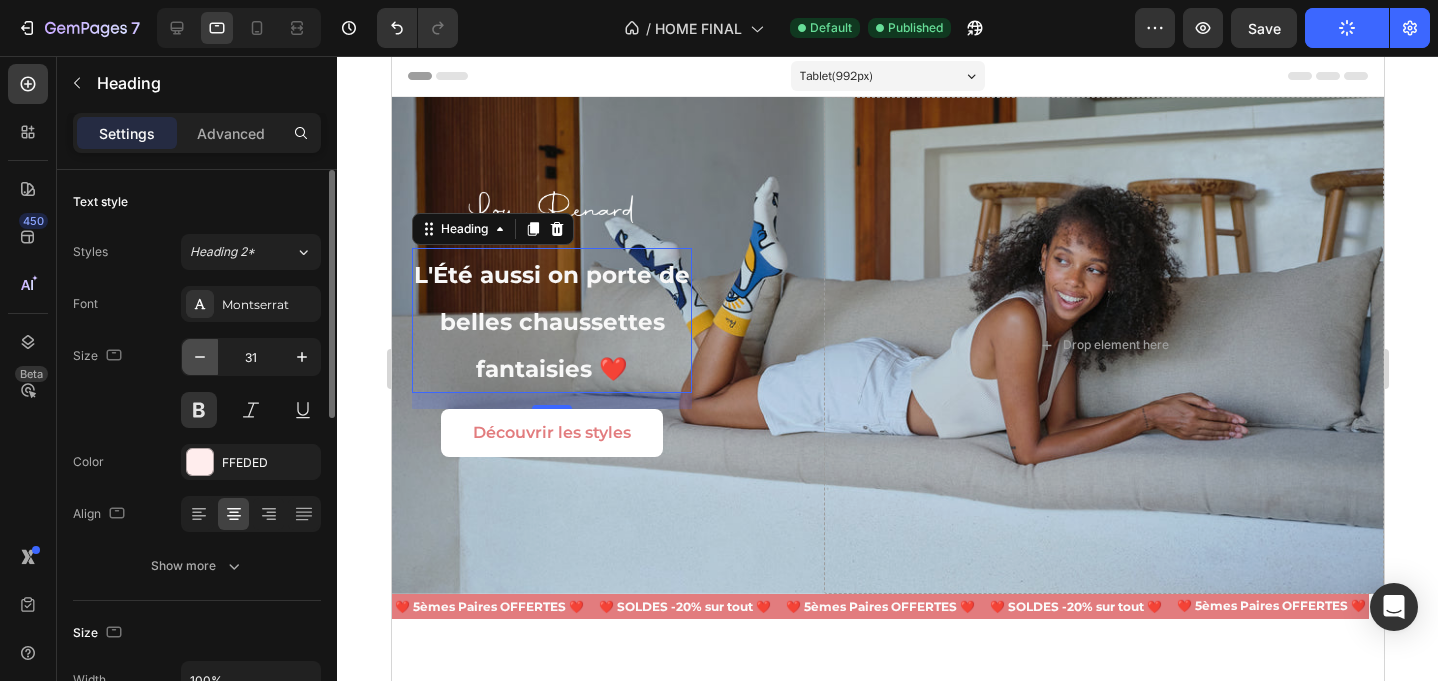 click 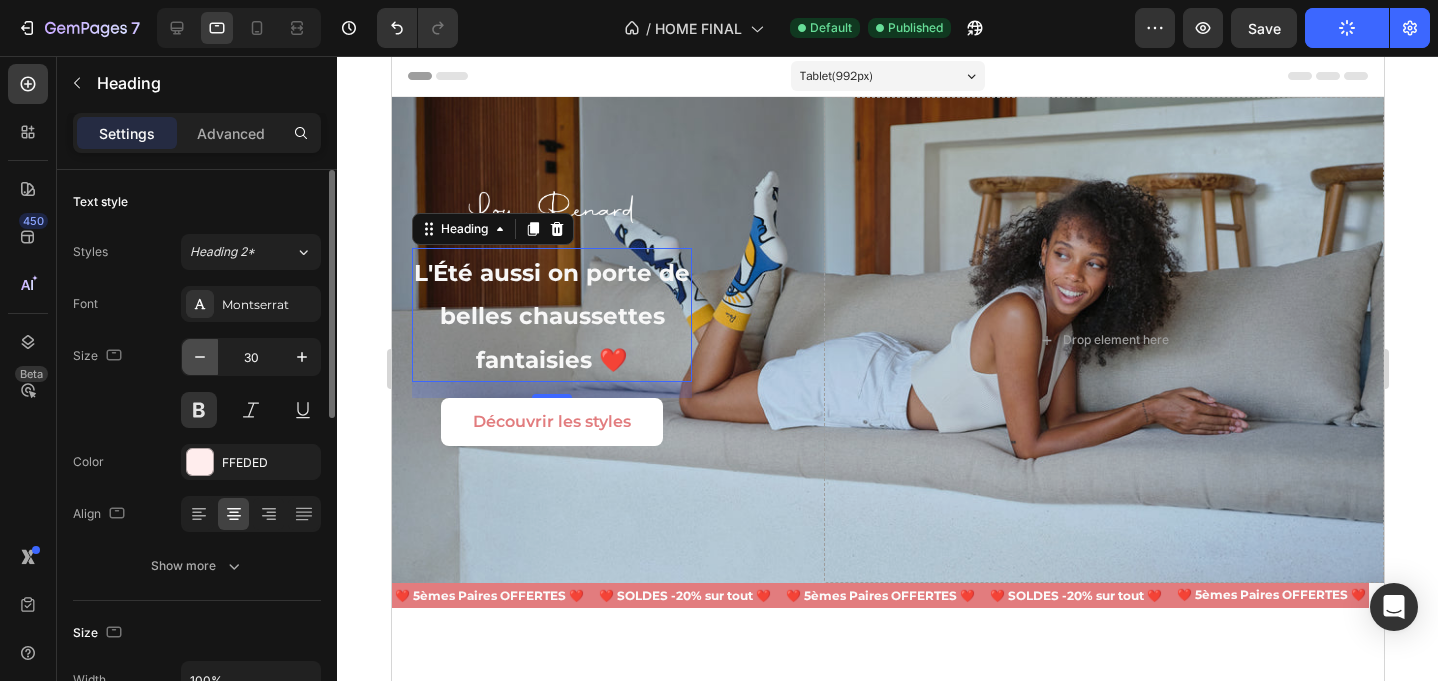 click 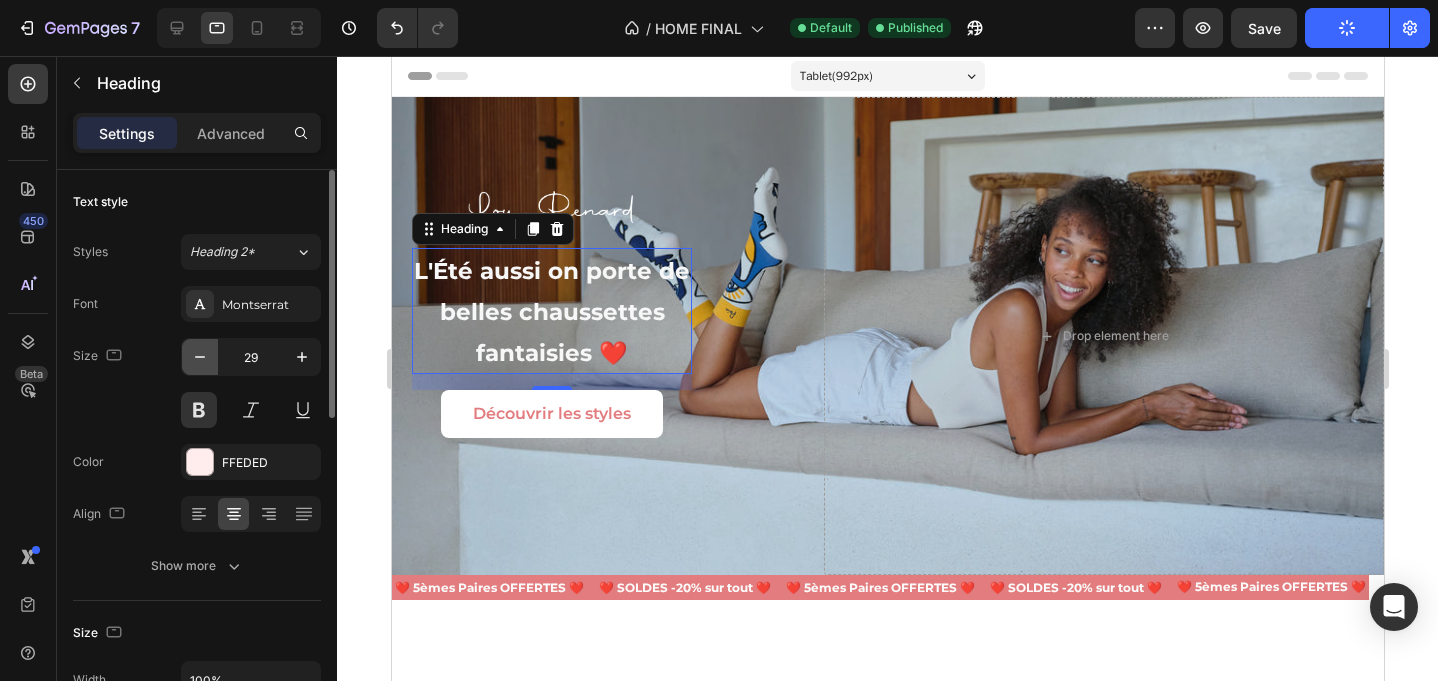 click 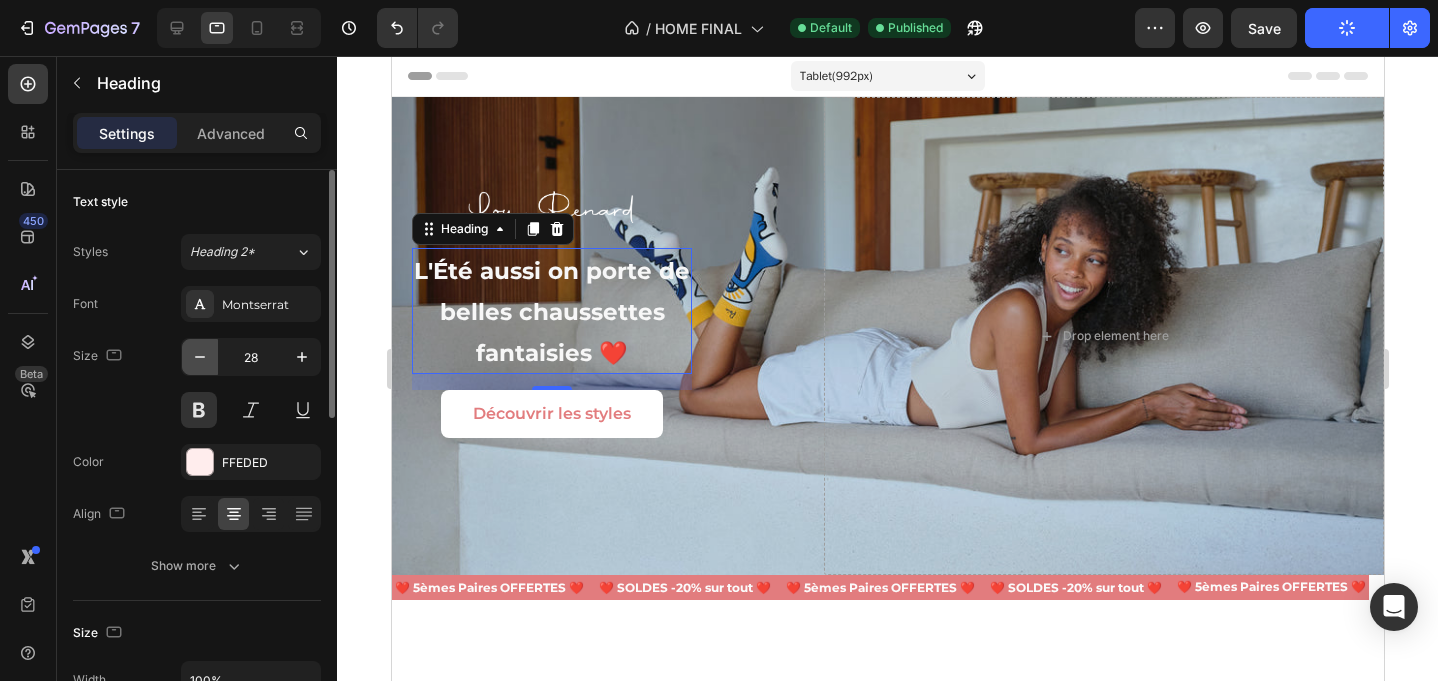 click 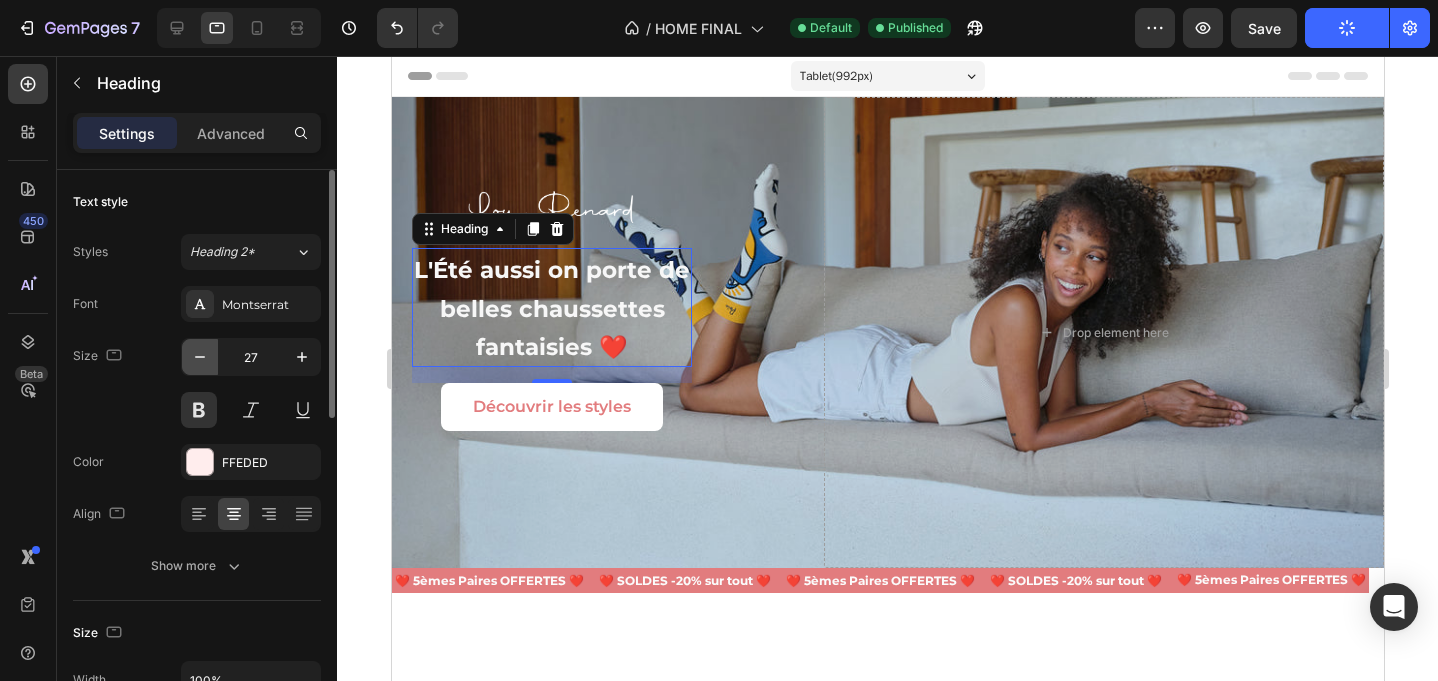 click 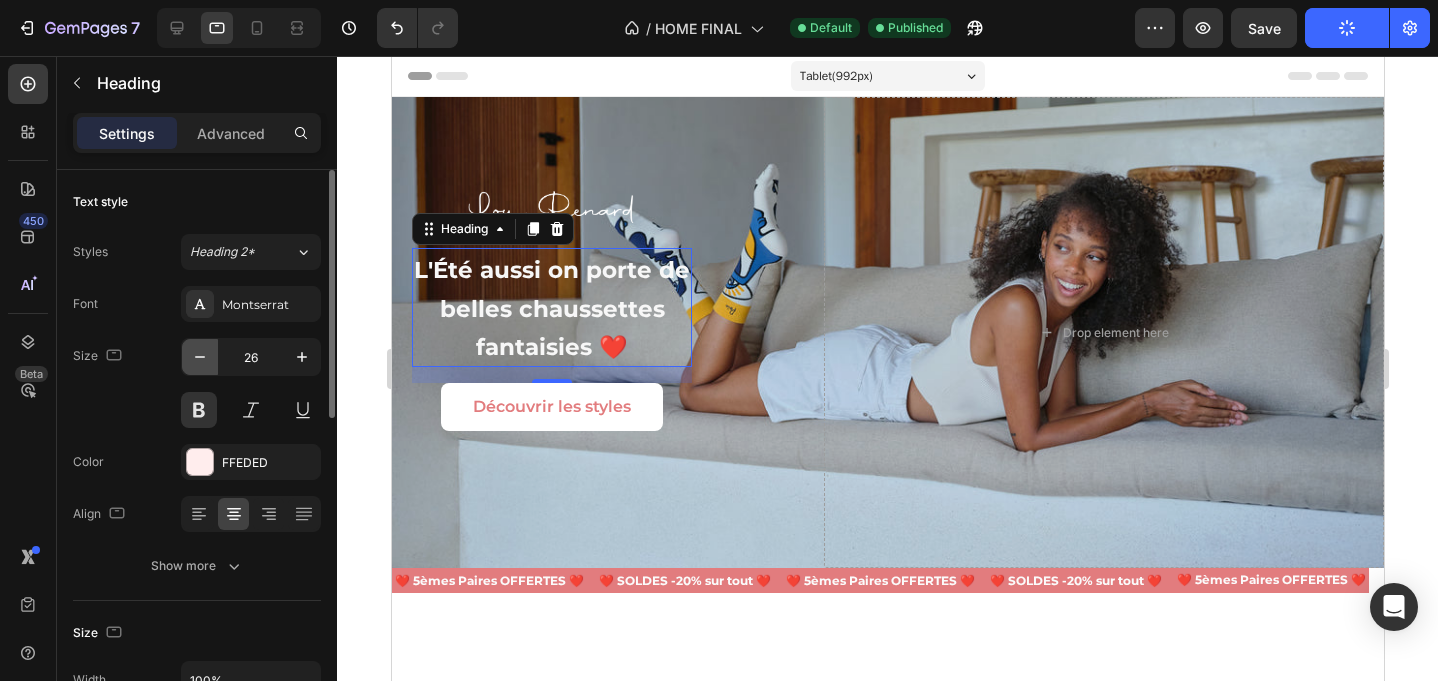 click 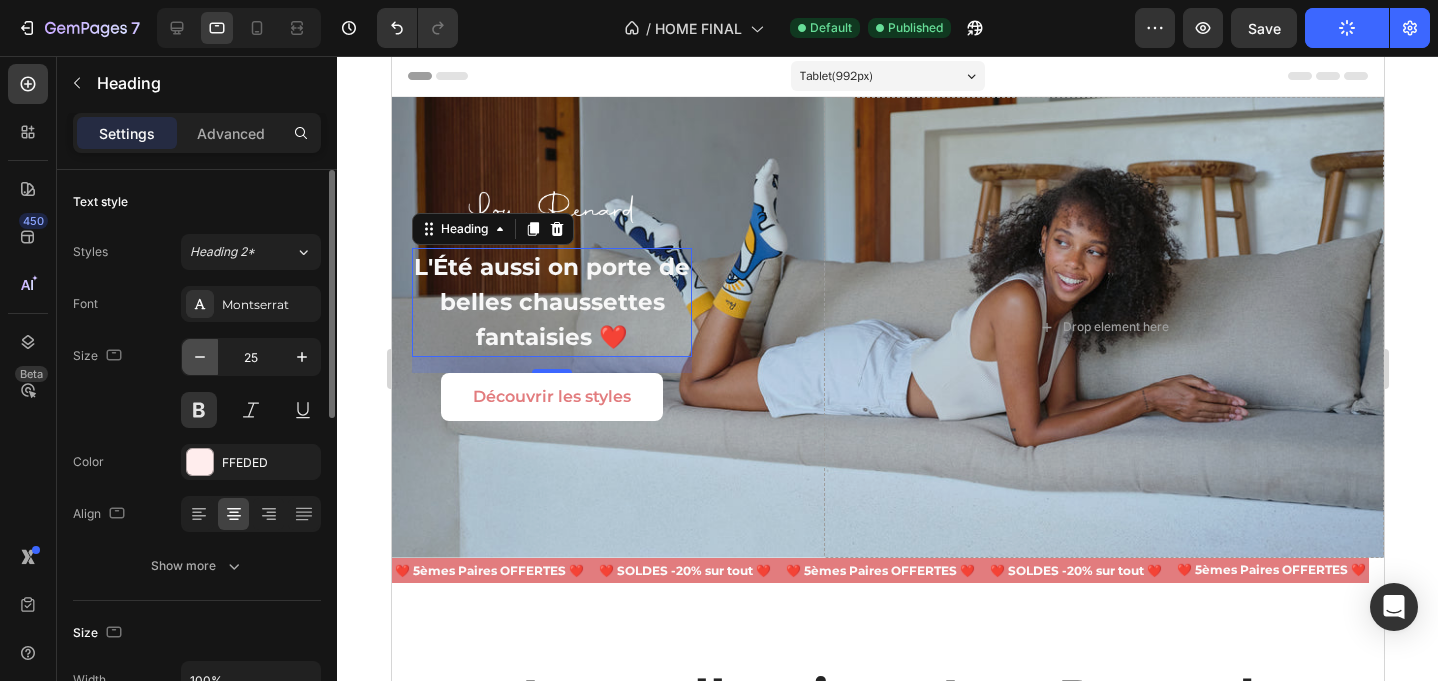 click 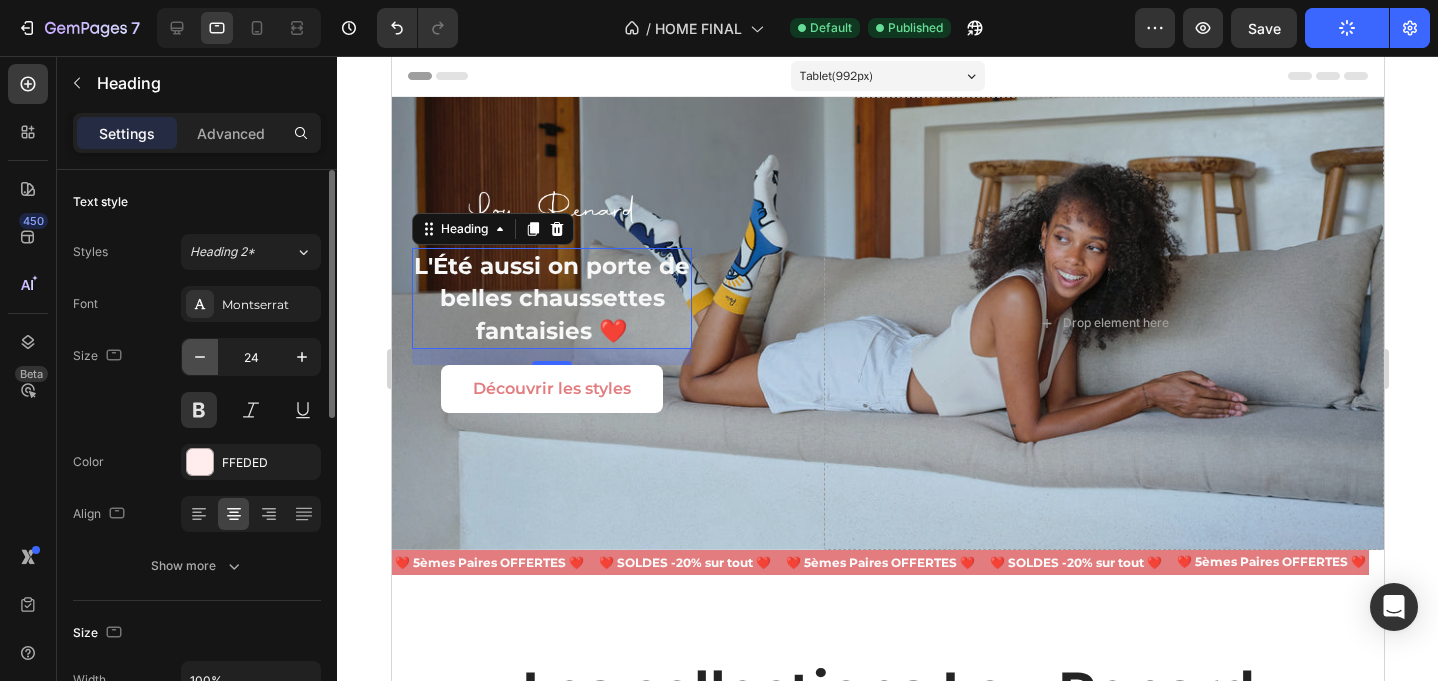 click 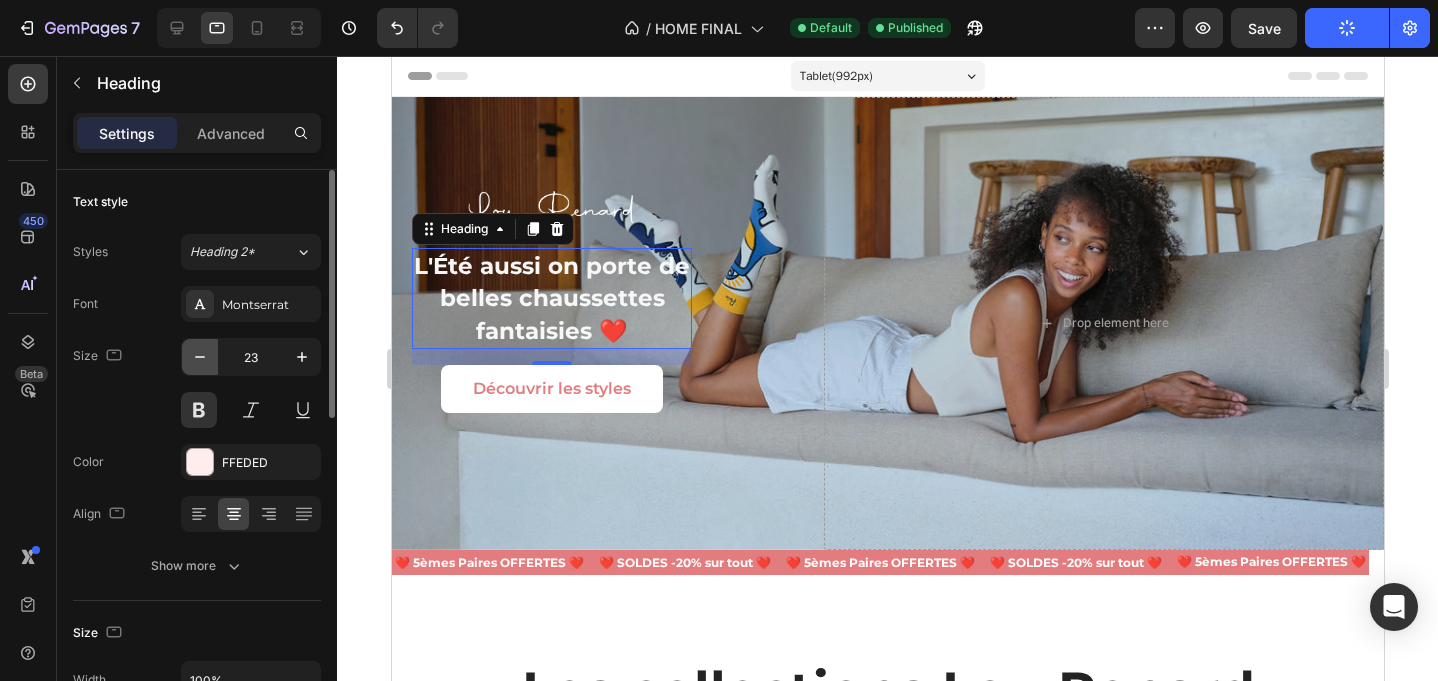 click 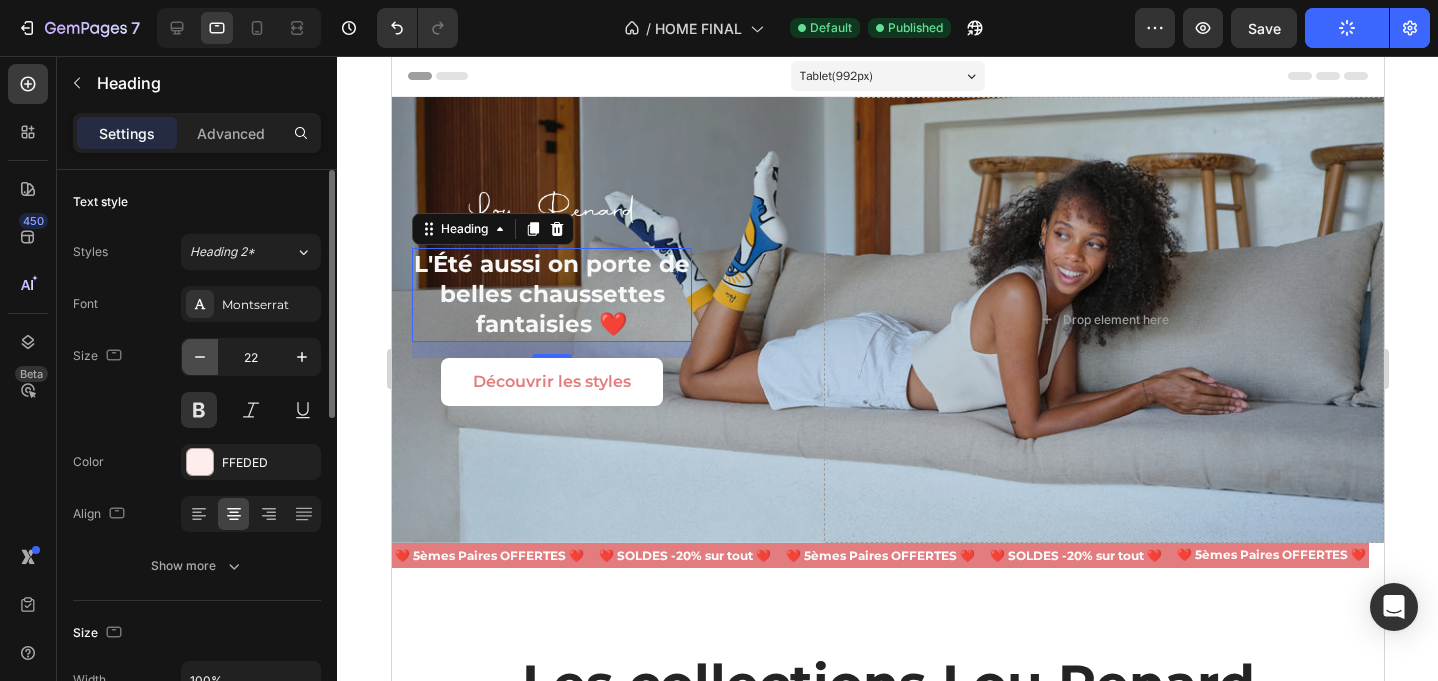 click 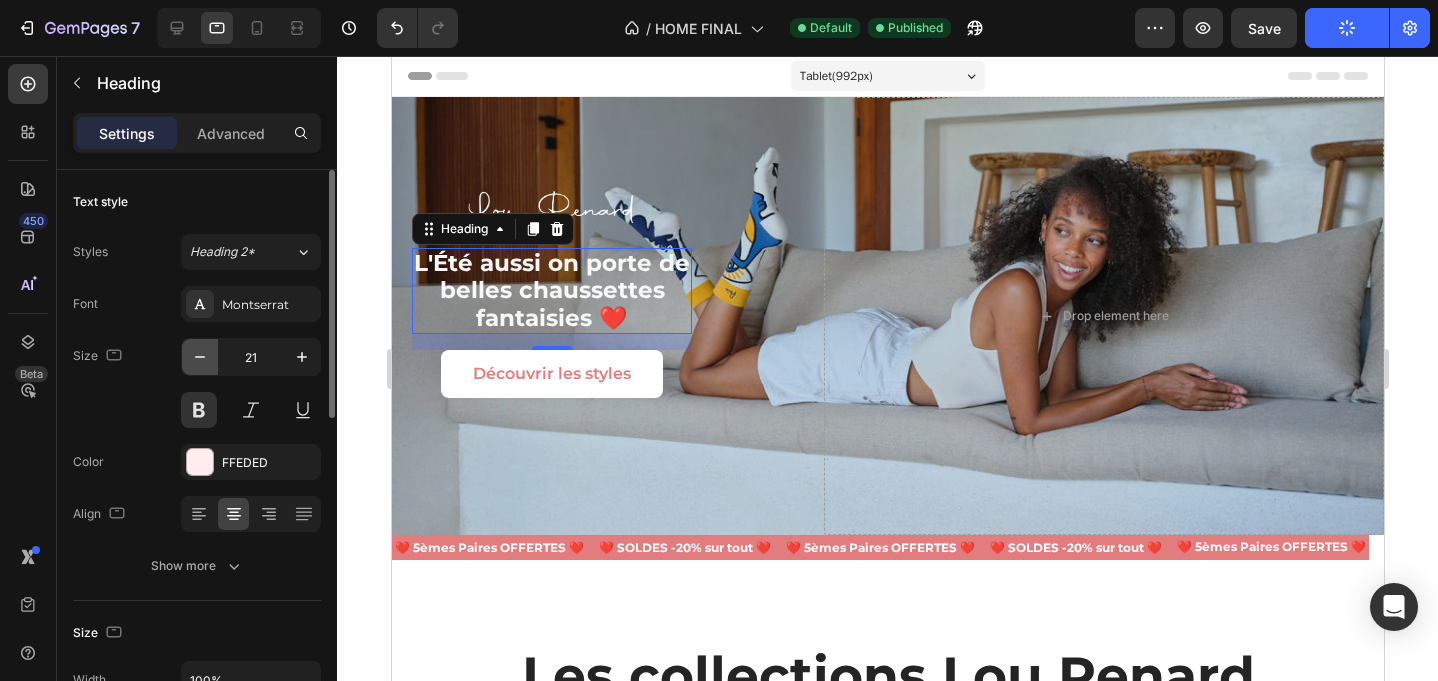click 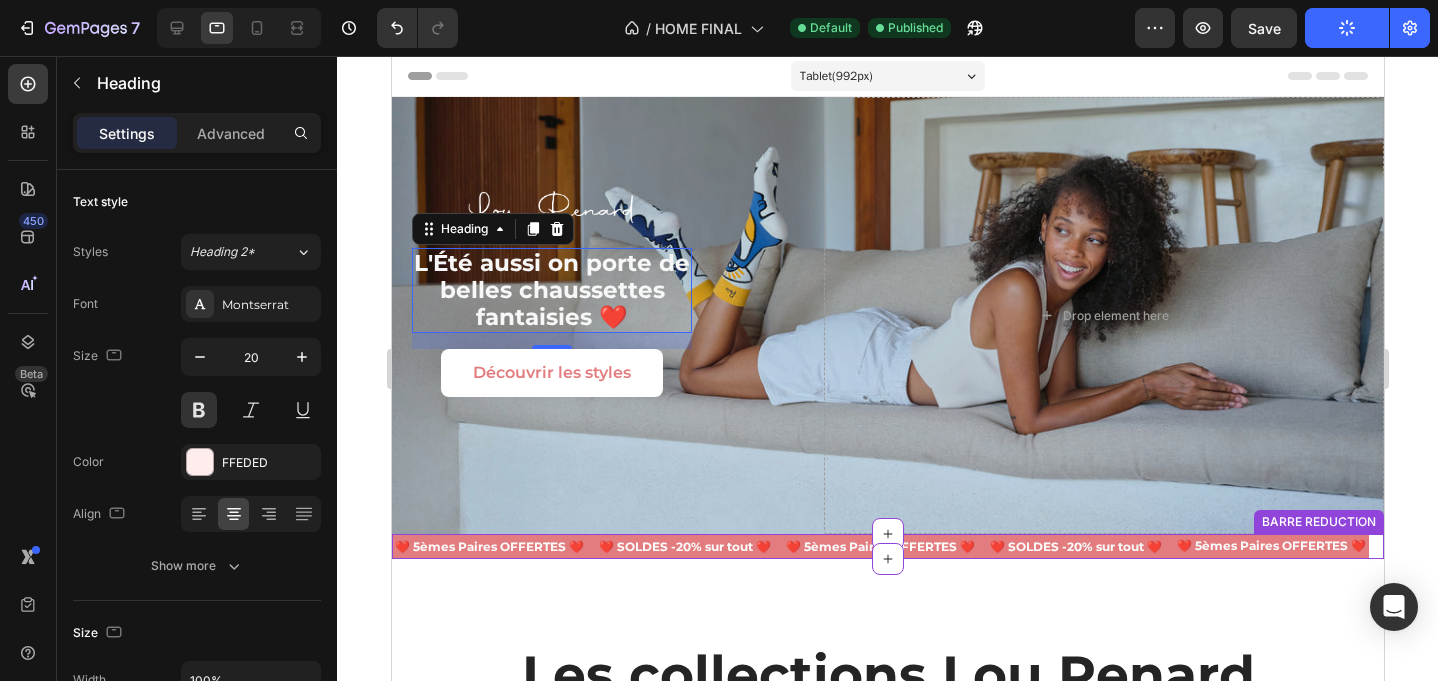 click on "❤️ SOLDES -20% sur tout ❤️" at bounding box center [684, 546] 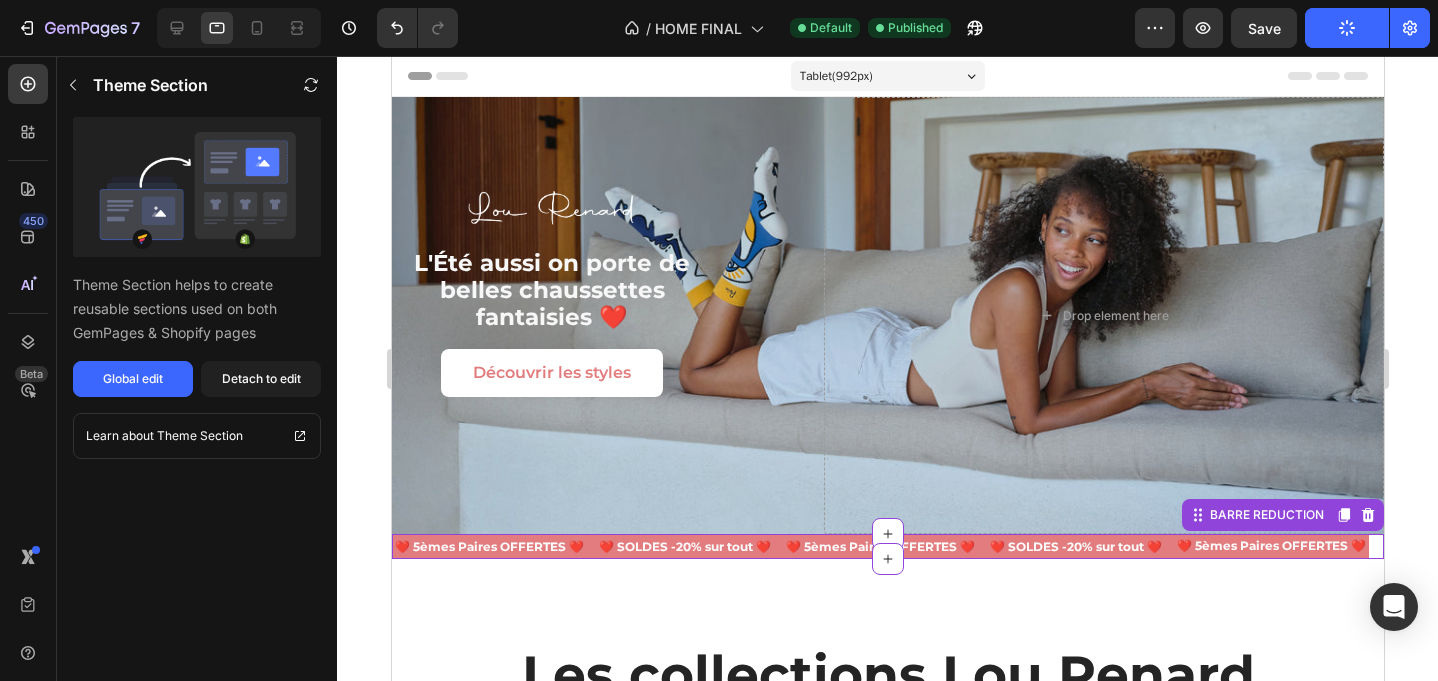 click on "❤️ SOLDES -20% sur tout ❤️" at bounding box center [684, 546] 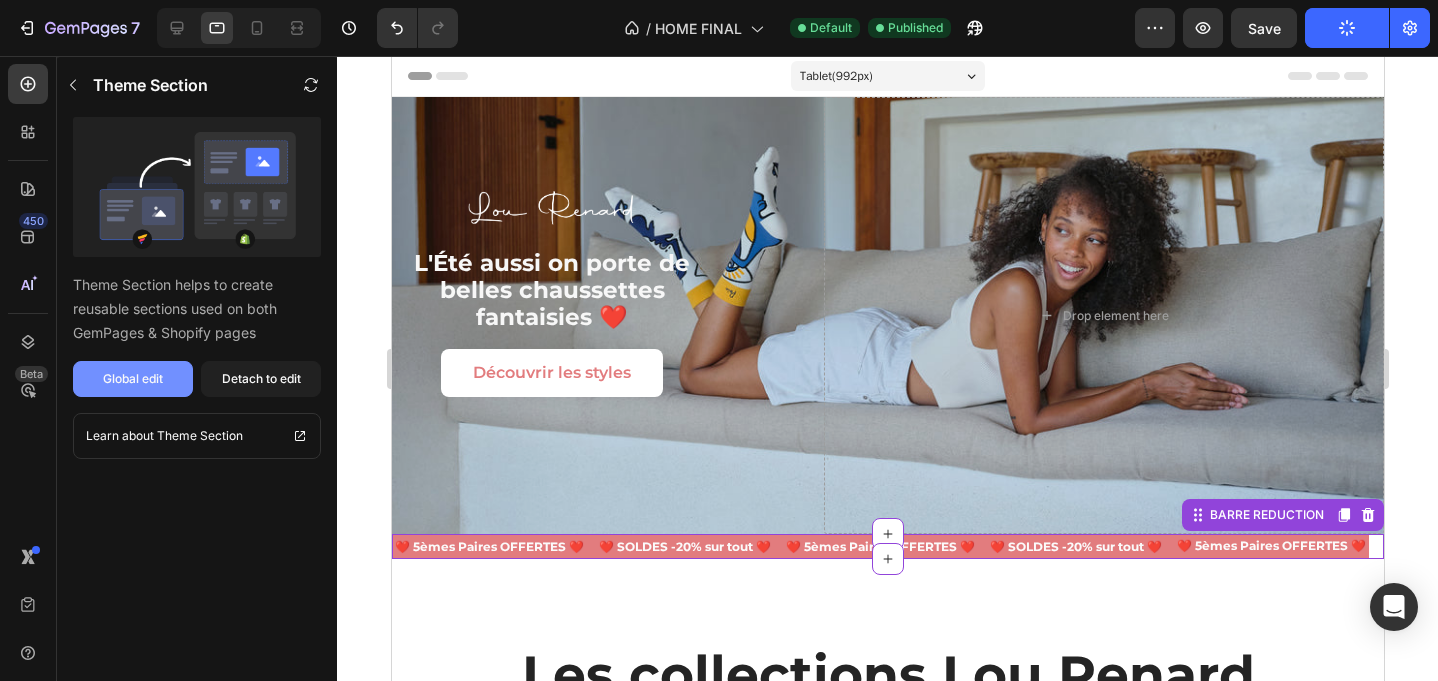 click on "Global edit" at bounding box center [133, 379] 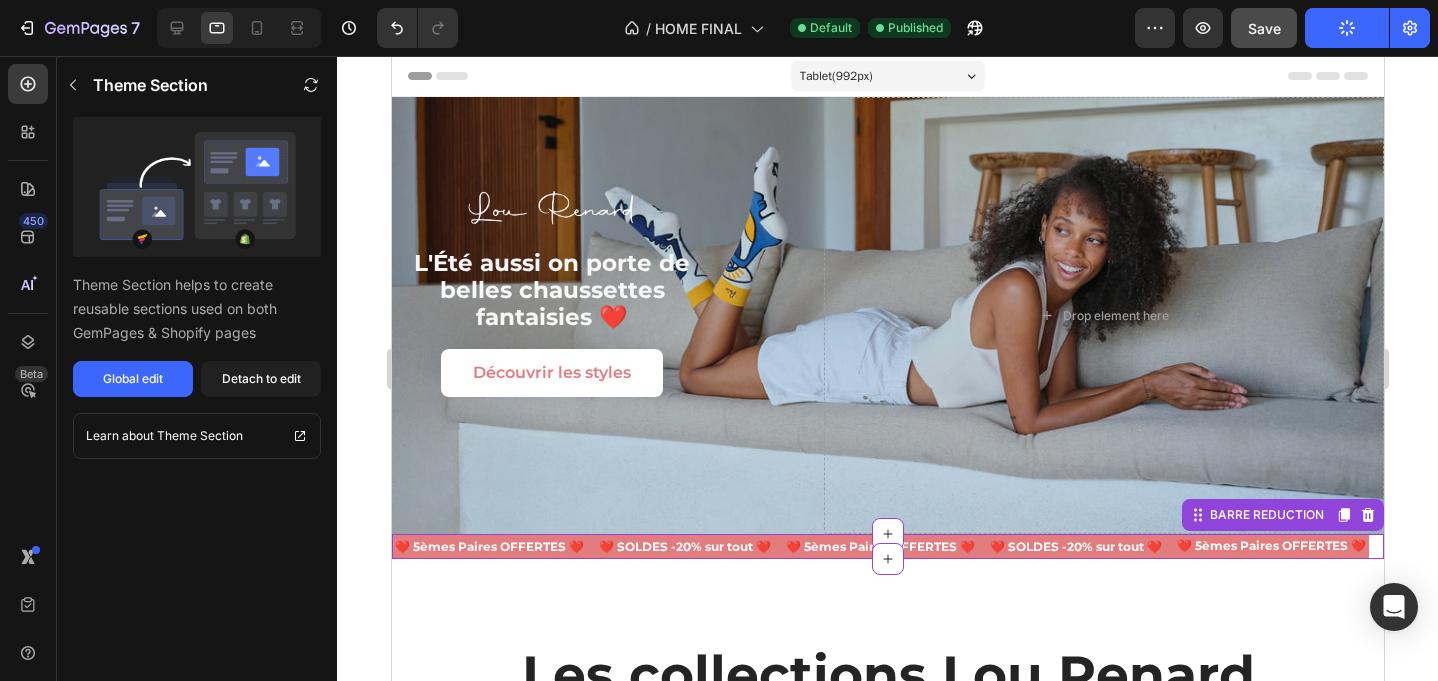 click on "Save" 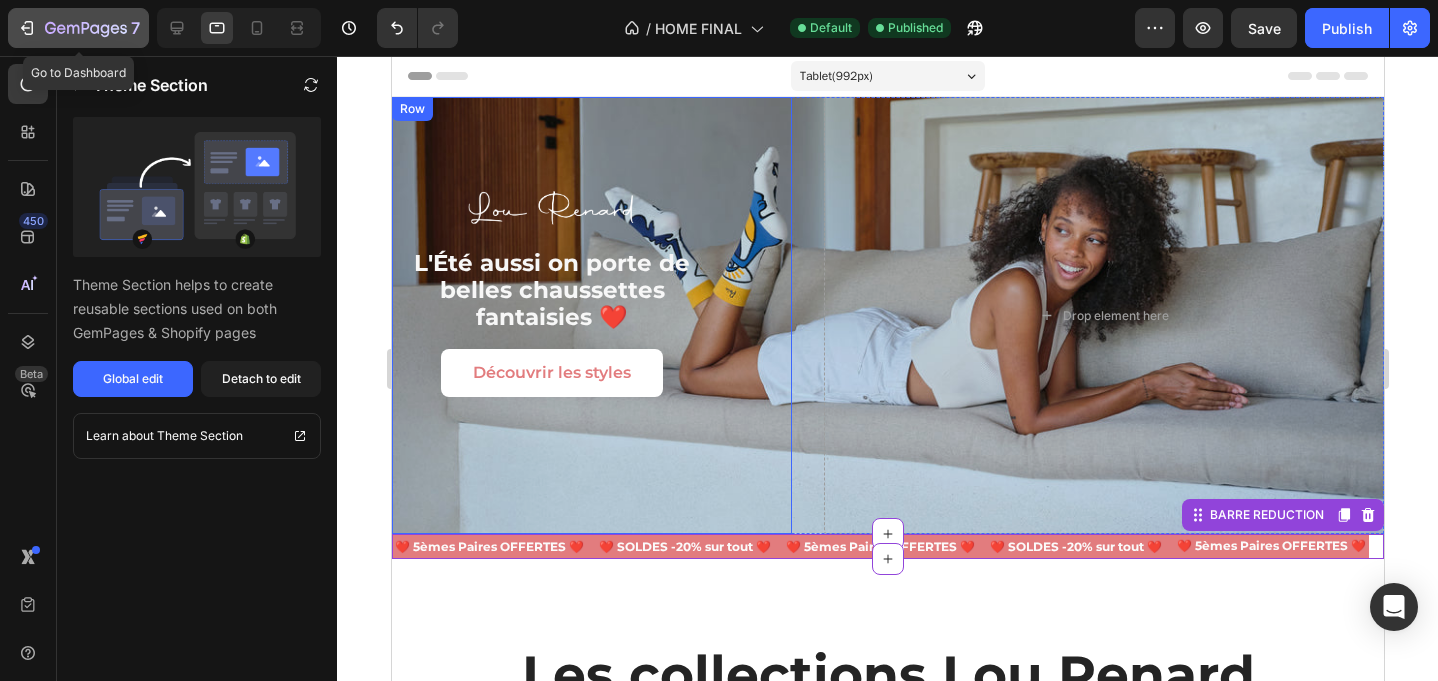 click 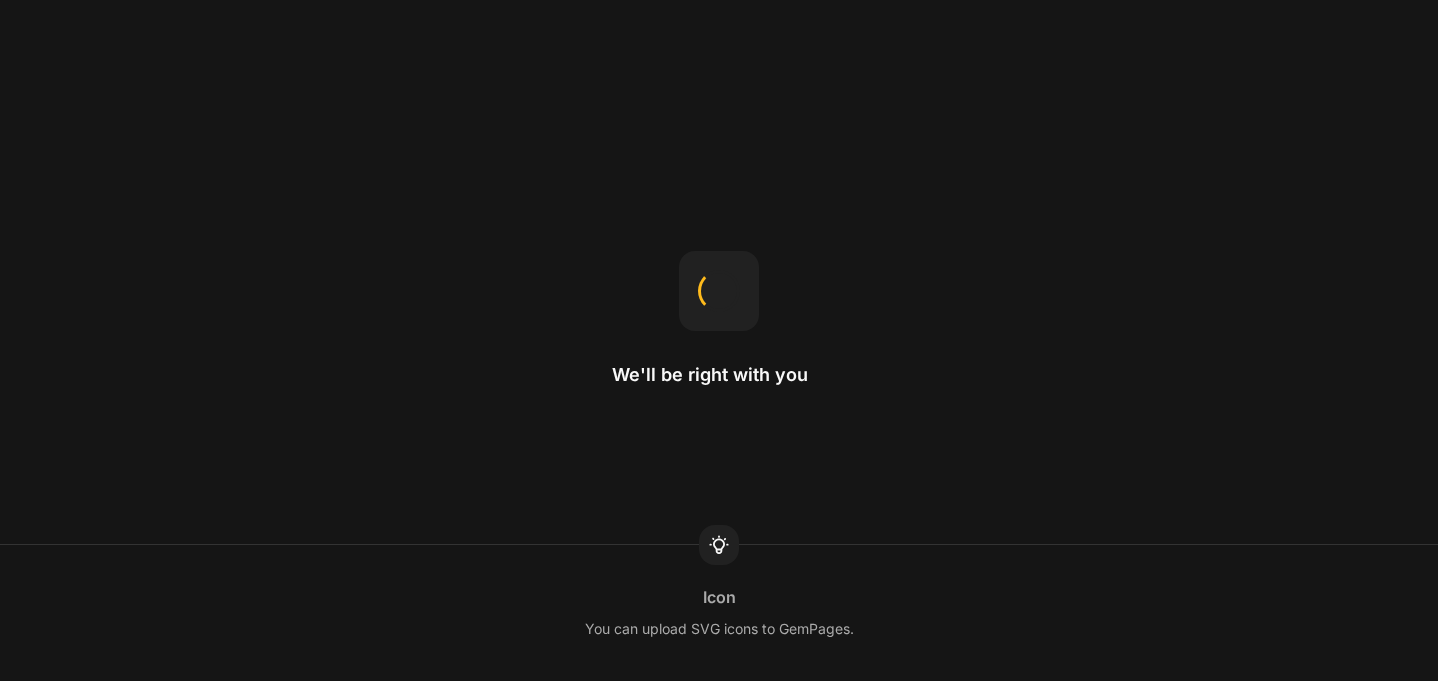 scroll, scrollTop: 0, scrollLeft: 0, axis: both 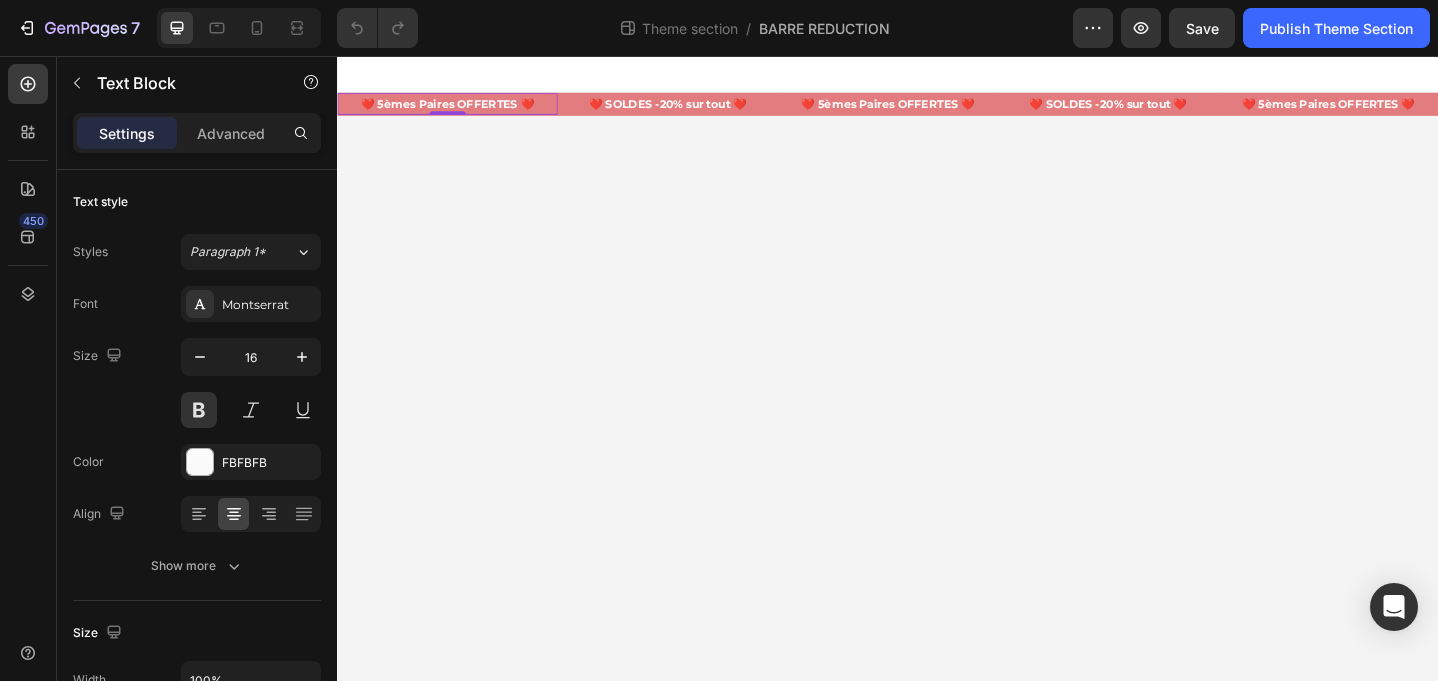 click on "❤️ 5èmes Paires OFFERTES ❤️" at bounding box center [457, 108] 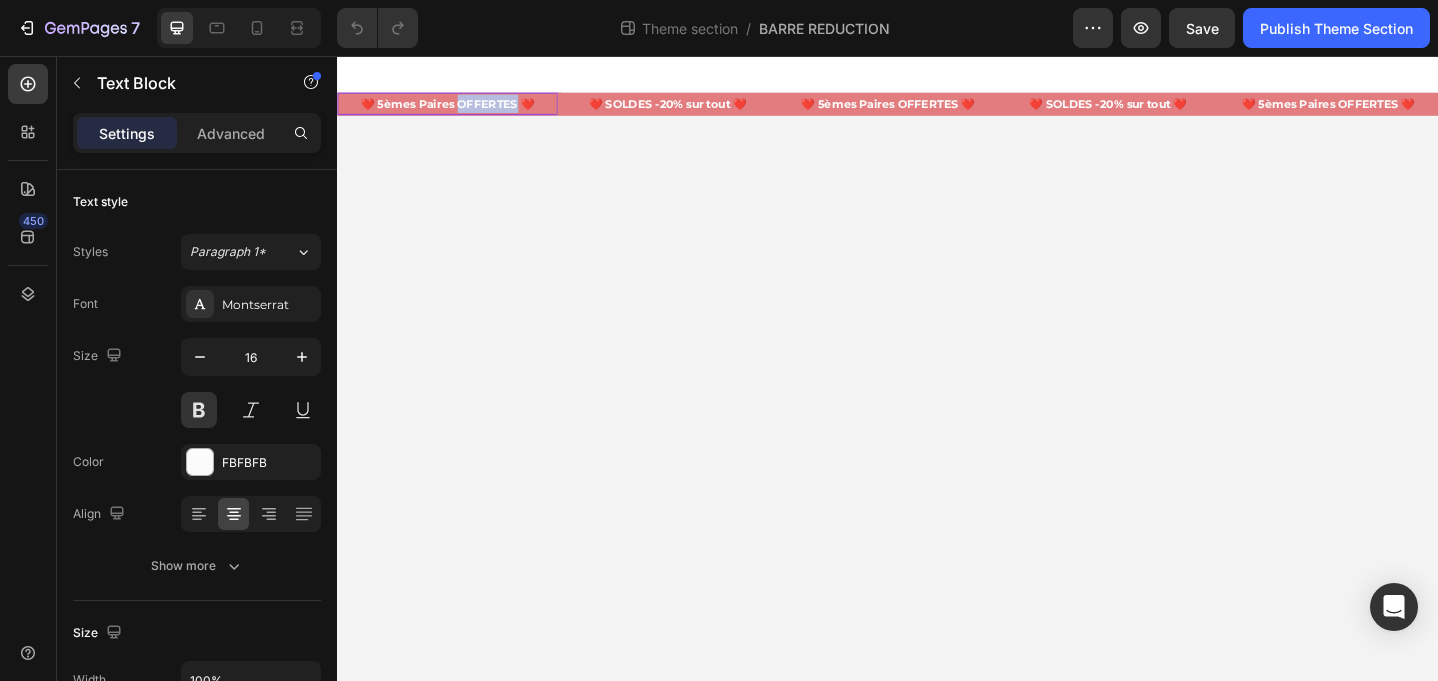 click on "❤️ 5èmes Paires OFFERTES ❤️" at bounding box center (457, 108) 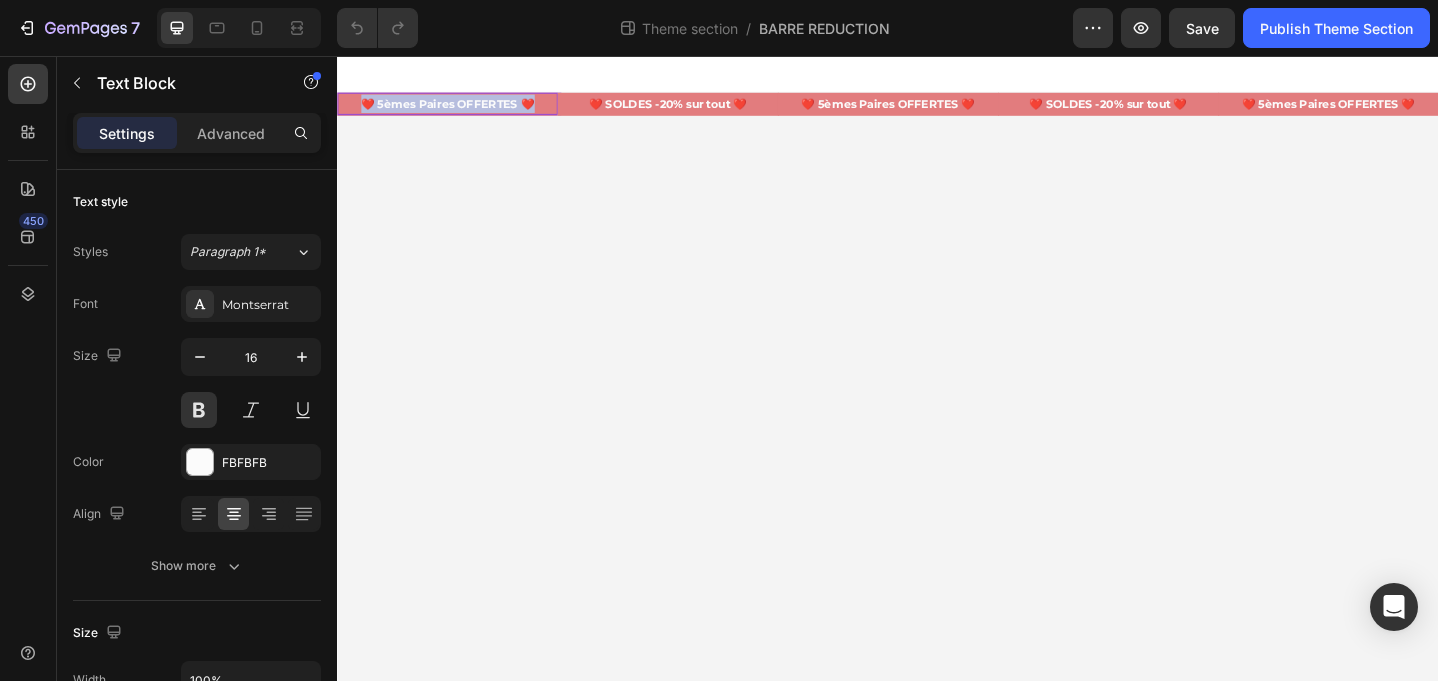click on "❤️ 5èmes Paires OFFERTES ❤️" at bounding box center (457, 108) 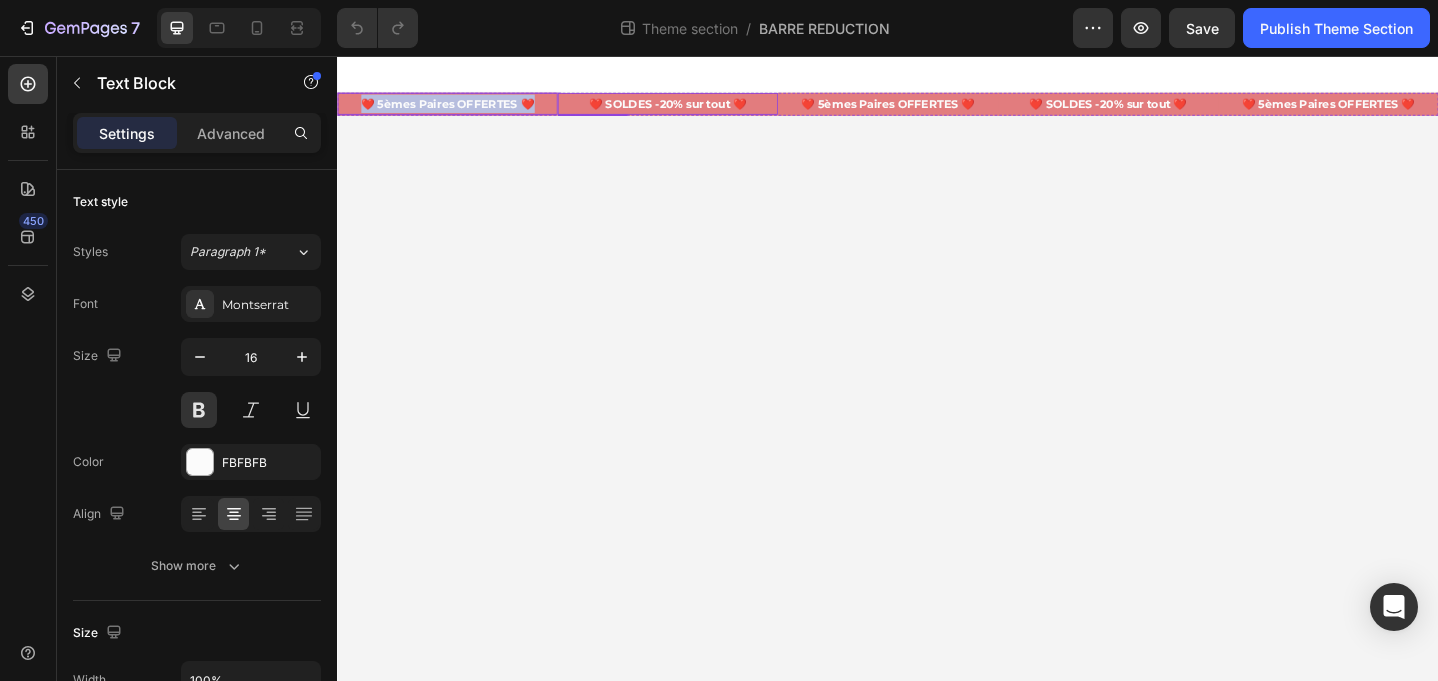 click on "❤️ SOLDES -20% sur tout ❤️" at bounding box center [697, 108] 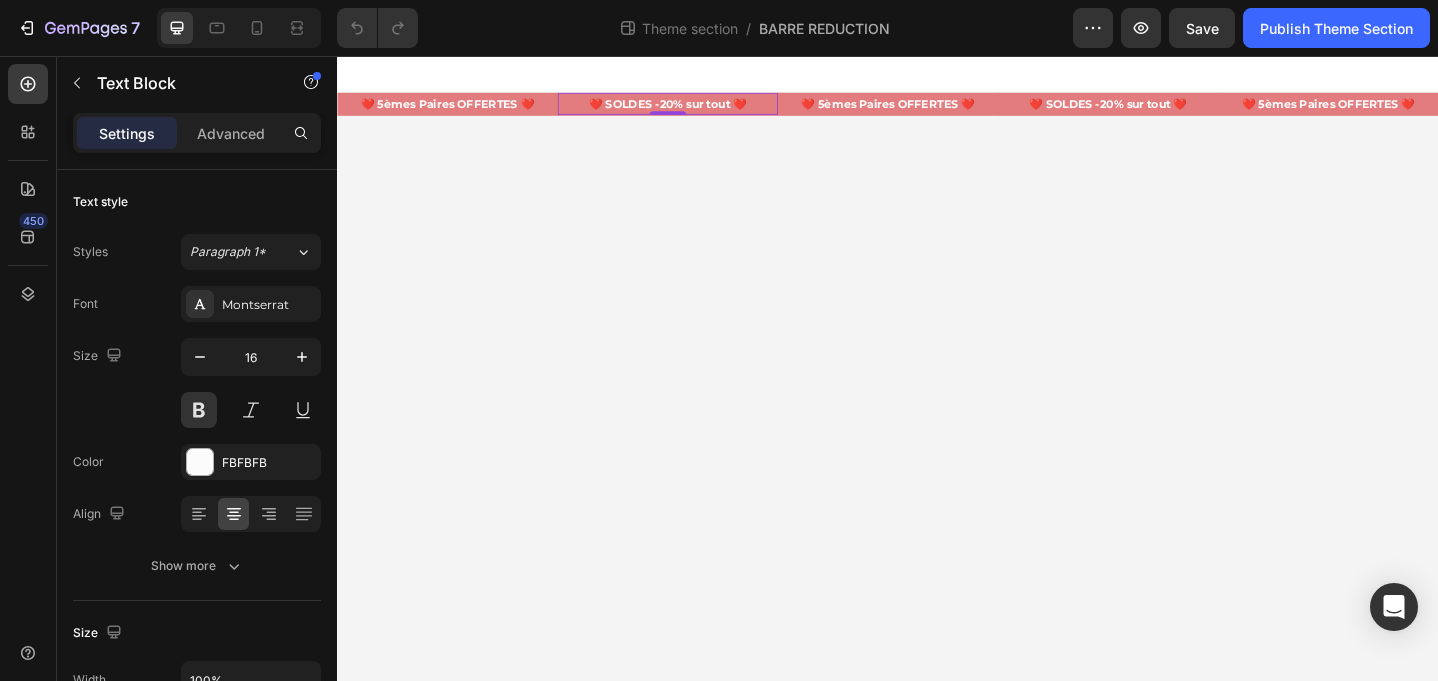 click on "❤️ SOLDES -20% sur tout ❤️" at bounding box center [697, 108] 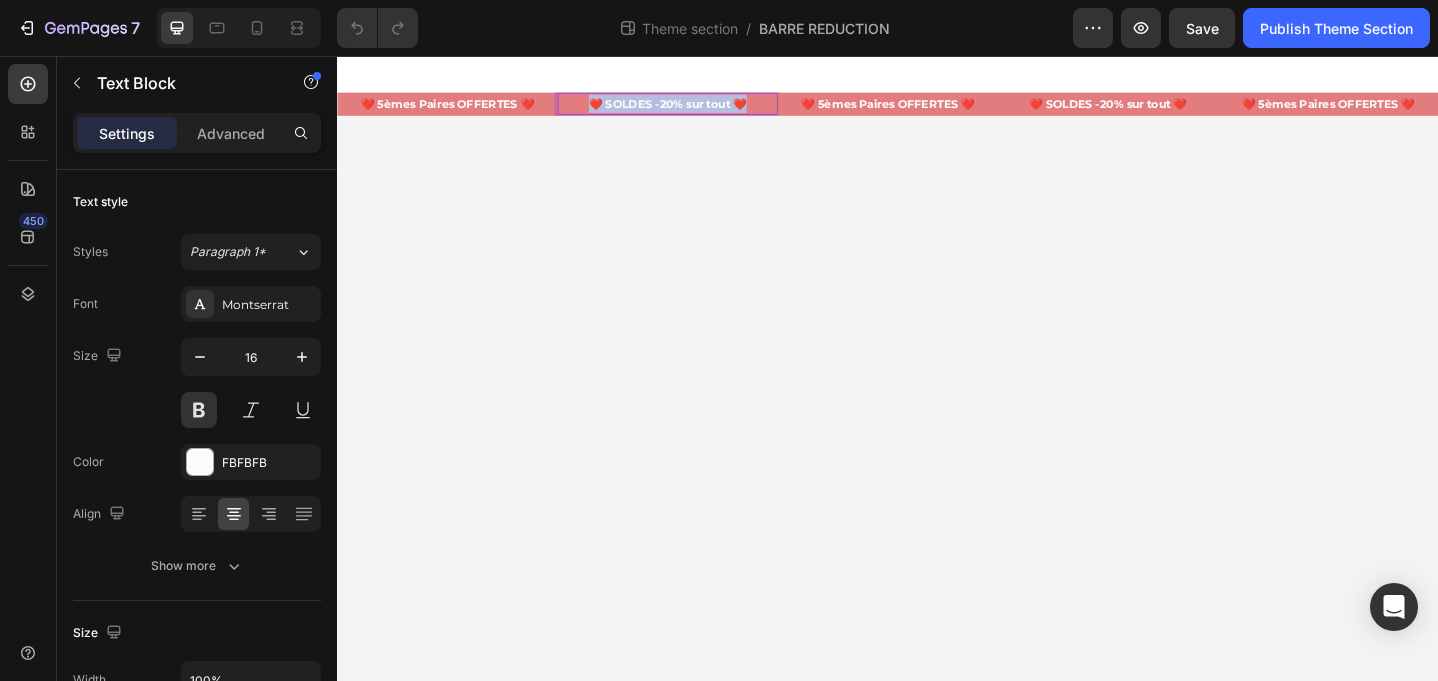 click on "❤️ SOLDES -20% sur tout ❤️" at bounding box center [697, 108] 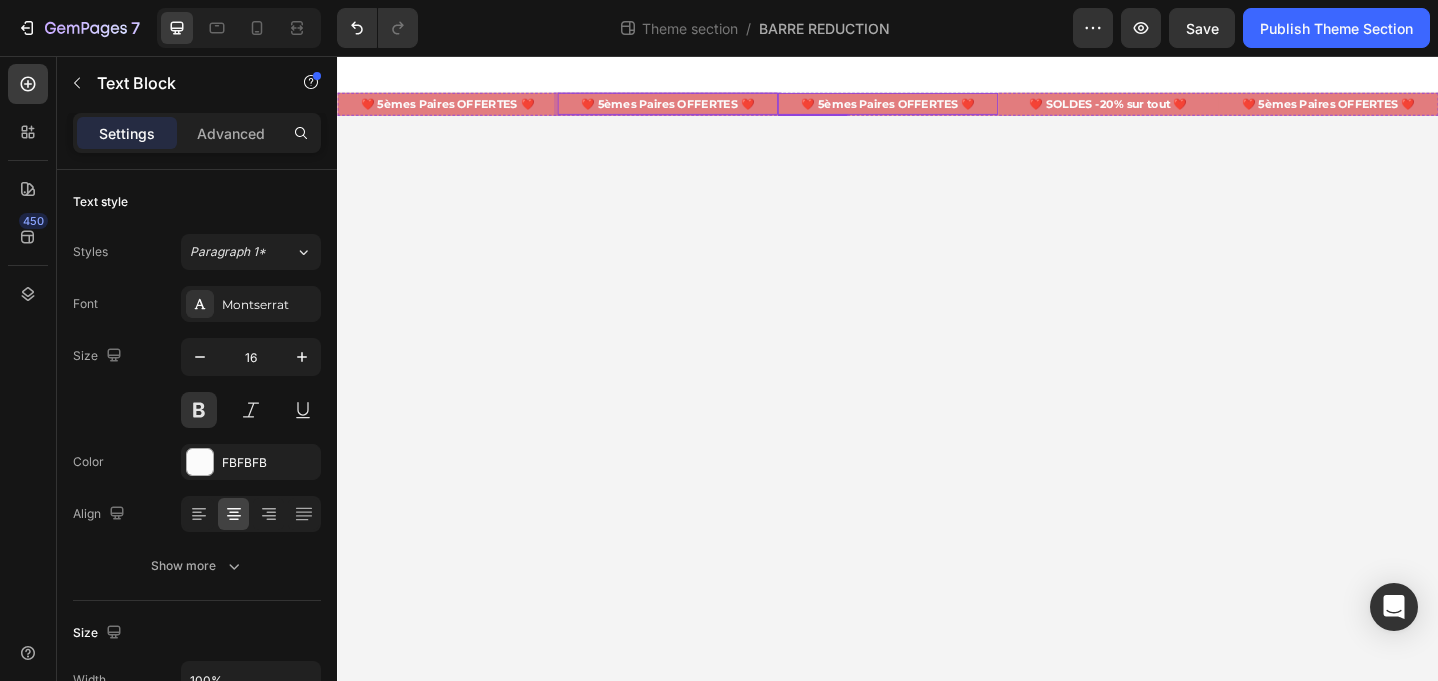click on "❤️ 5èmes Paires OFFERTES ❤️" at bounding box center (937, 108) 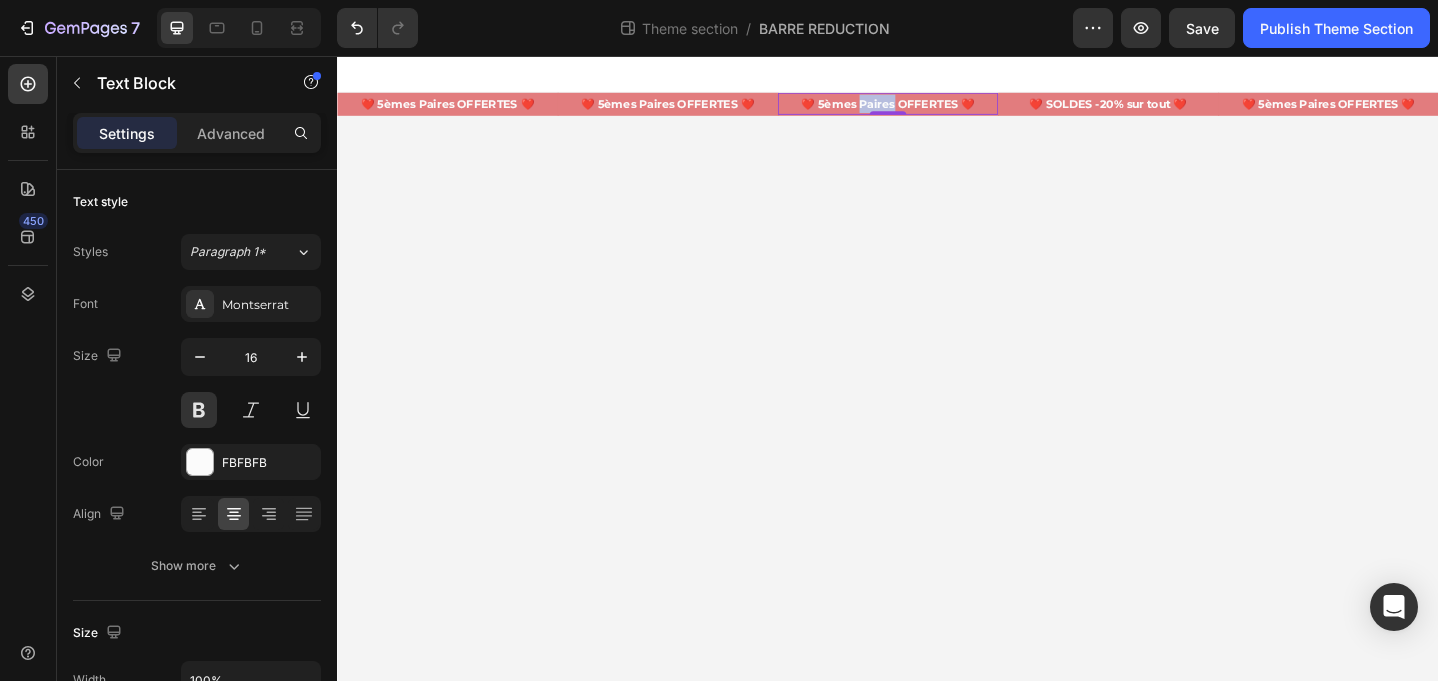 click on "❤️ 5èmes Paires OFFERTES ❤️" at bounding box center (937, 108) 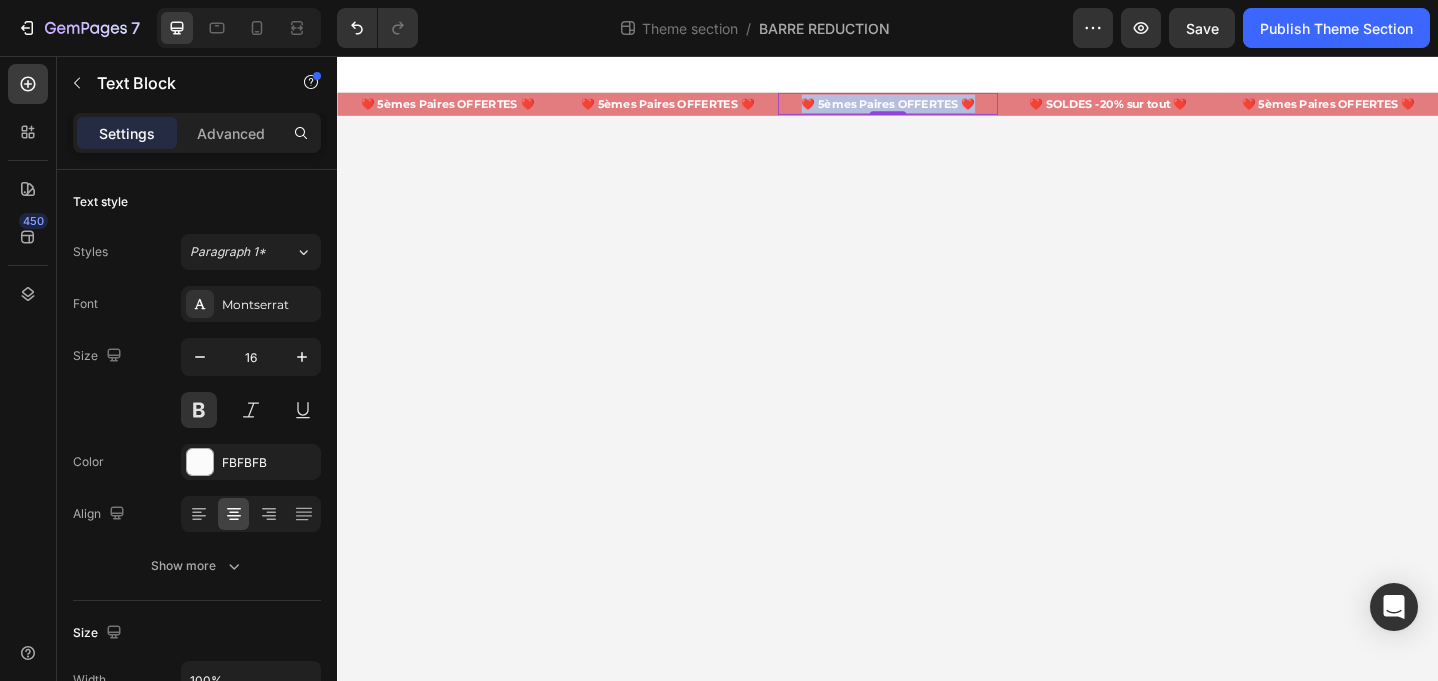 click on "❤️ 5èmes Paires OFFERTES ❤️" at bounding box center [937, 108] 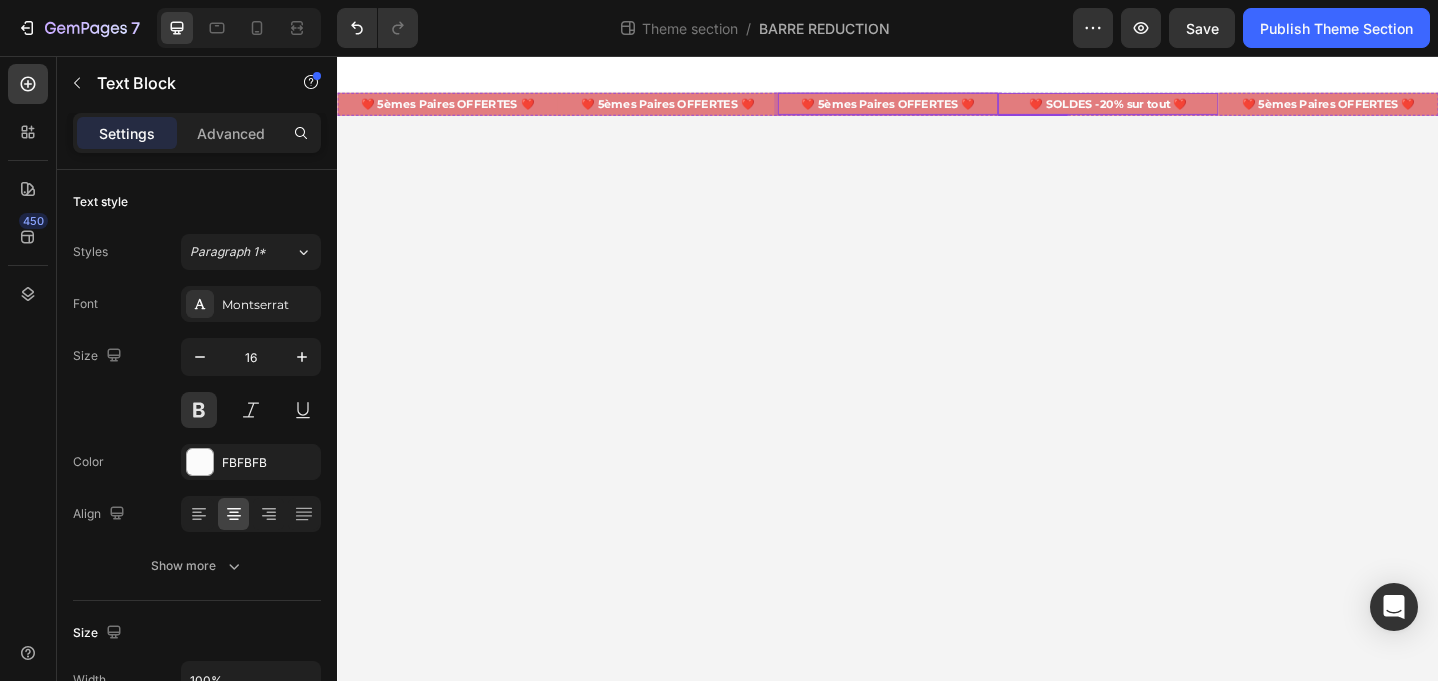 click on "❤️ SOLDES -20% sur tout ❤️" at bounding box center [1177, 108] 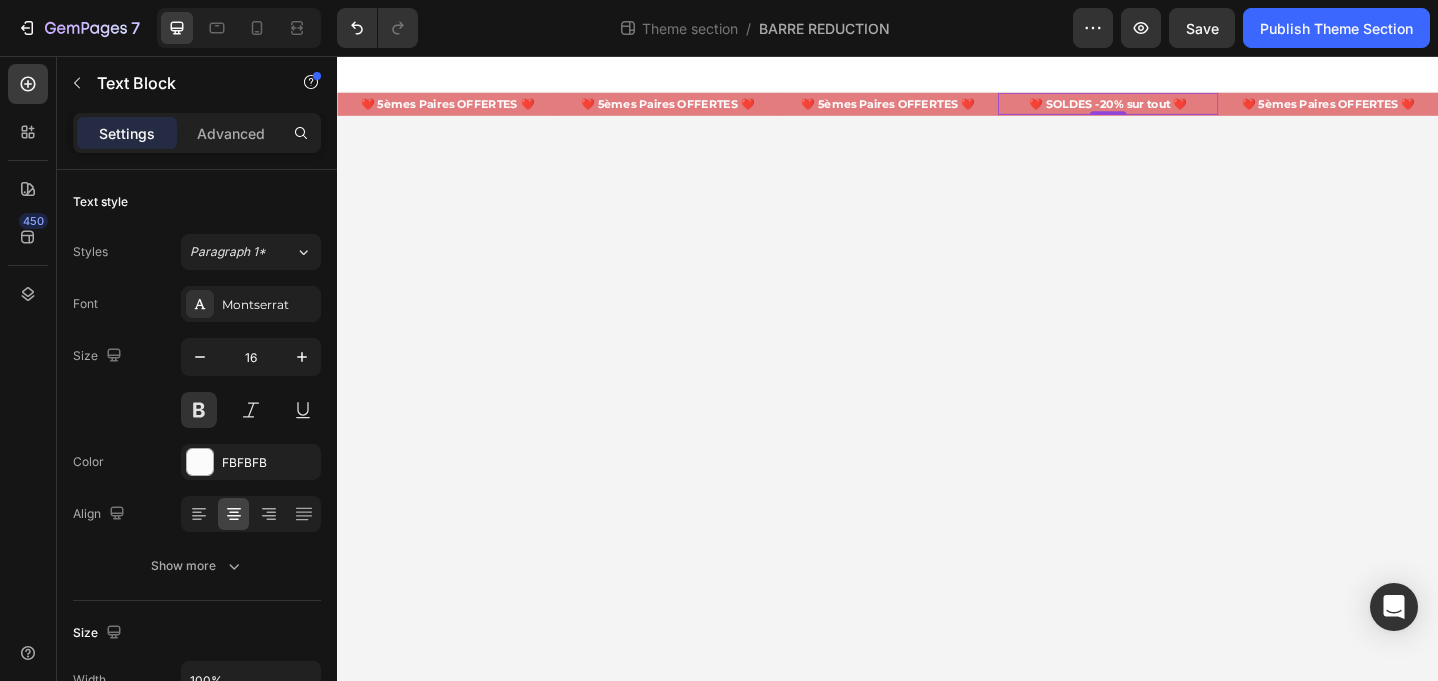 click on "❤️ SOLDES -20% sur tout ❤️" at bounding box center [1177, 108] 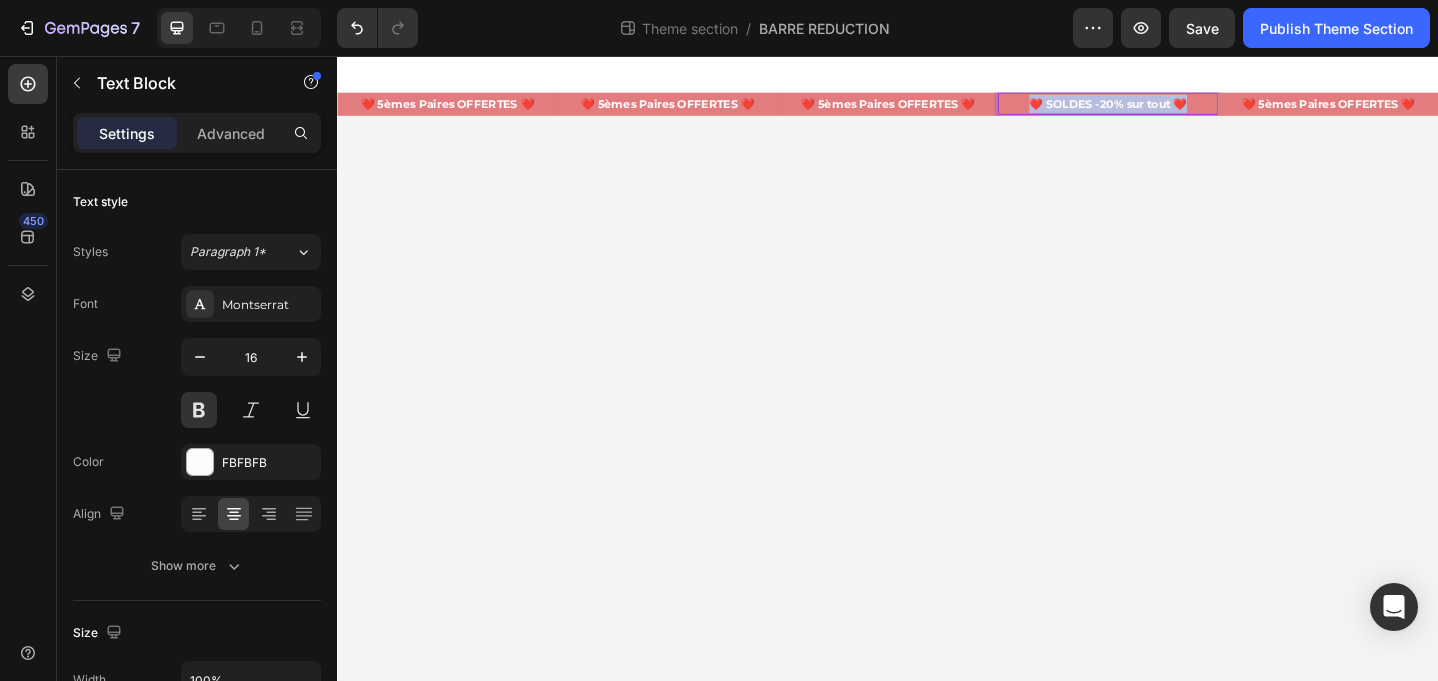 click on "❤️ SOLDES -20% sur tout ❤️" at bounding box center (1177, 108) 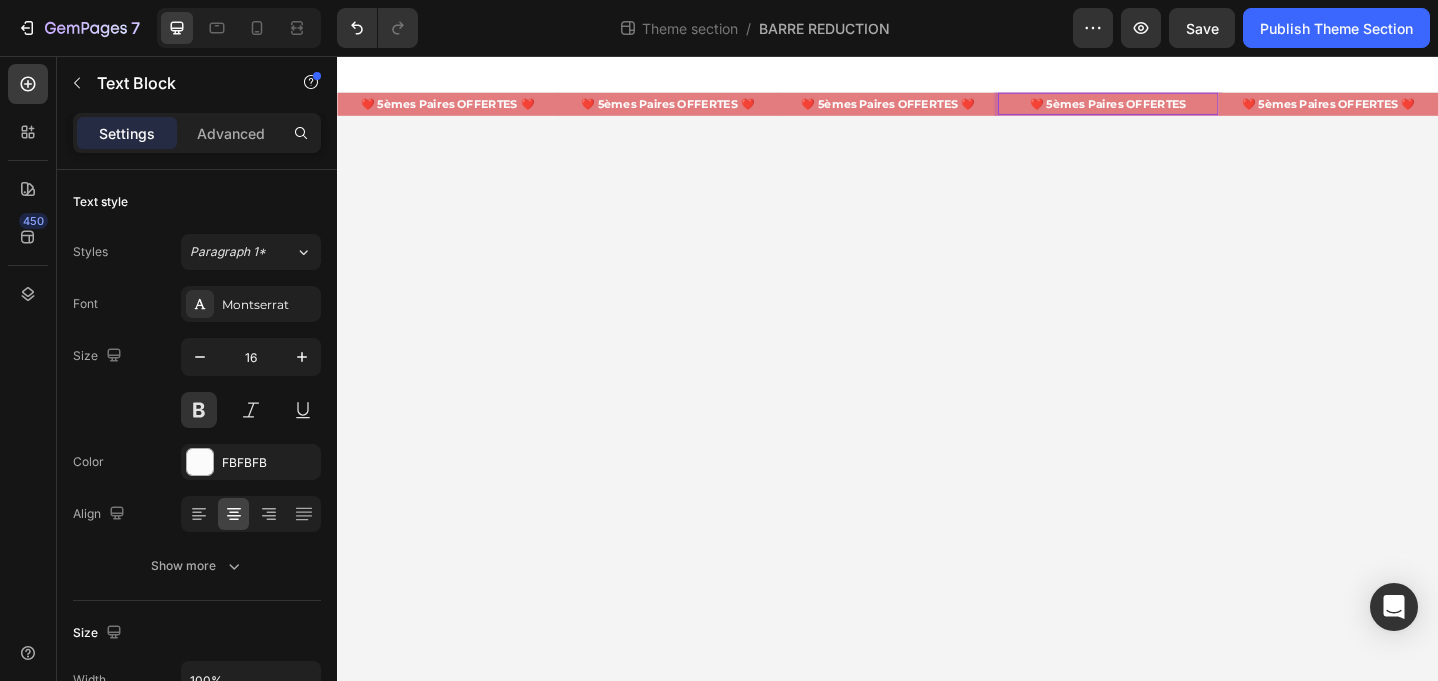 click on "❤️ 5èmes Paires OFFERTES" at bounding box center [1177, 108] 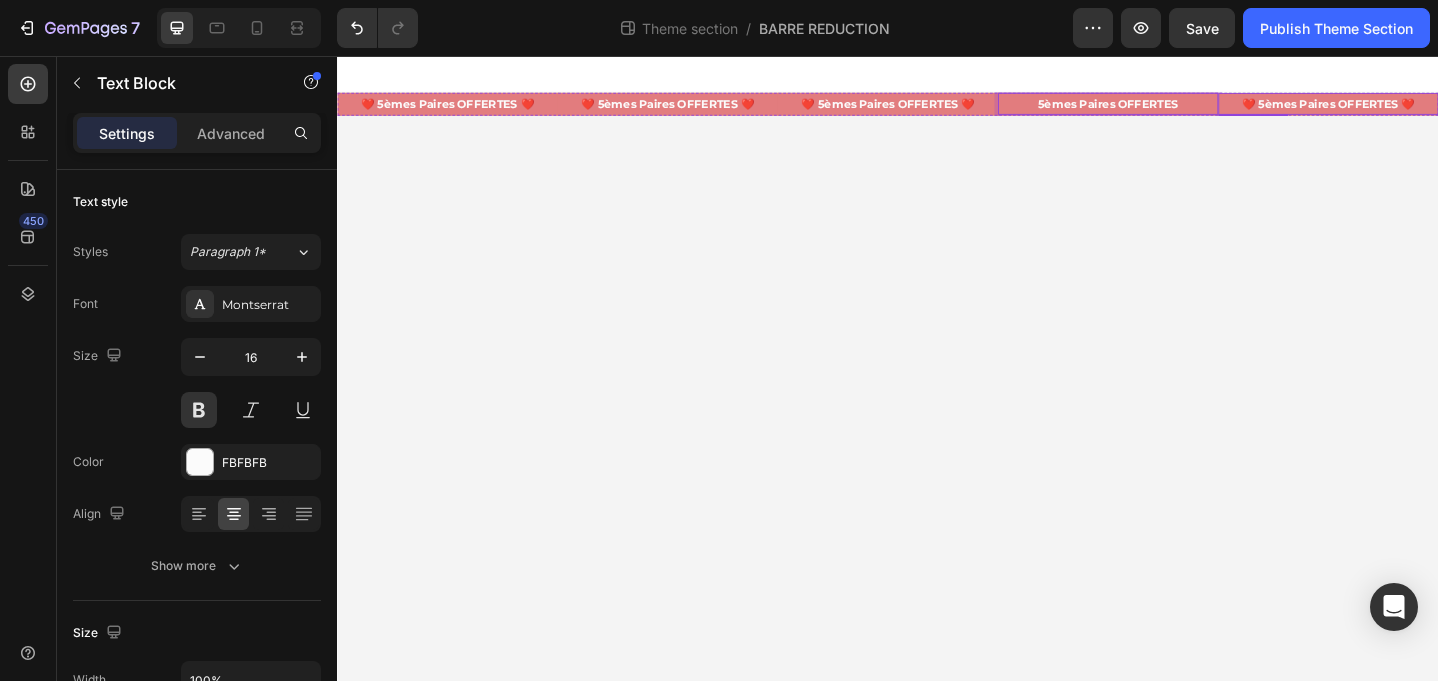 click on "❤️ 5èmes Paires OFFERTES ❤️" at bounding box center (1417, 108) 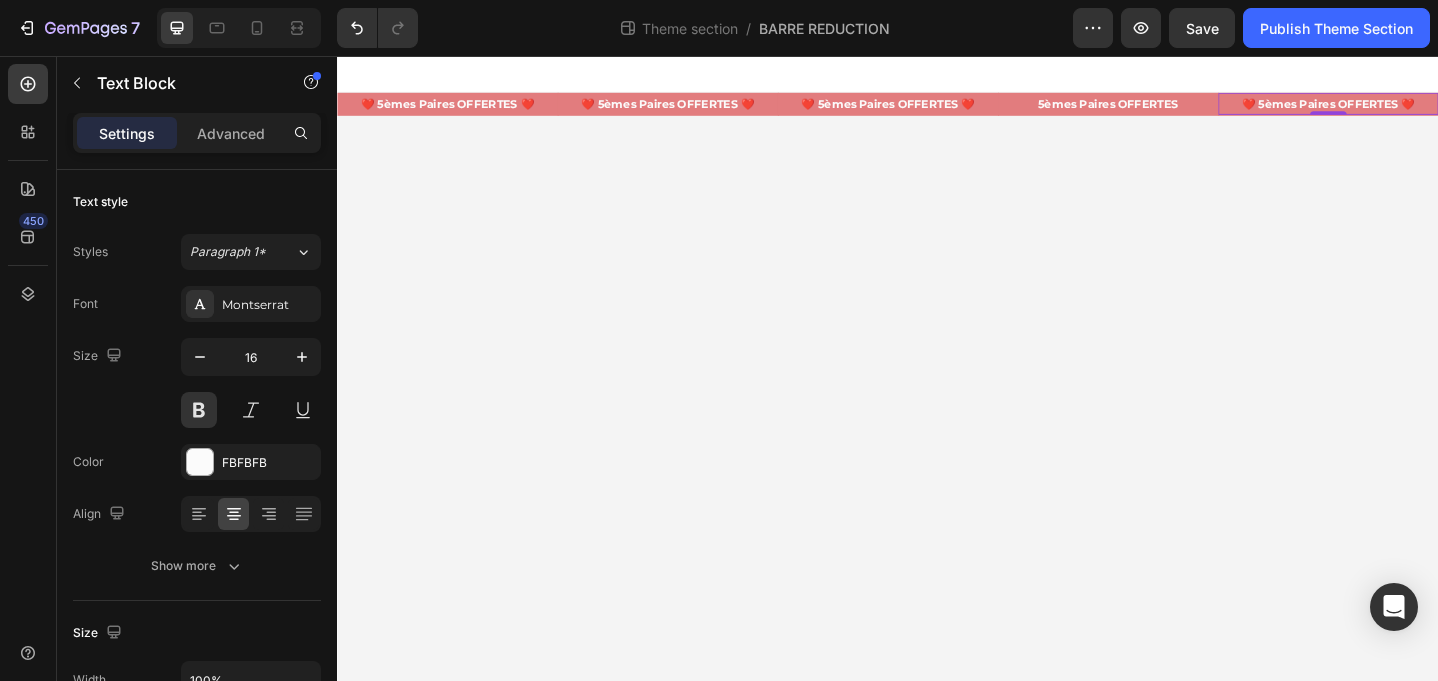 click on "❤️ 5èmes Paires OFFERTES ❤️" at bounding box center [1417, 108] 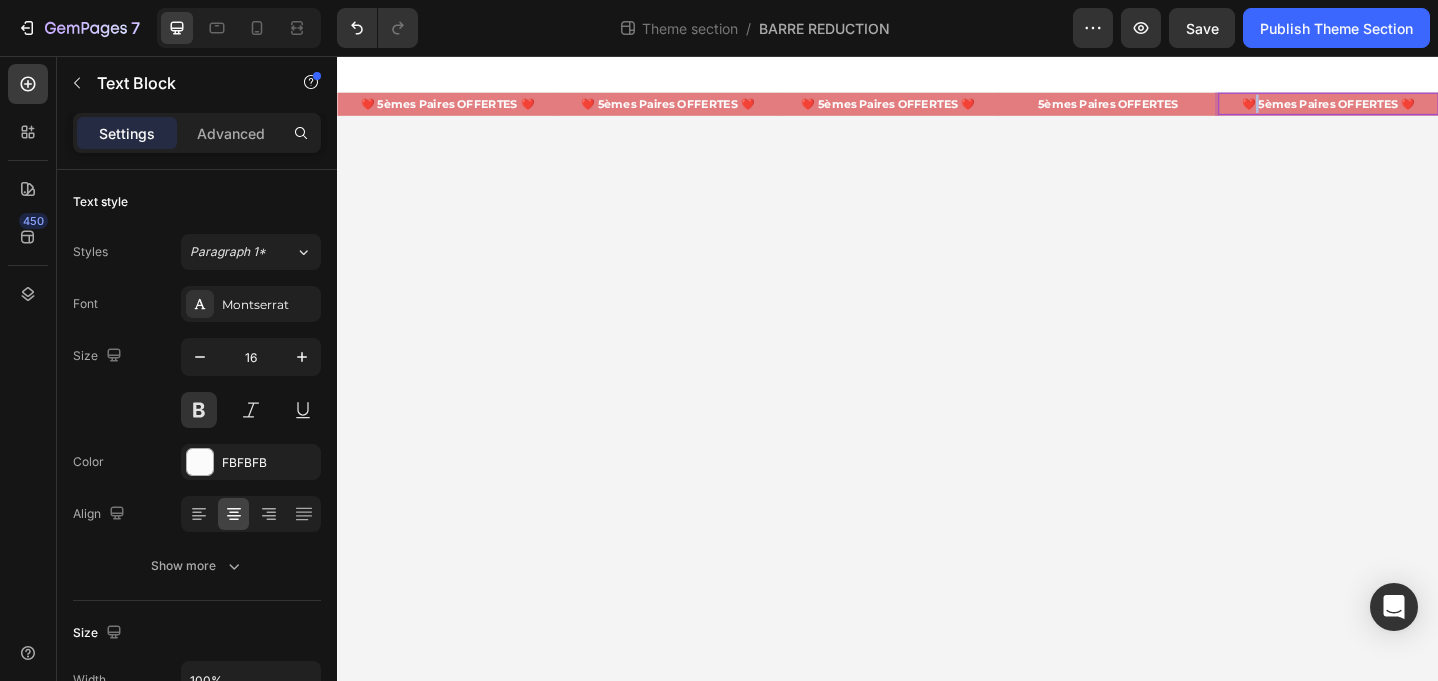 click on "❤️ 5èmes Paires OFFERTES ❤️" at bounding box center (1417, 108) 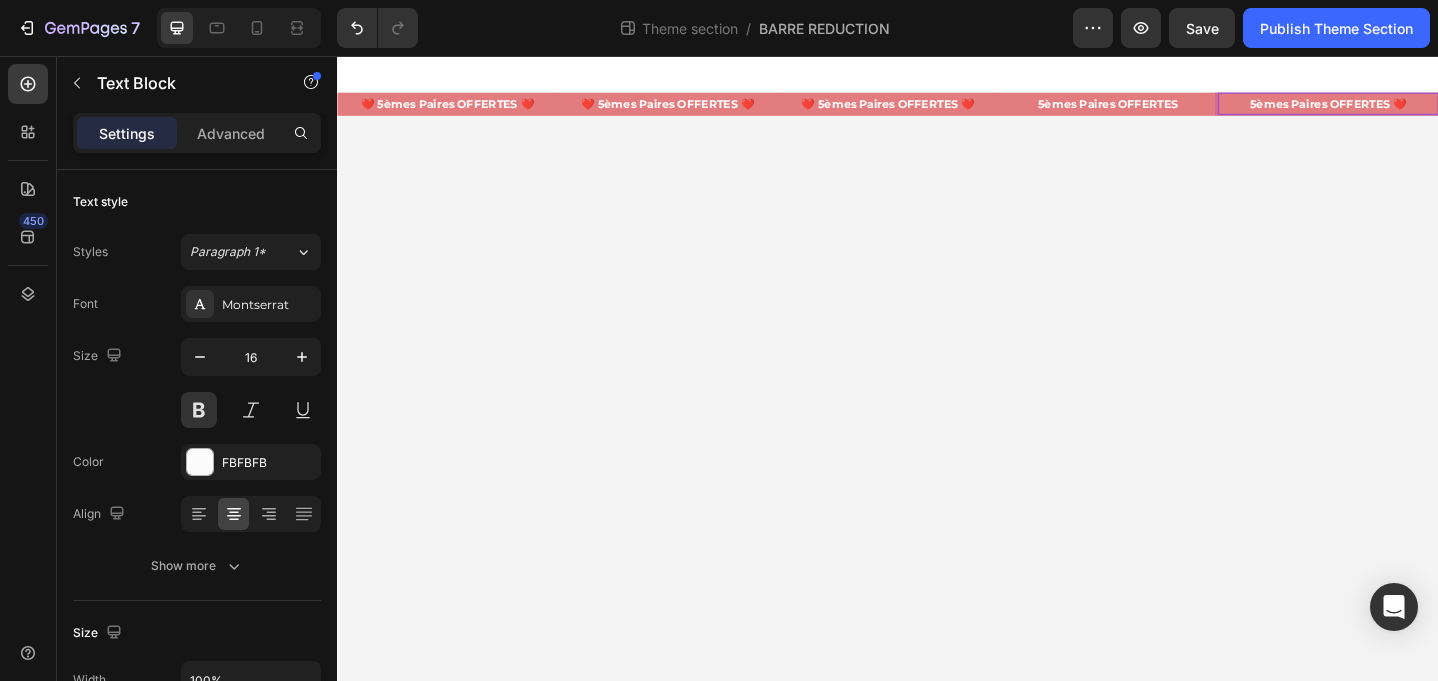 click on "5èmes Paires OFFERTES ❤️" at bounding box center (1417, 108) 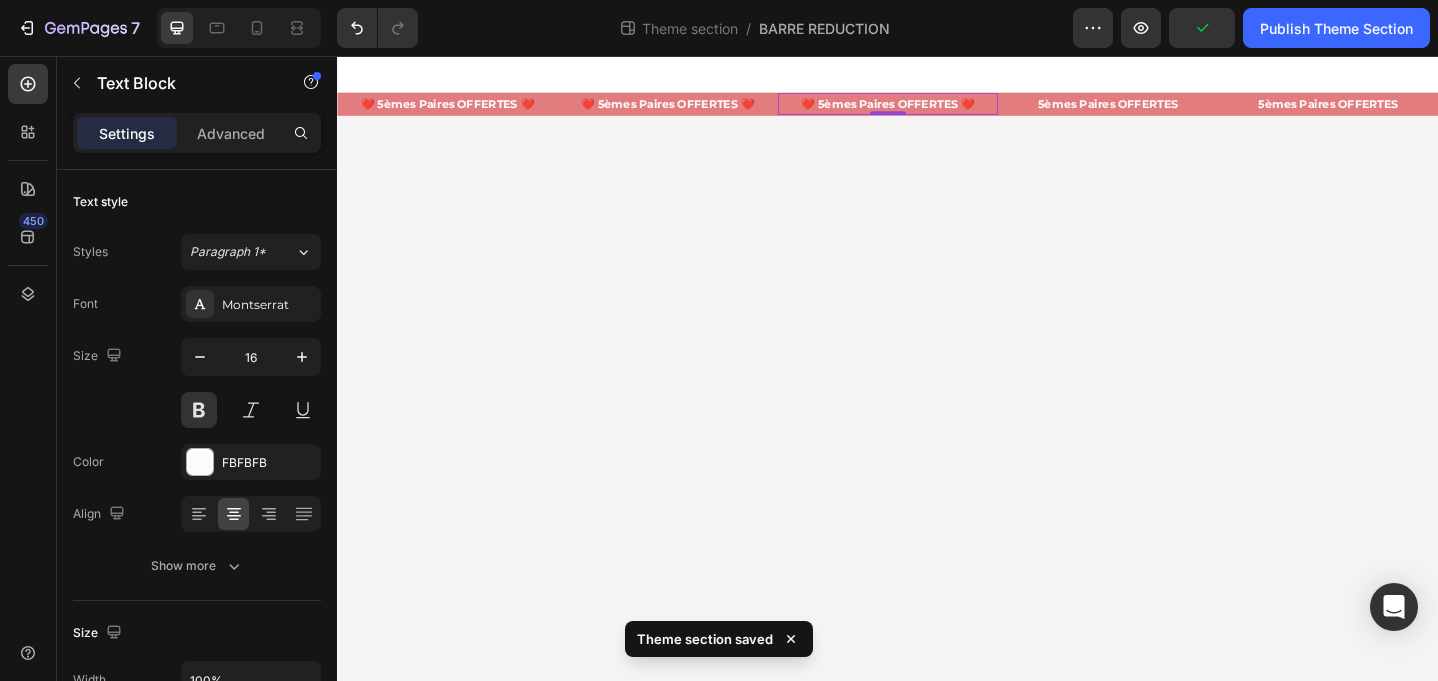 click on "❤️ 5èmes Paires OFFERTES ❤️" at bounding box center [937, 108] 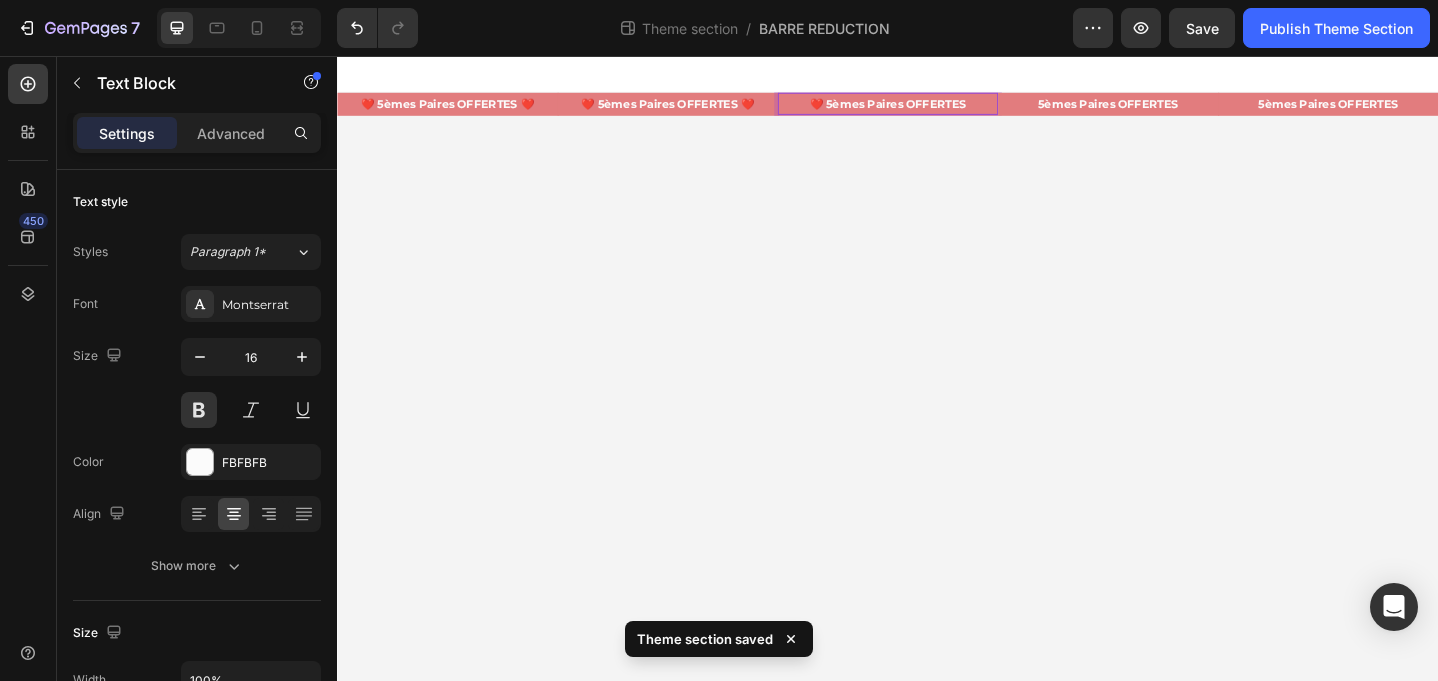 click on "❤️ 5èmes Paires OFFERTES" at bounding box center (937, 108) 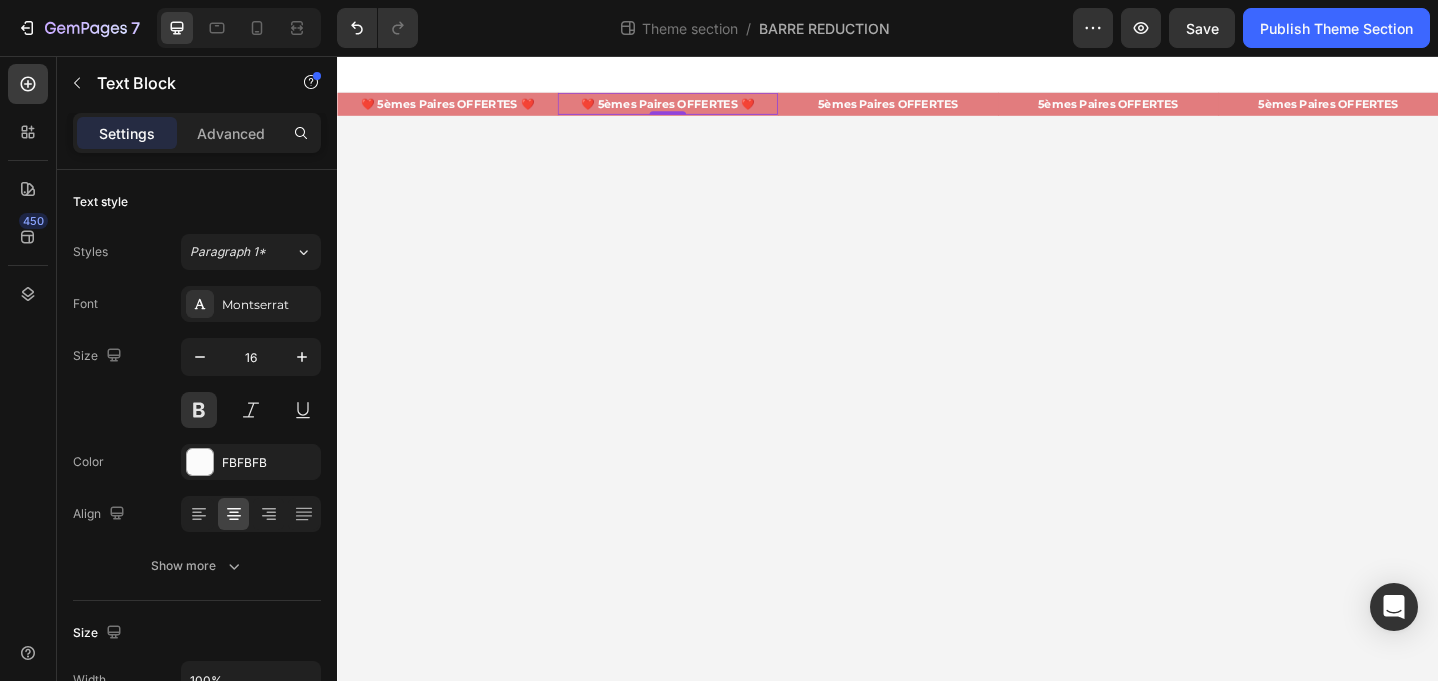 click on "❤️ 5èmes Paires OFFERTES ❤️" at bounding box center (697, 108) 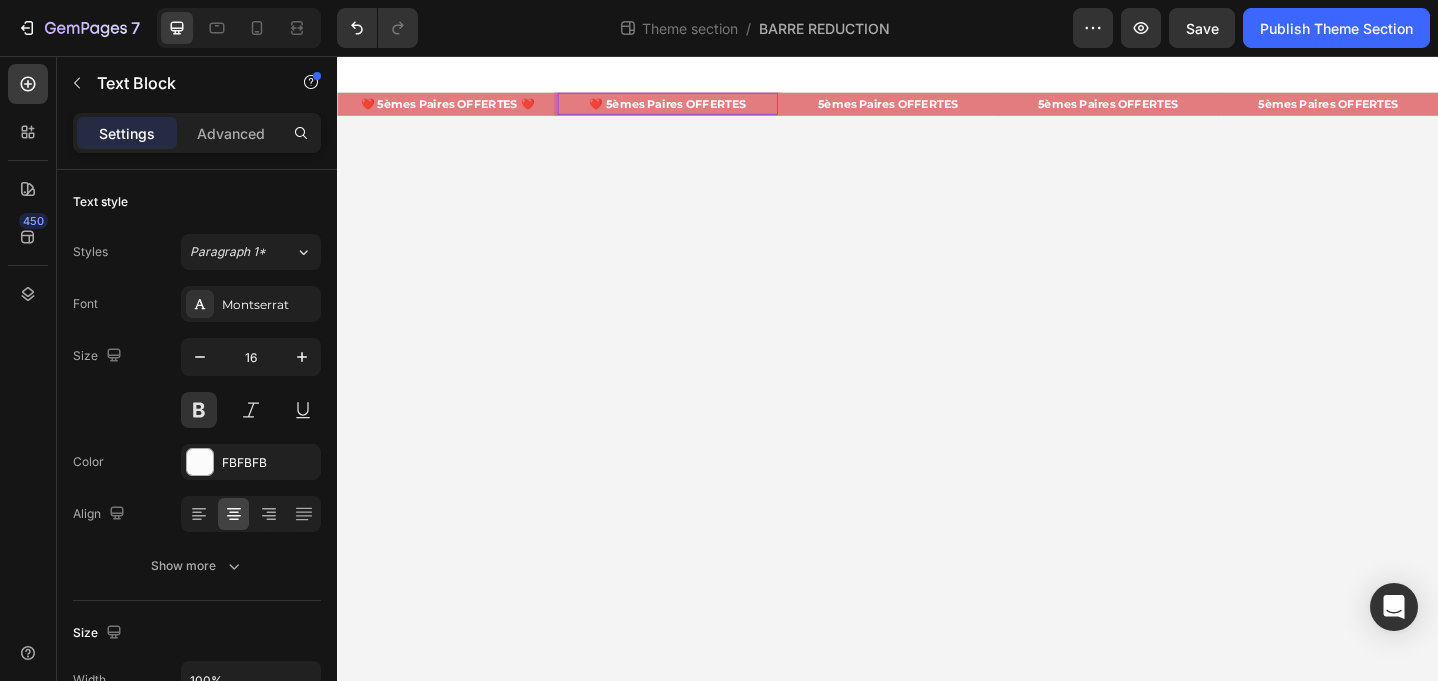click on "❤️ 5èmes Paires OFFERTES" at bounding box center [697, 108] 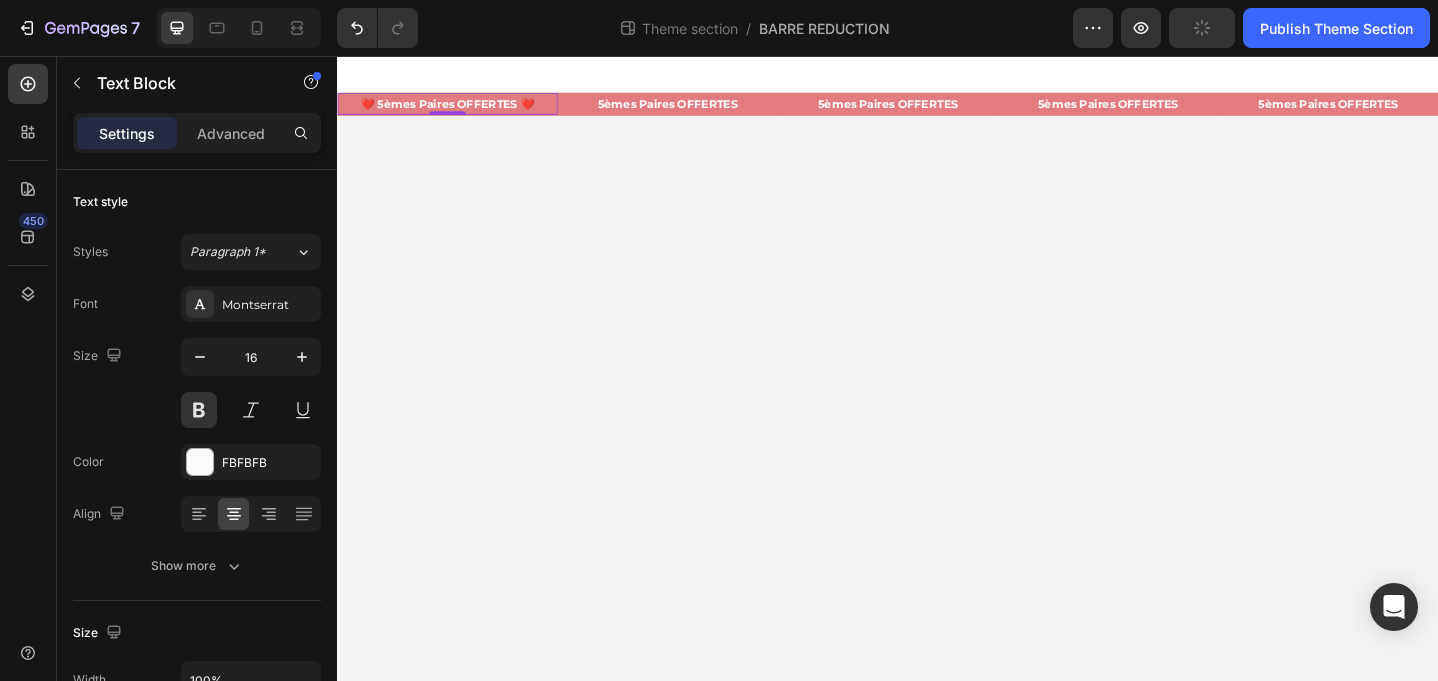 click on "❤️ 5èmes Paires OFFERTES ❤️" at bounding box center [457, 108] 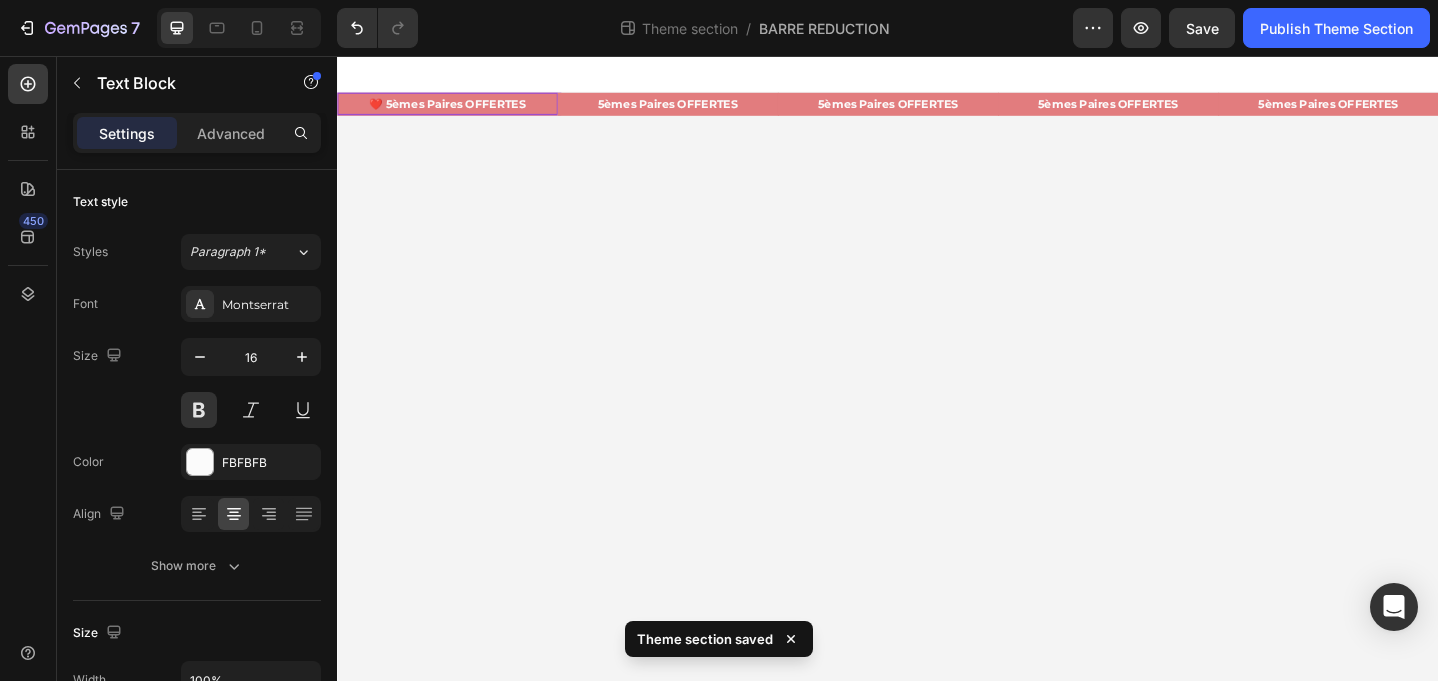 click on "❤️ 5èmes Paires OFFERTES" at bounding box center [457, 108] 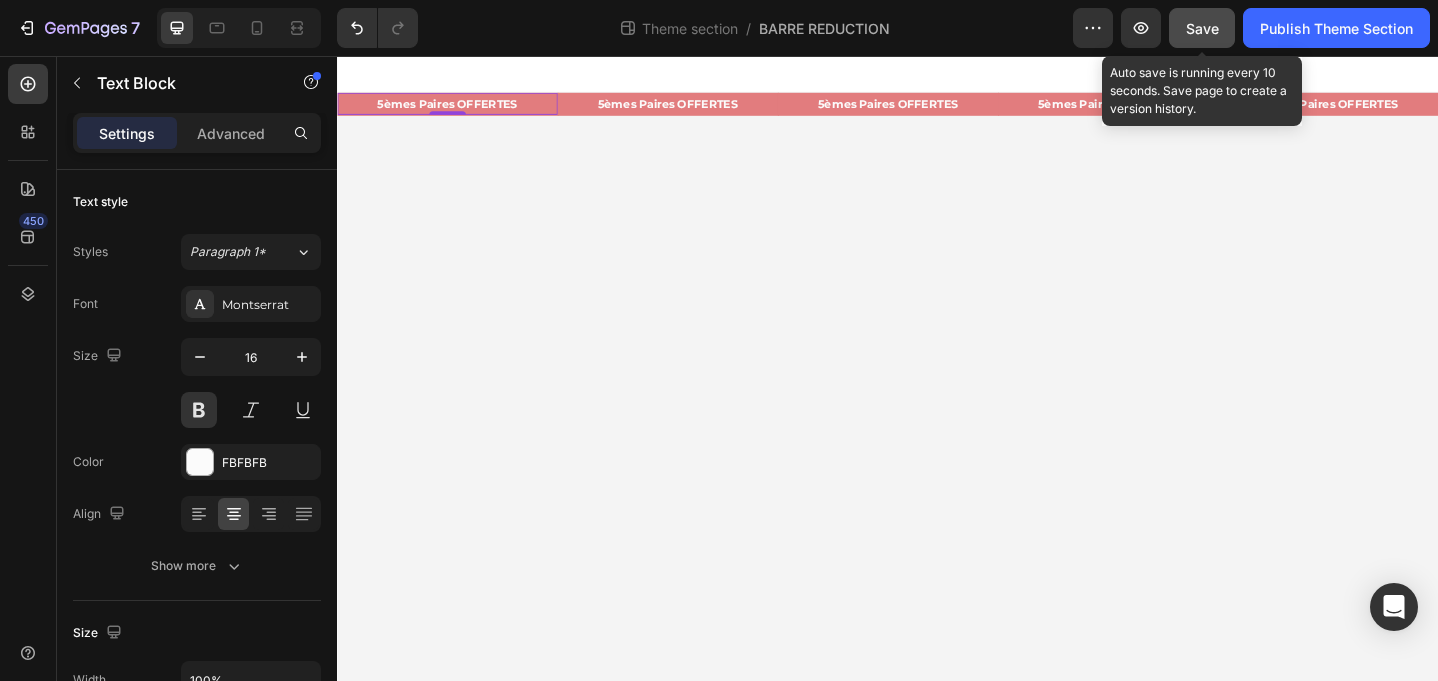 click on "Save" at bounding box center (1202, 28) 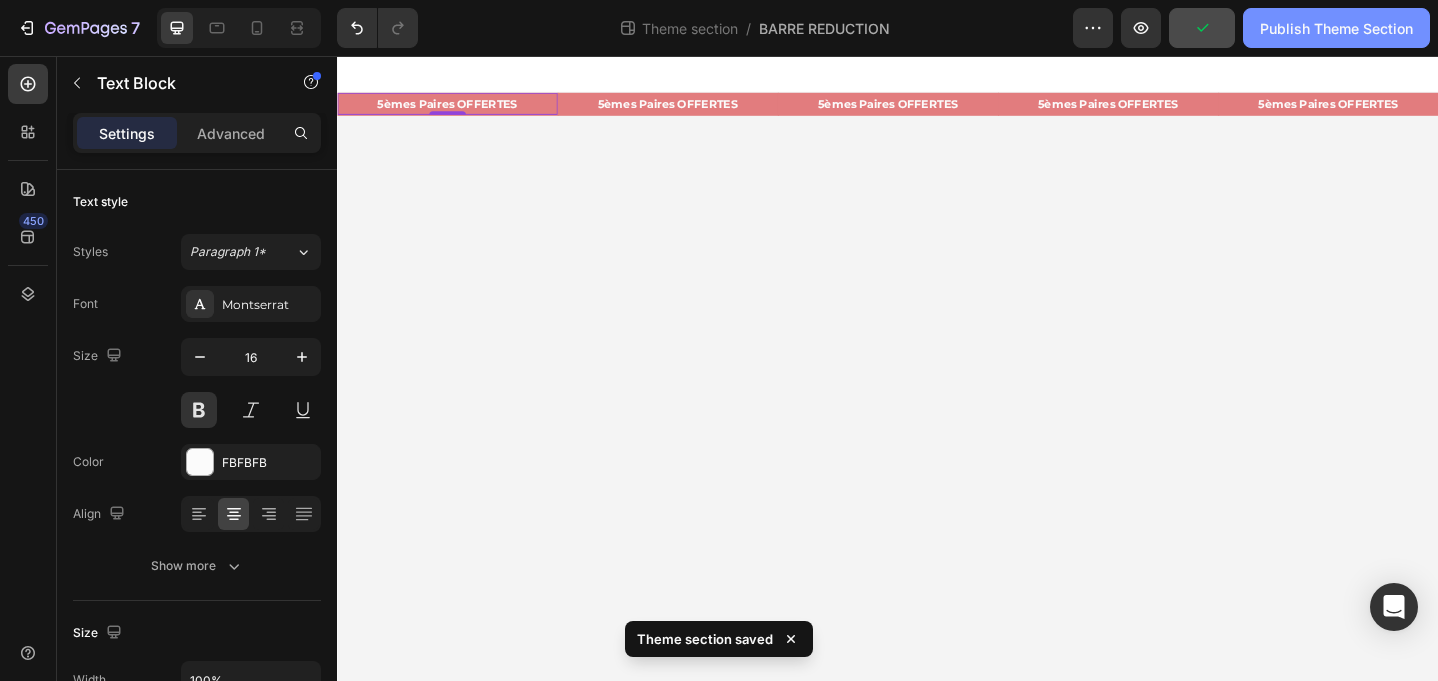 click on "Publish Theme Section" at bounding box center (1336, 28) 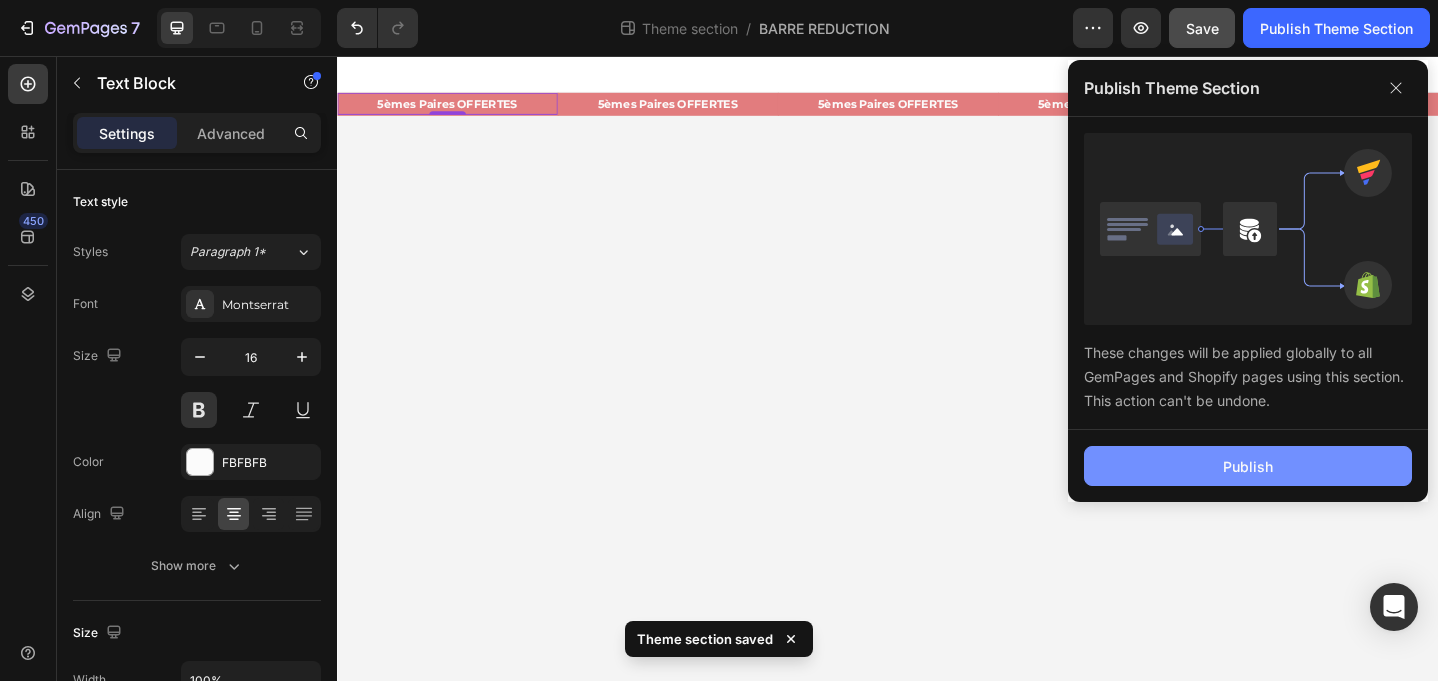 click on "Publish" 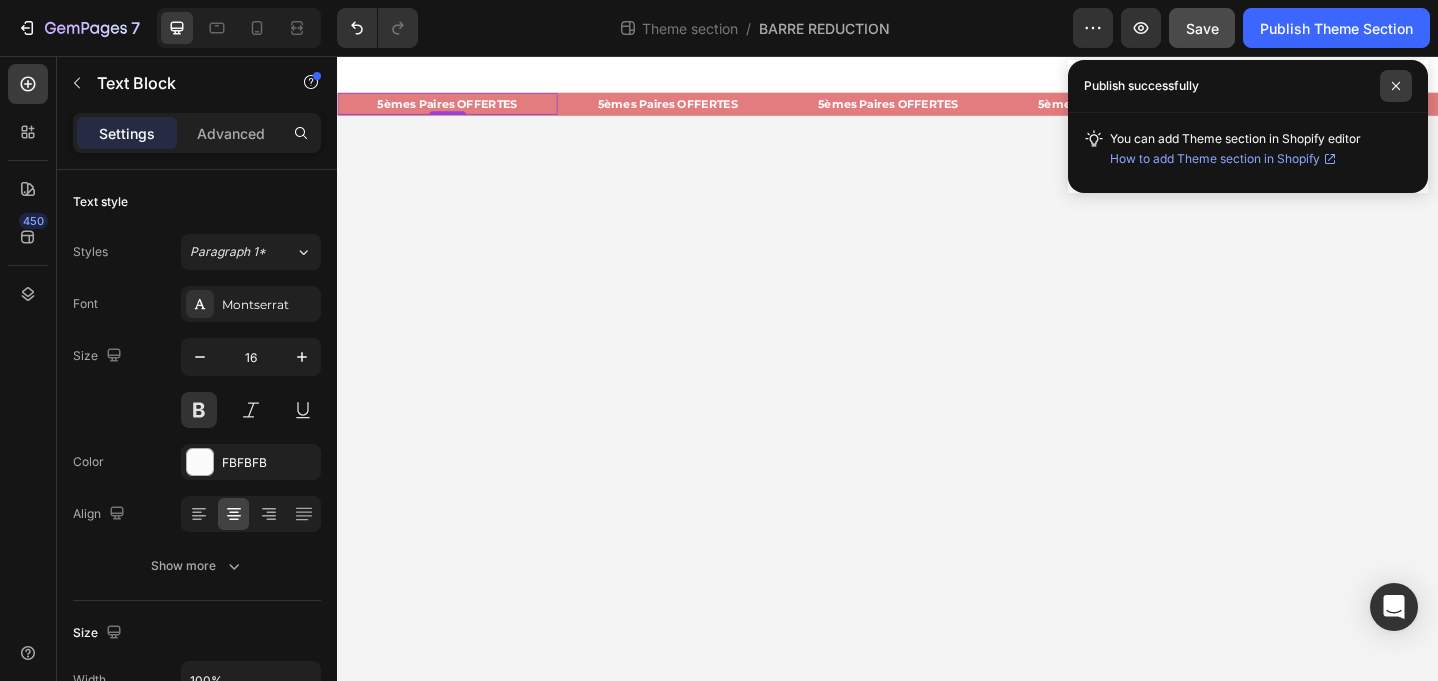 click at bounding box center [1396, 86] 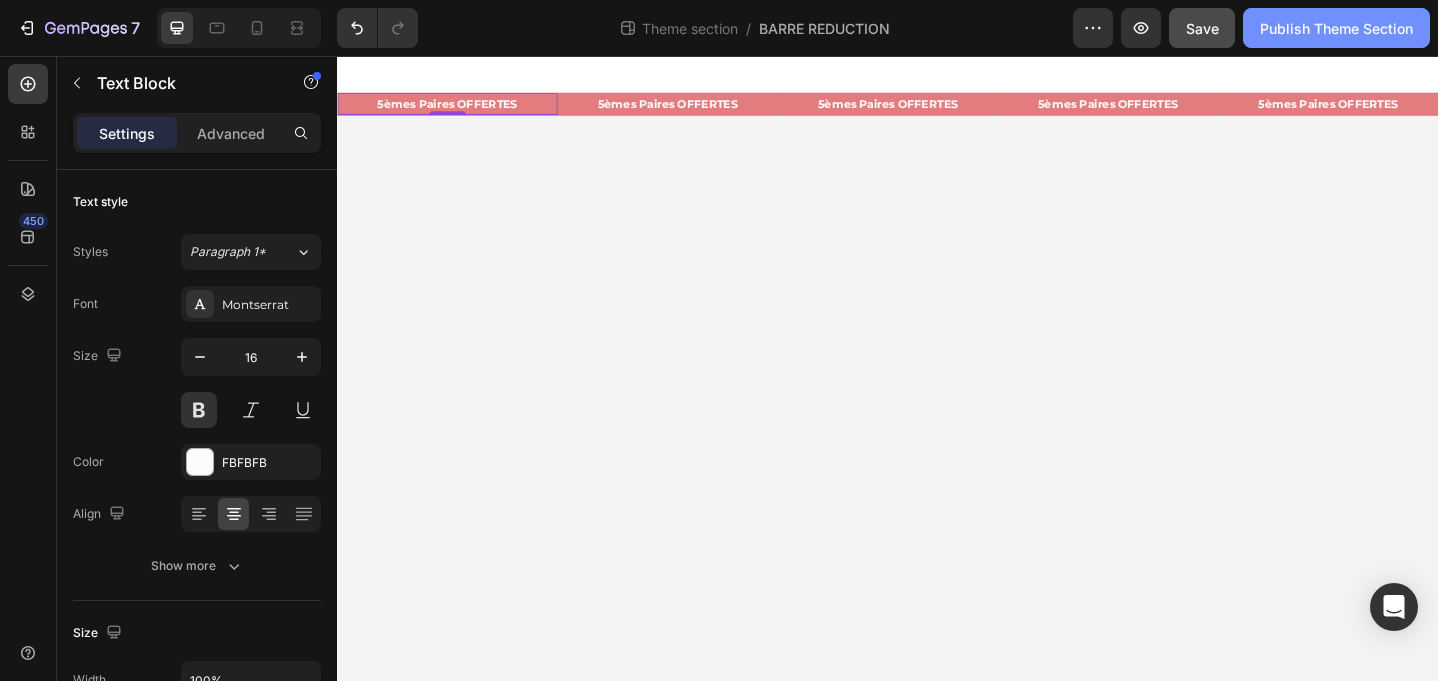 click on "Publish Theme Section" at bounding box center (1336, 28) 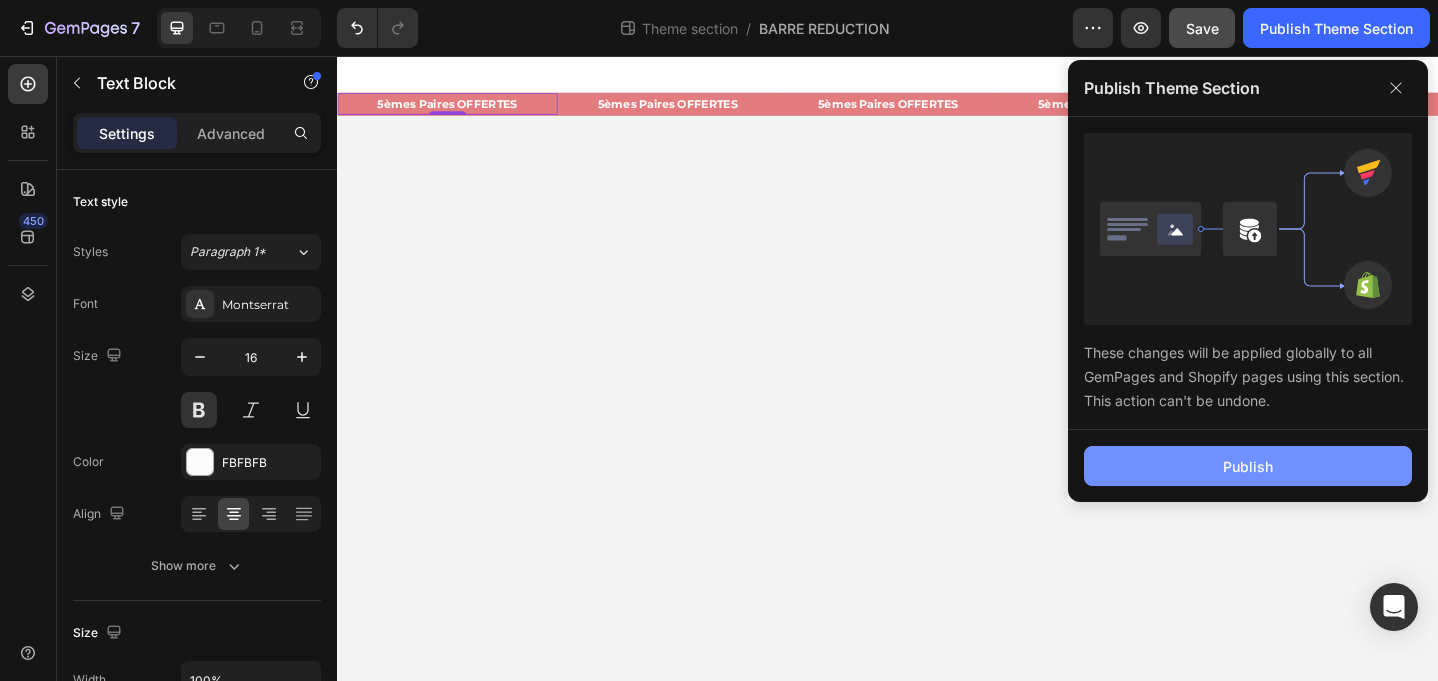 click on "Publish" 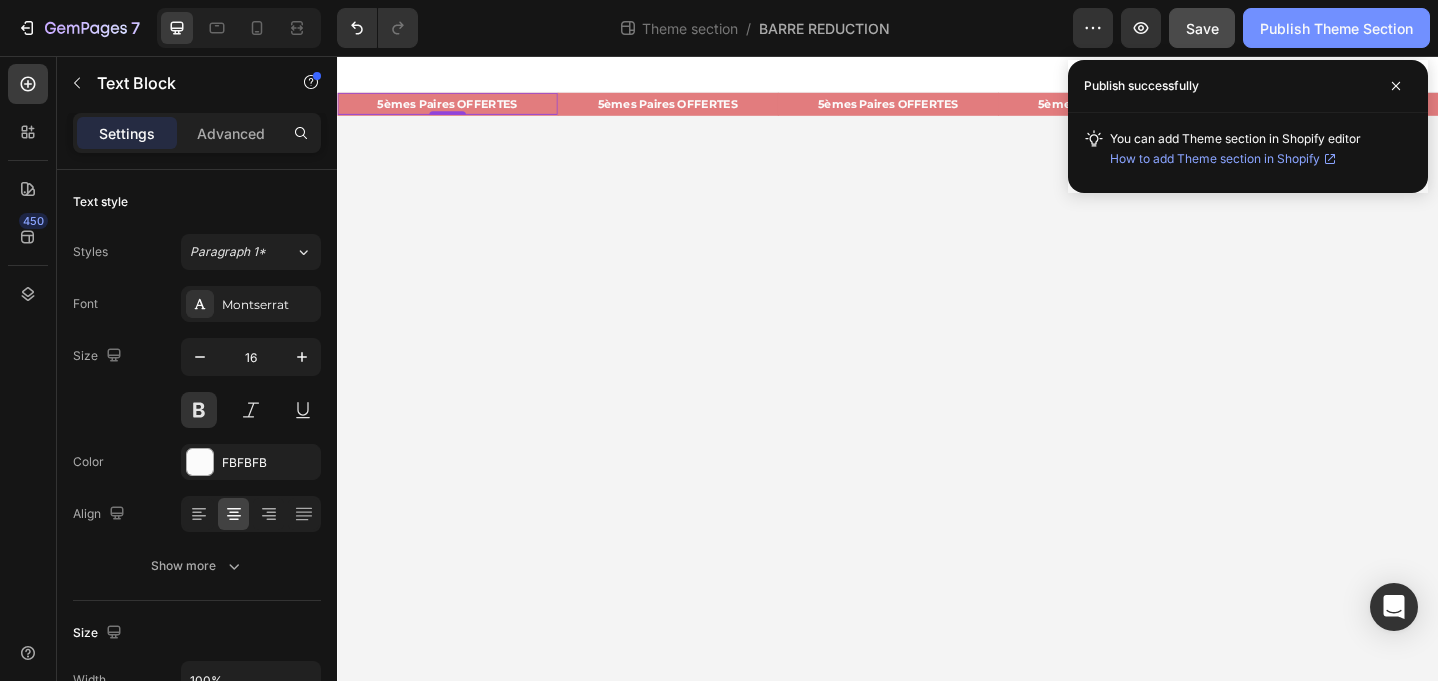 click on "Publish Theme Section" at bounding box center [1336, 28] 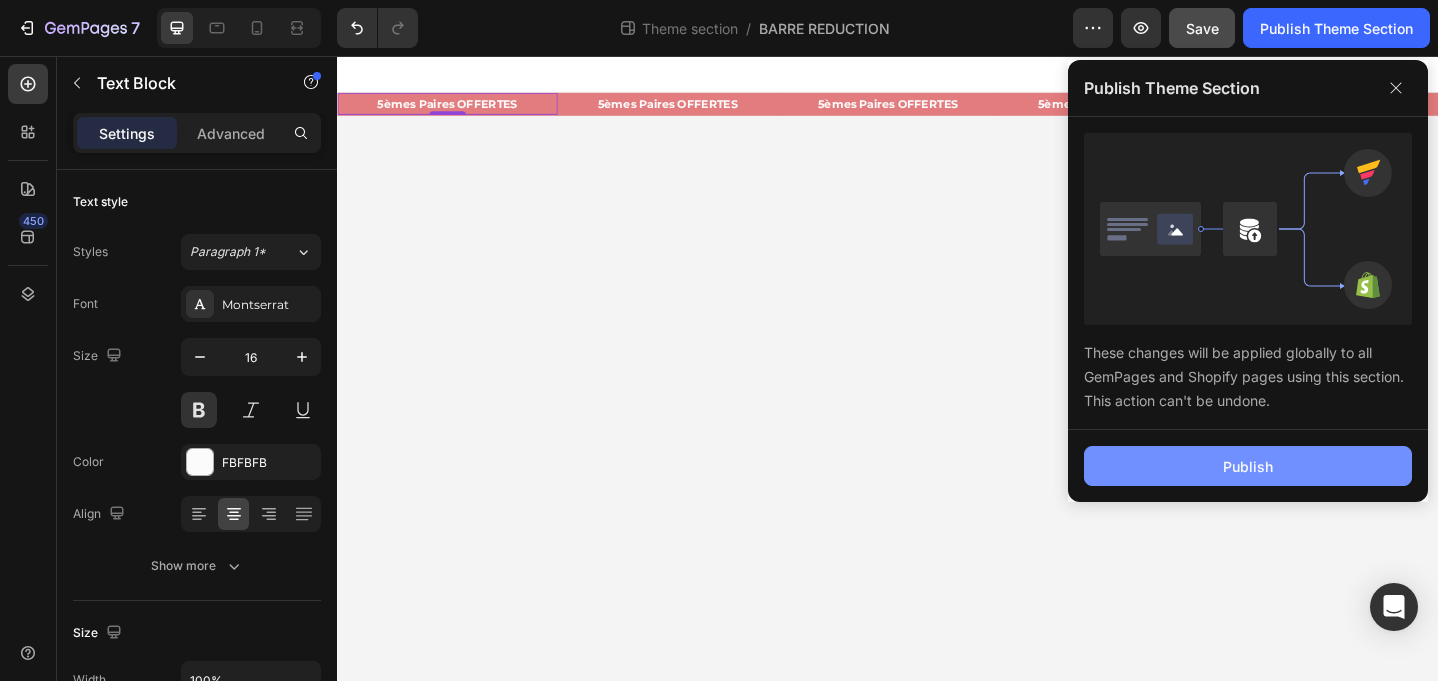 click on "Publish" at bounding box center [1248, 466] 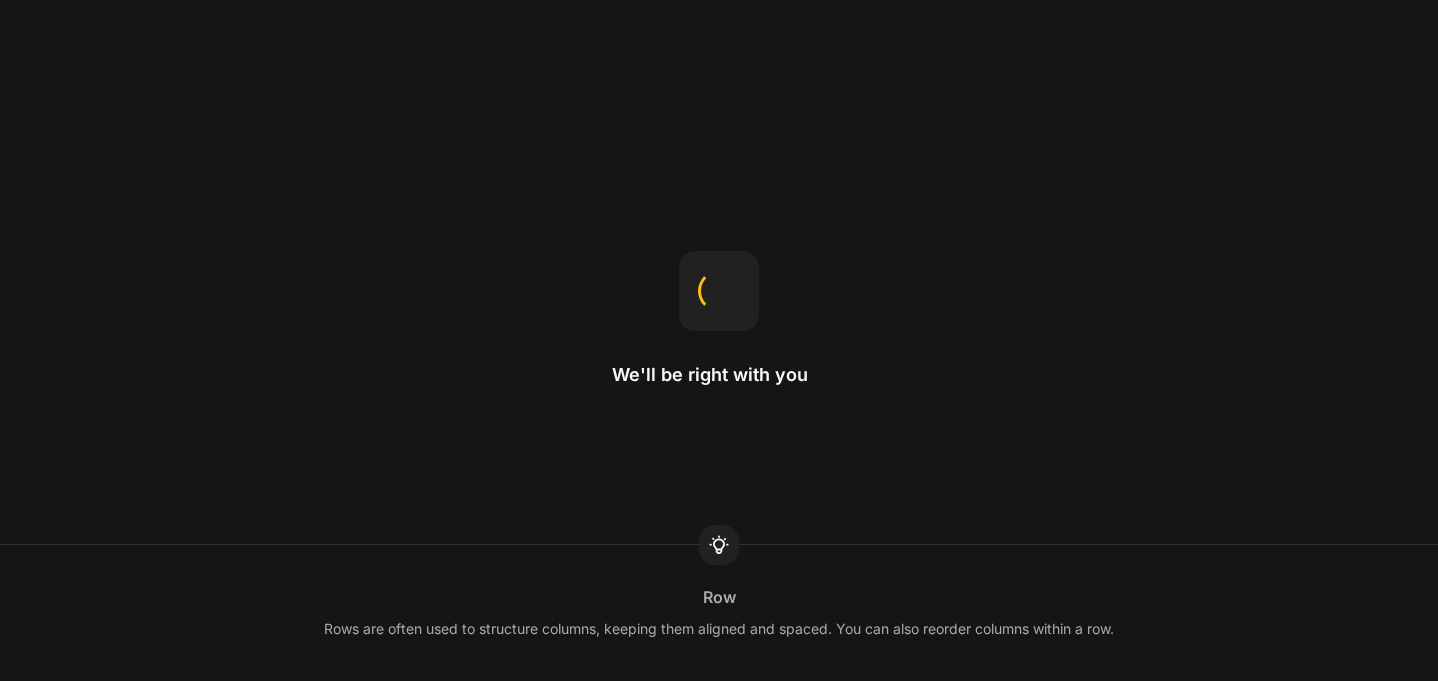 scroll, scrollTop: 0, scrollLeft: 0, axis: both 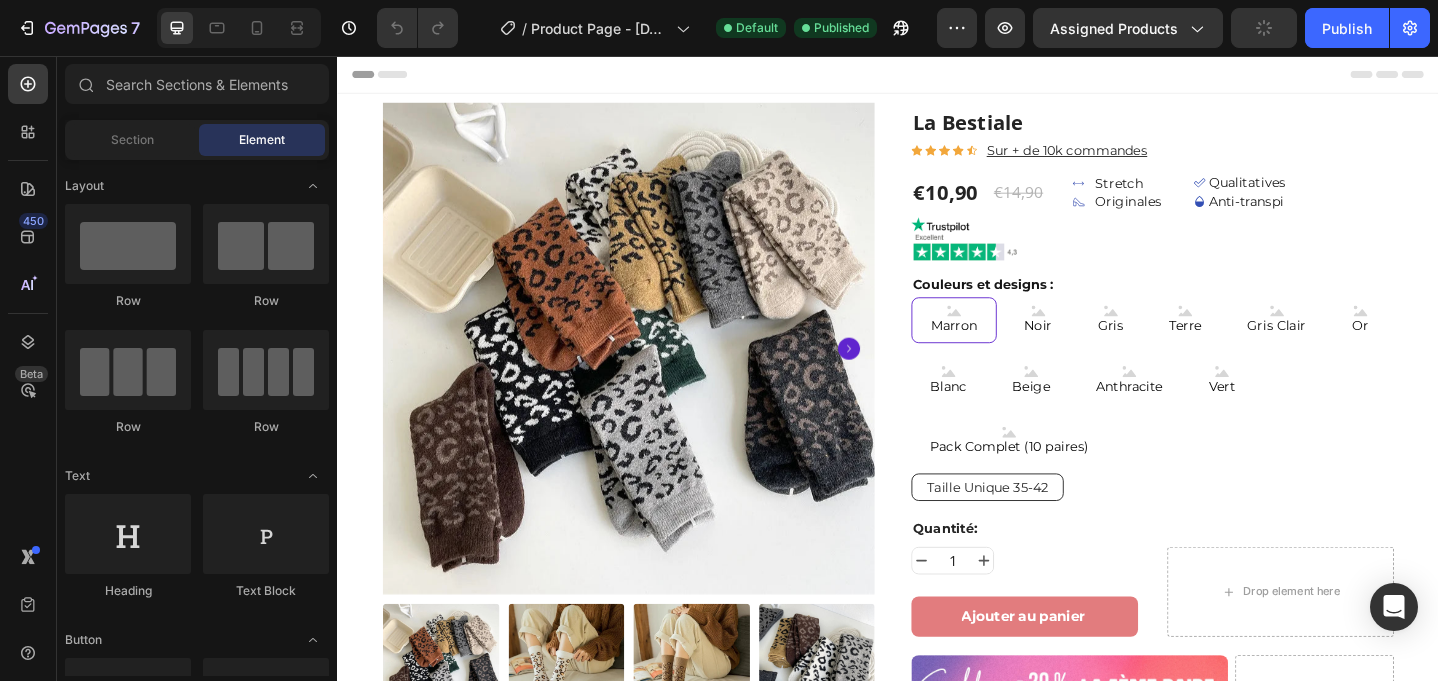 radio on "false" 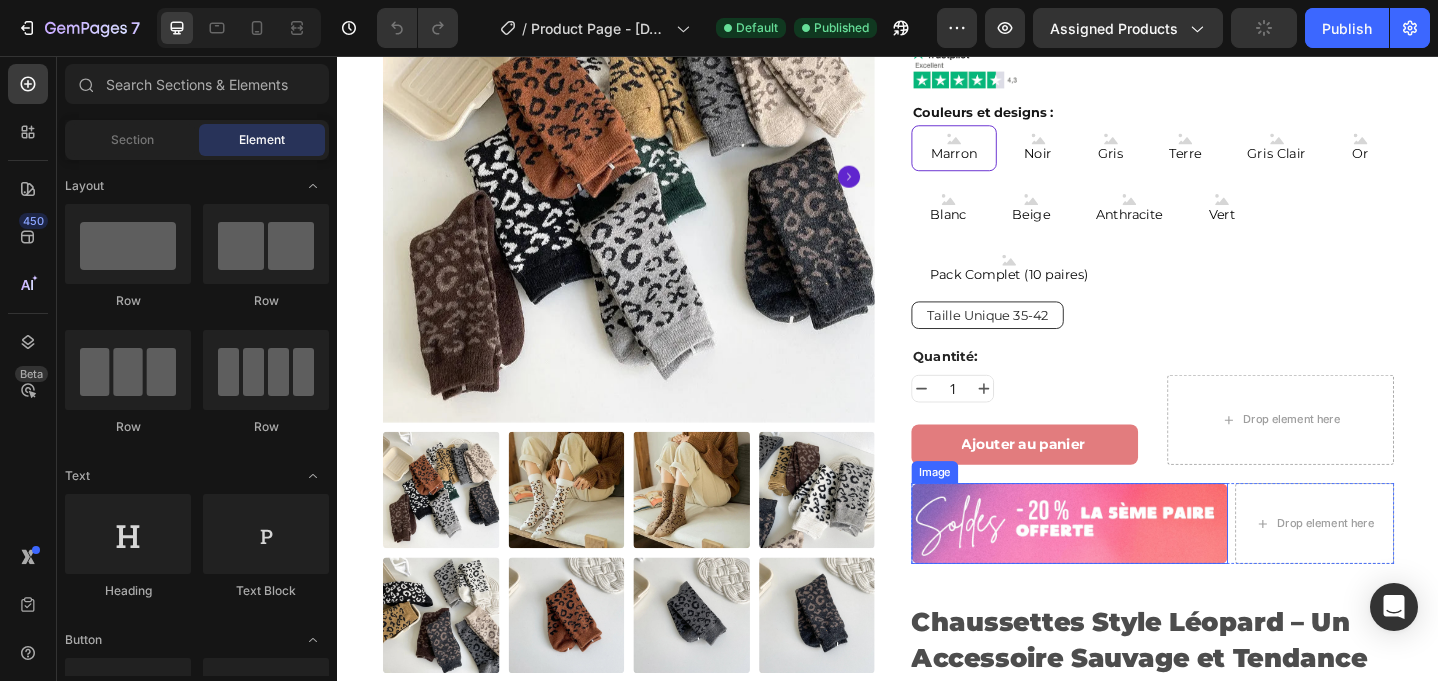 scroll, scrollTop: 191, scrollLeft: 0, axis: vertical 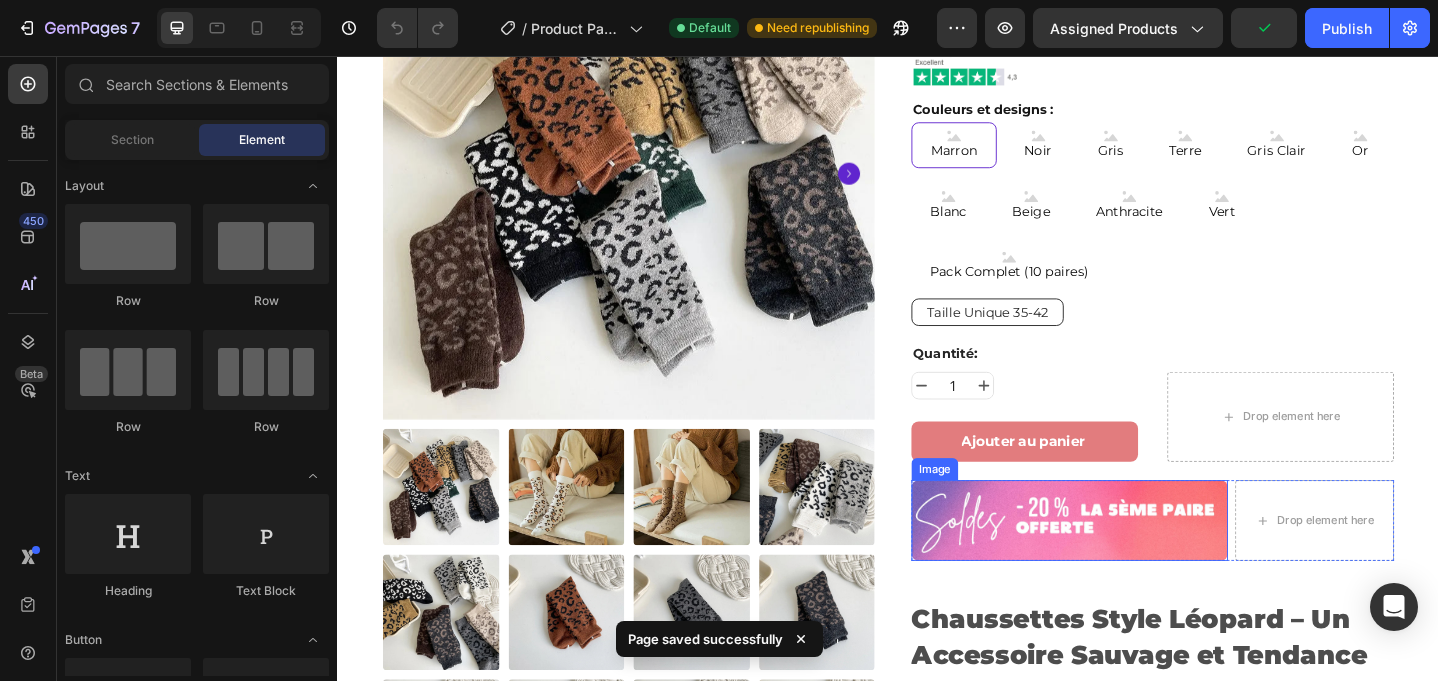 click at bounding box center [1134, 561] 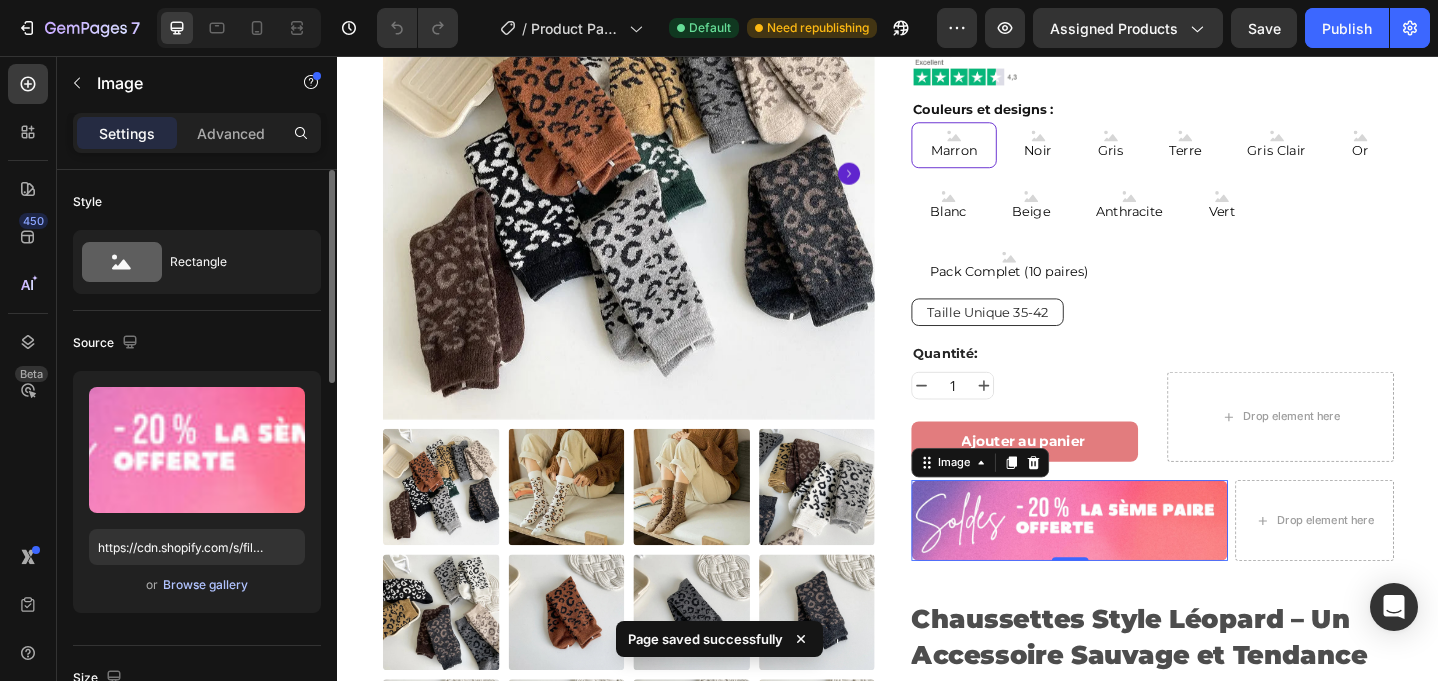 click on "Browse gallery" at bounding box center (205, 585) 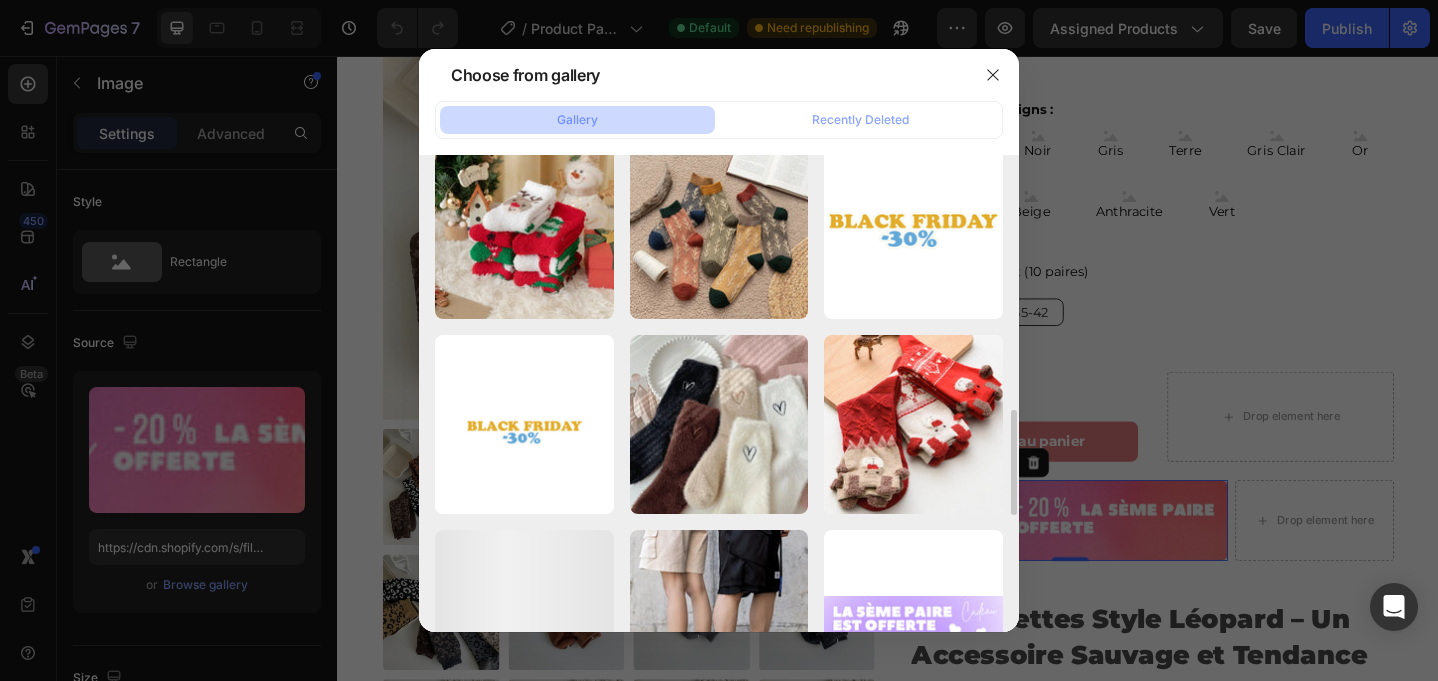 scroll, scrollTop: 1196, scrollLeft: 0, axis: vertical 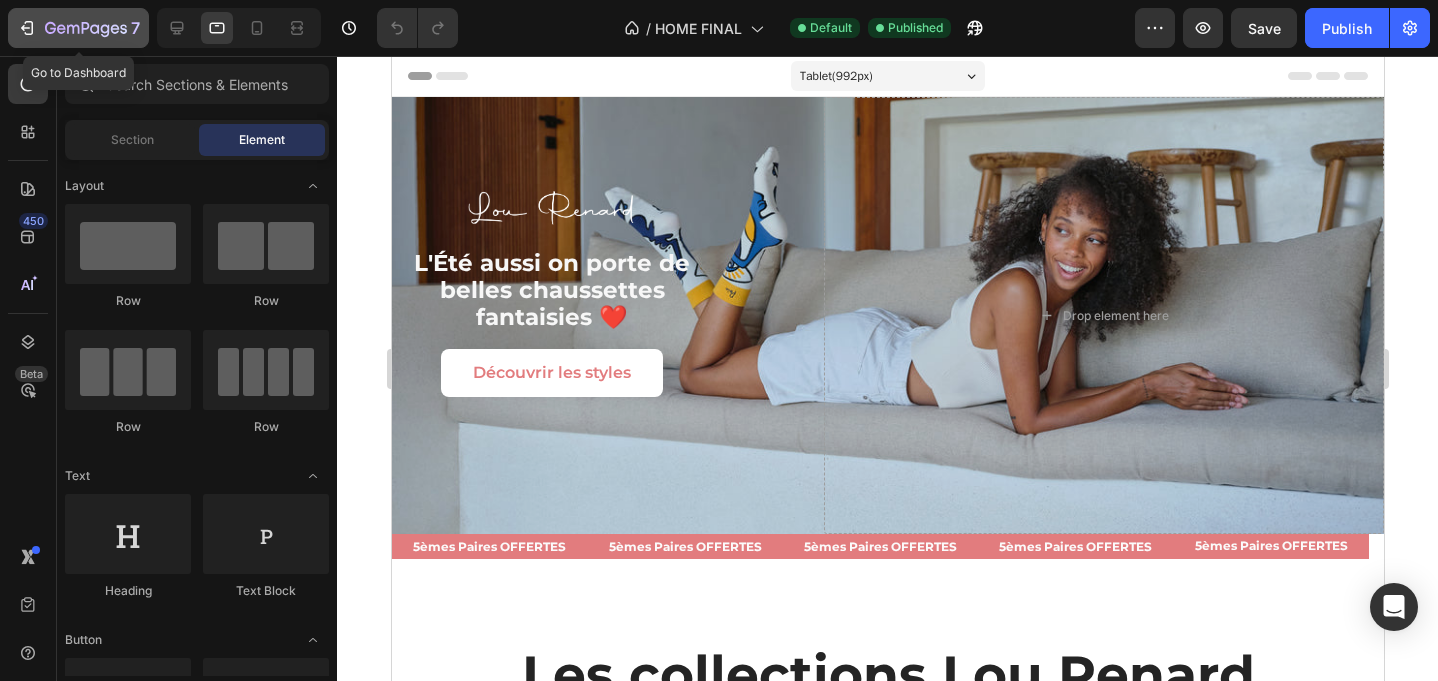 click 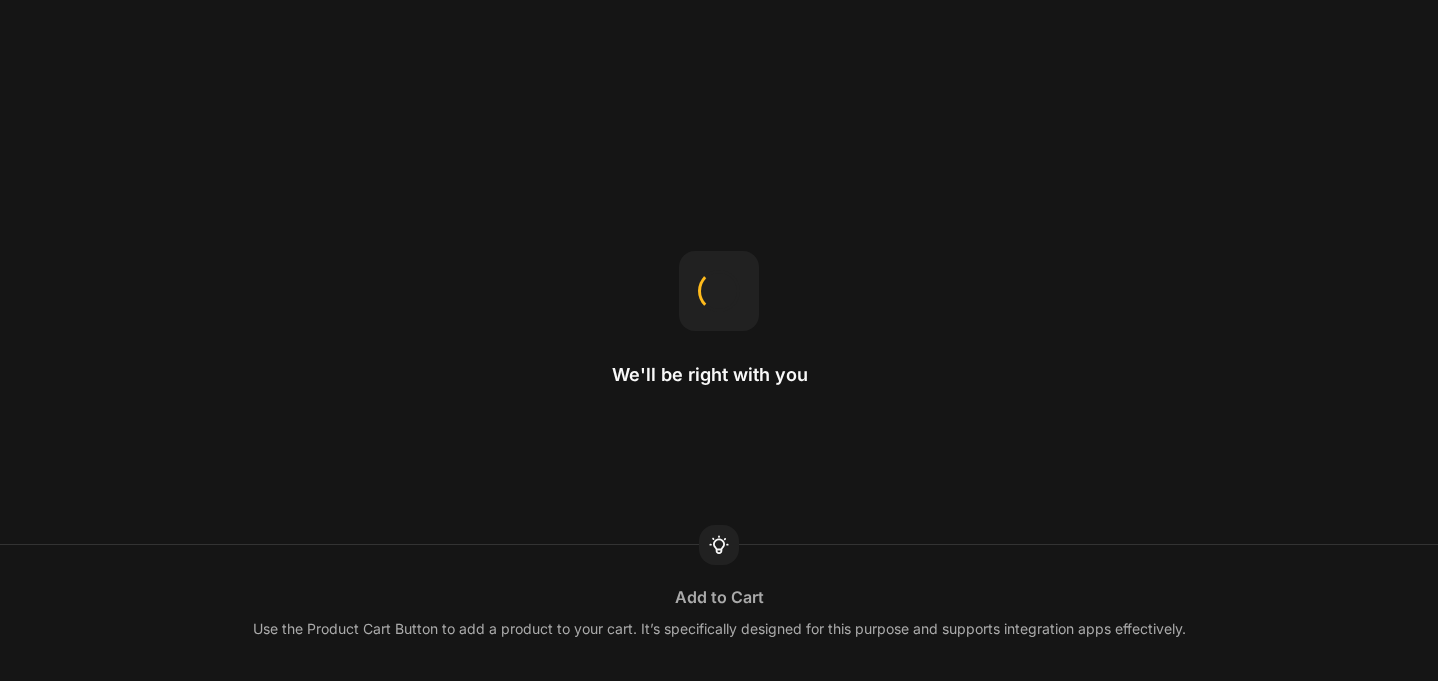 scroll, scrollTop: 0, scrollLeft: 0, axis: both 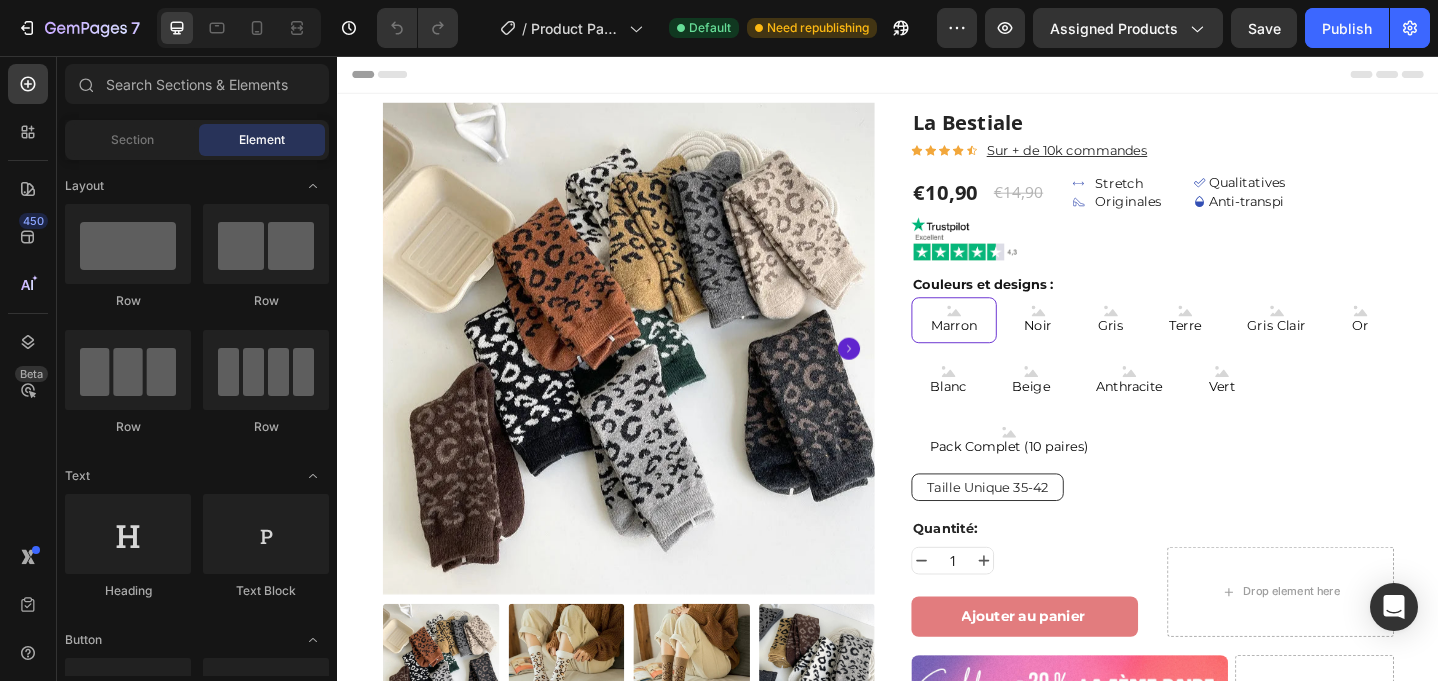 radio on "false" 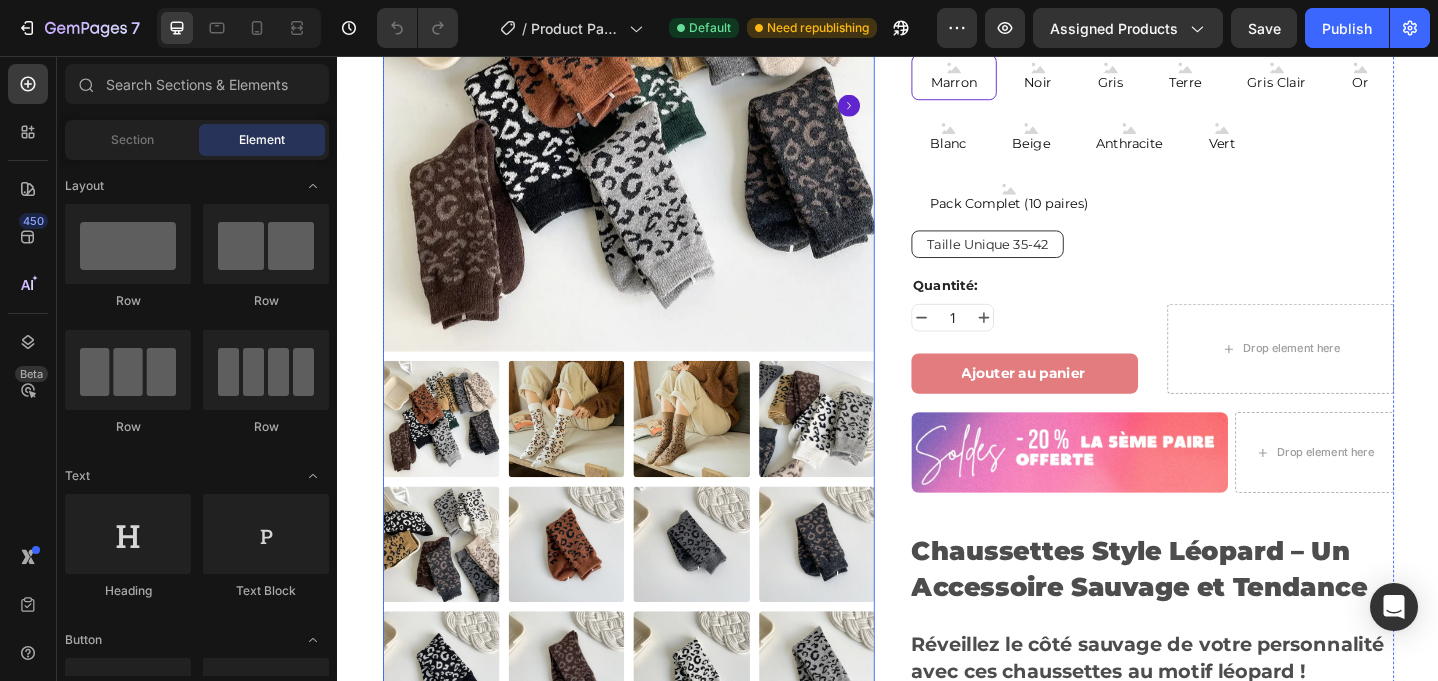 scroll, scrollTop: 263, scrollLeft: 0, axis: vertical 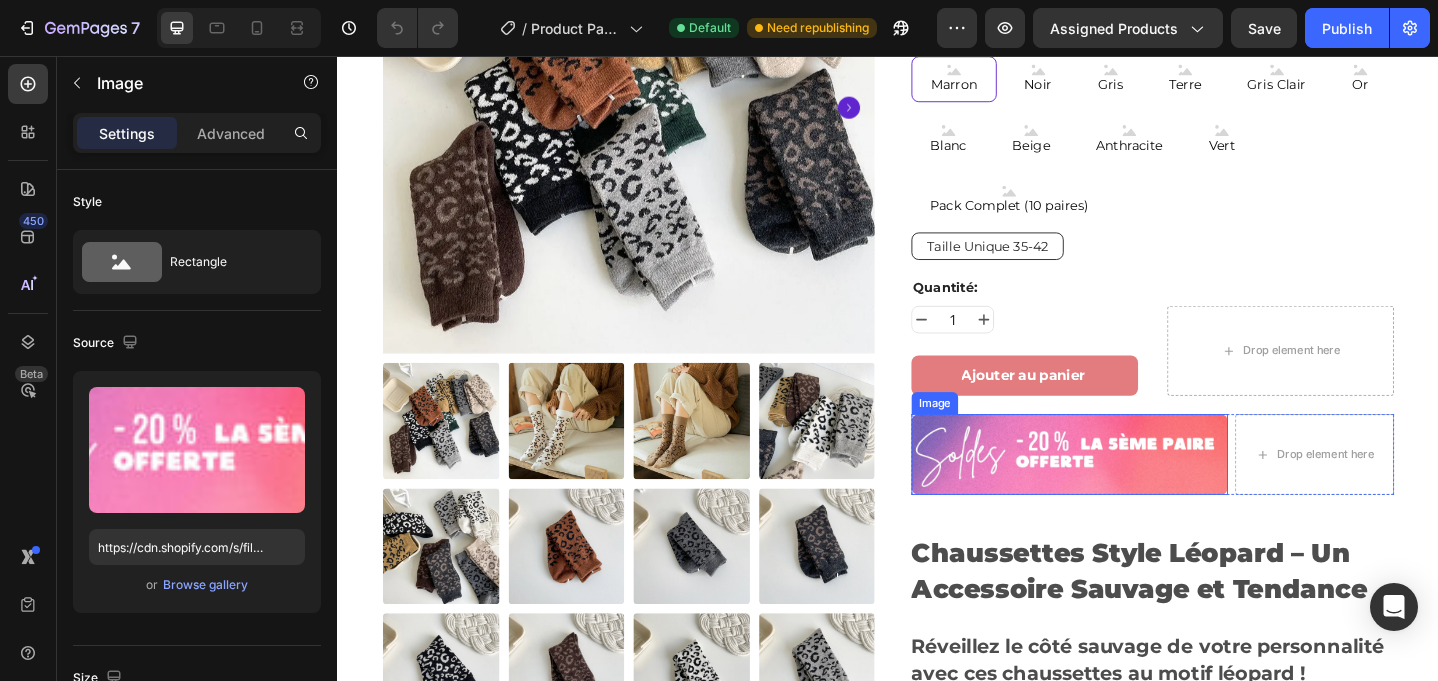 click at bounding box center [1134, 489] 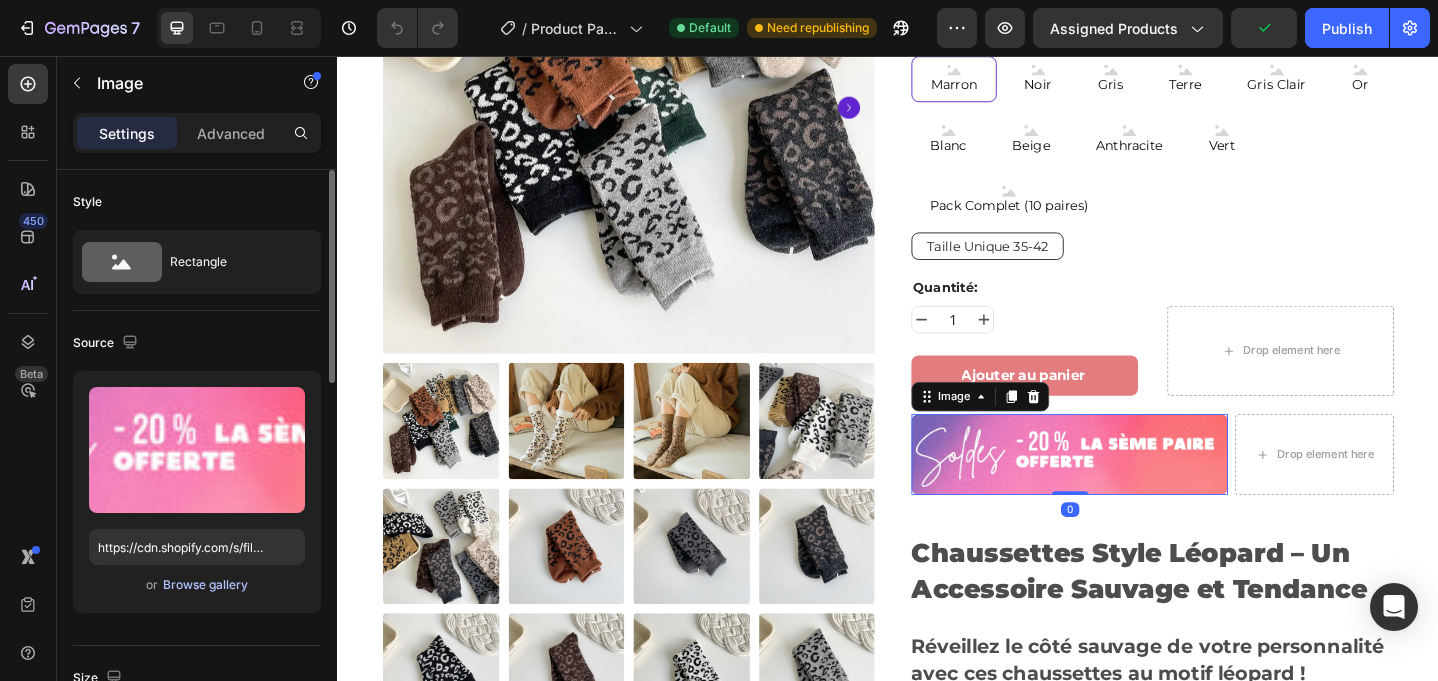 click on "Browse gallery" at bounding box center (205, 585) 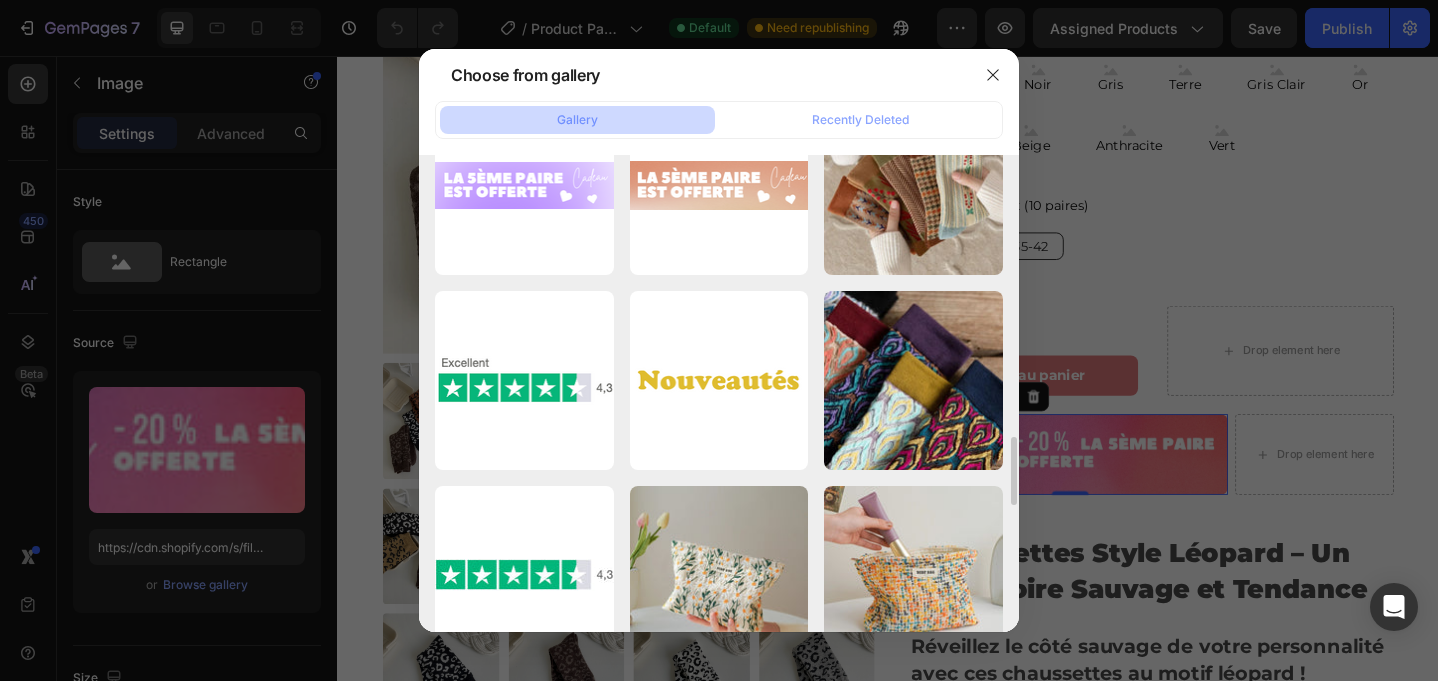 scroll, scrollTop: 1548, scrollLeft: 0, axis: vertical 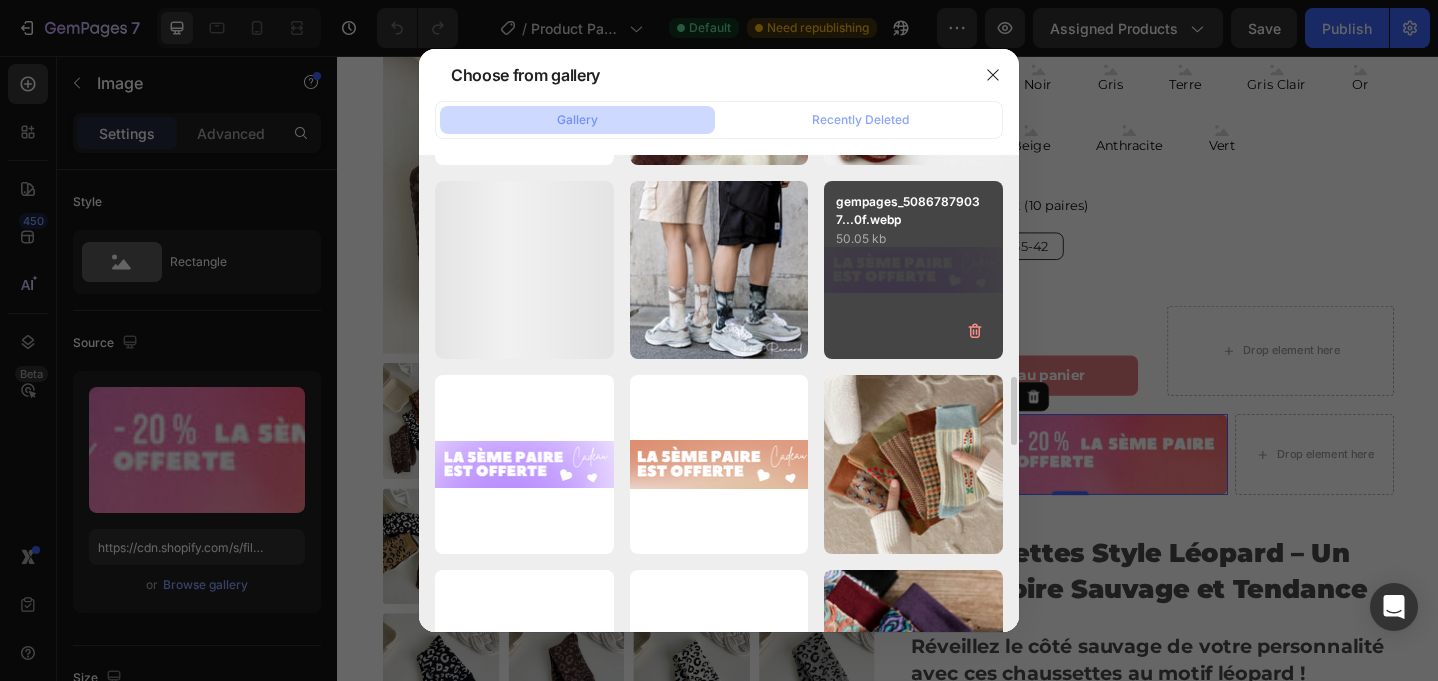 click on "gempages_50867879037...0f.webp 50.05 kb" at bounding box center (913, 270) 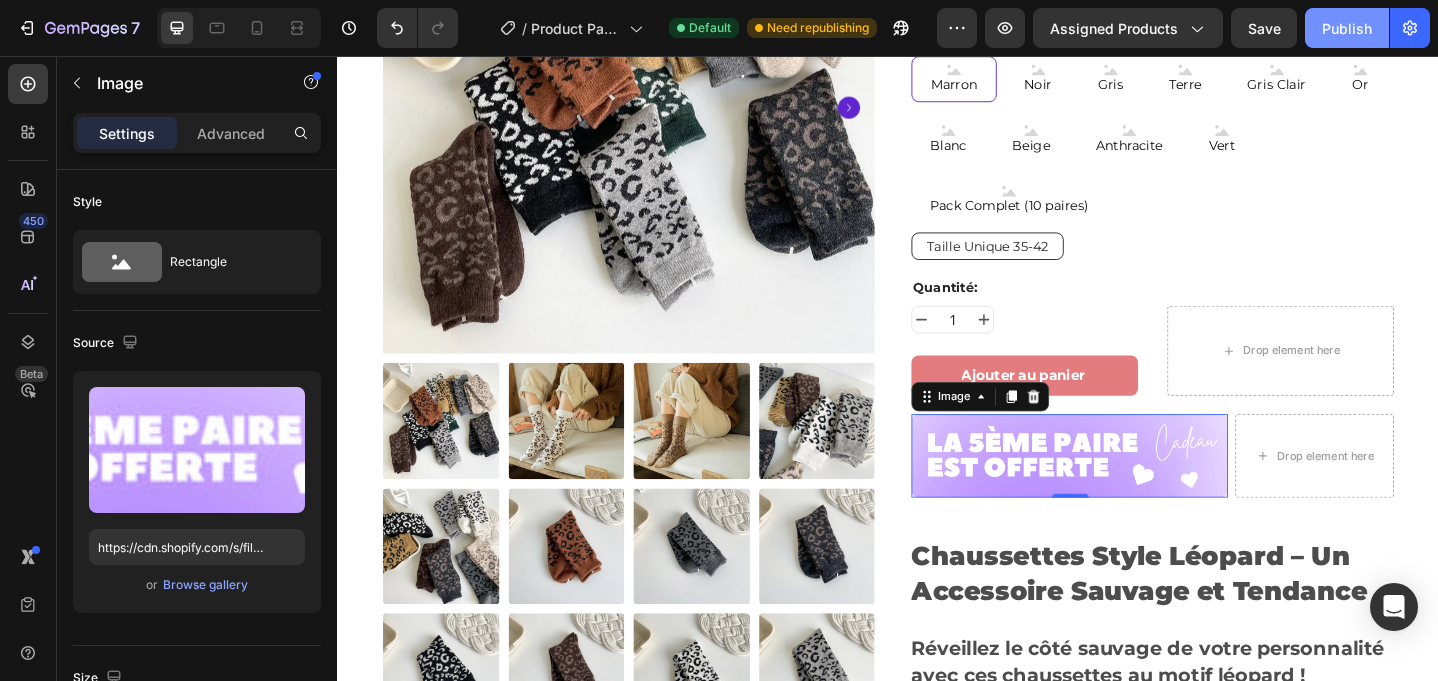 click on "Publish" 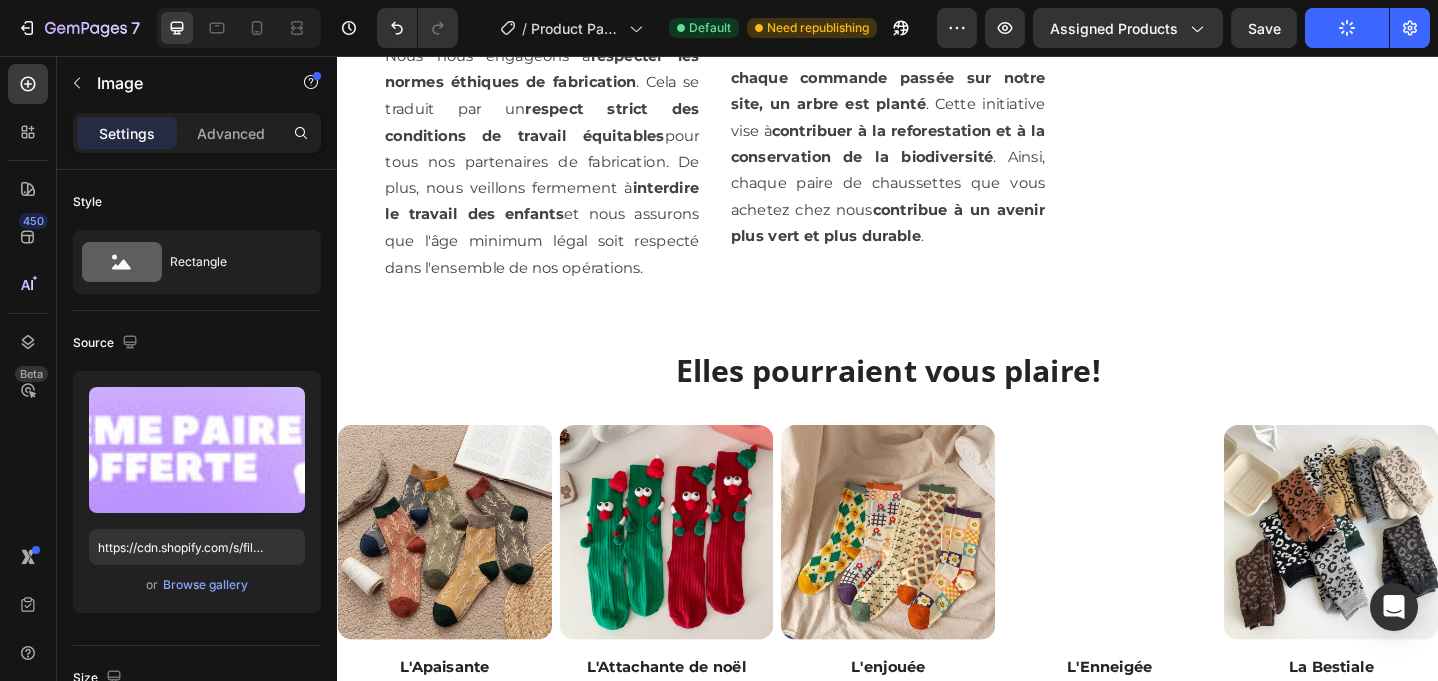scroll, scrollTop: 3488, scrollLeft: 0, axis: vertical 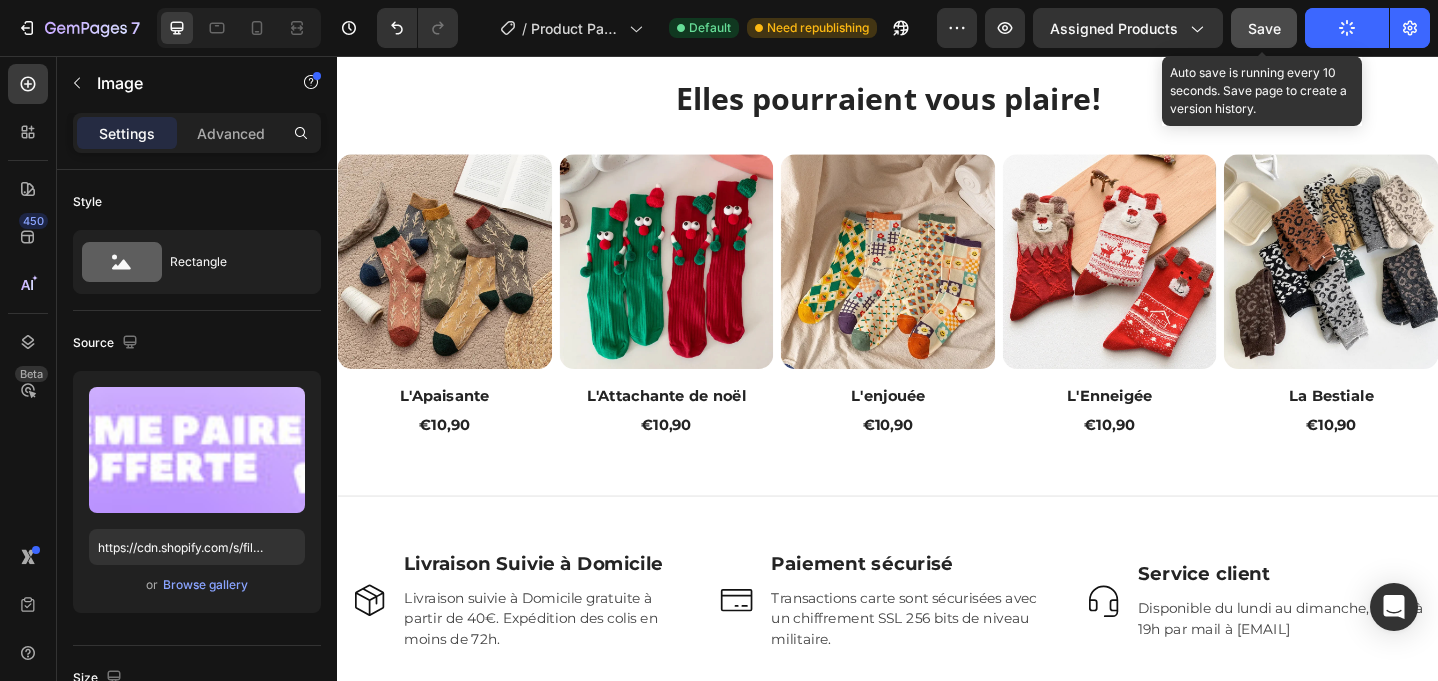 click on "Save" at bounding box center (1264, 28) 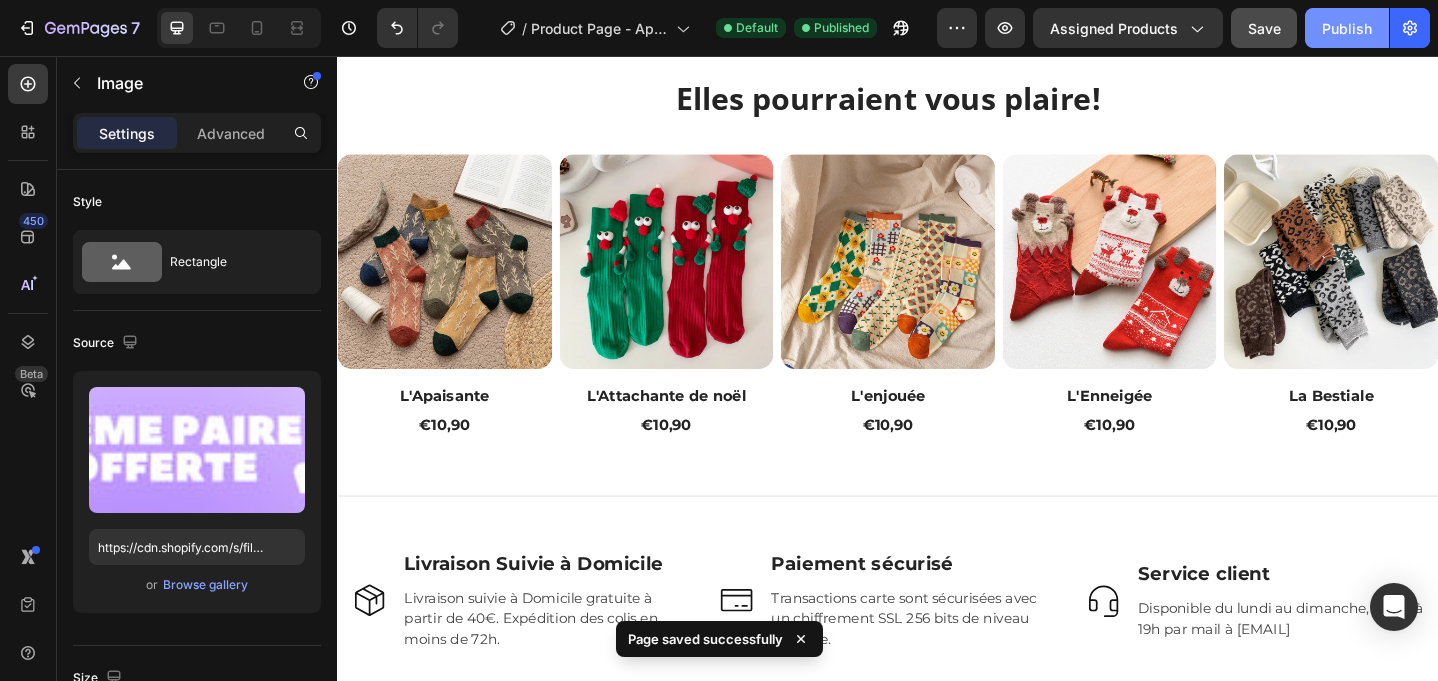 click on "Publish" at bounding box center [1347, 28] 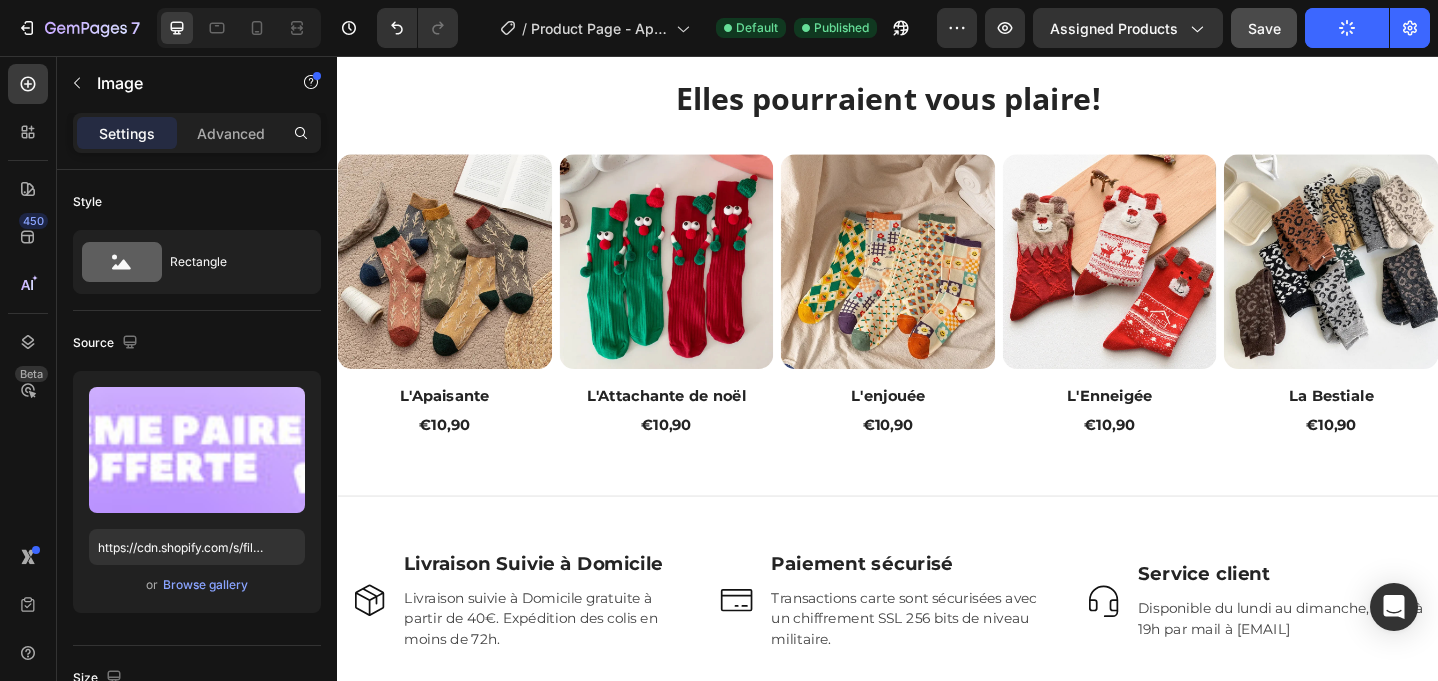 click on "450 Beta" at bounding box center (28, 368) 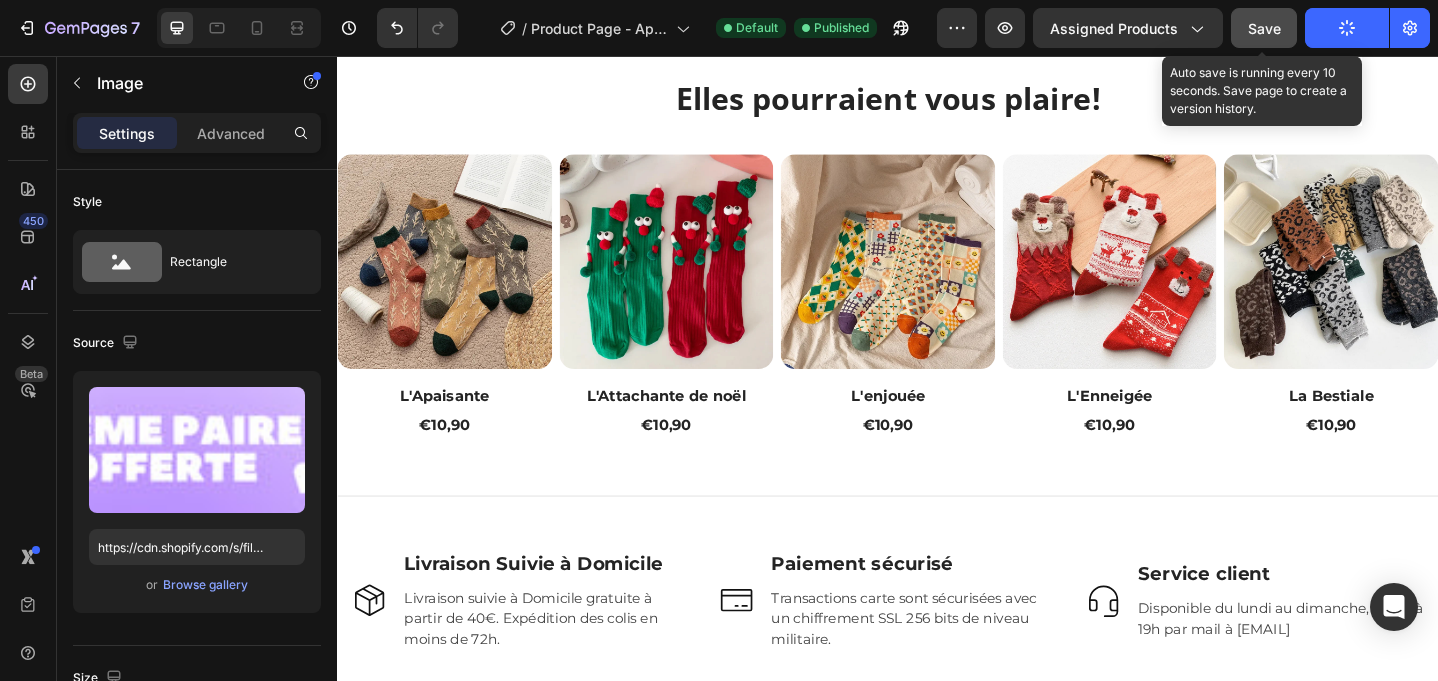 click on "Save" at bounding box center (1264, 28) 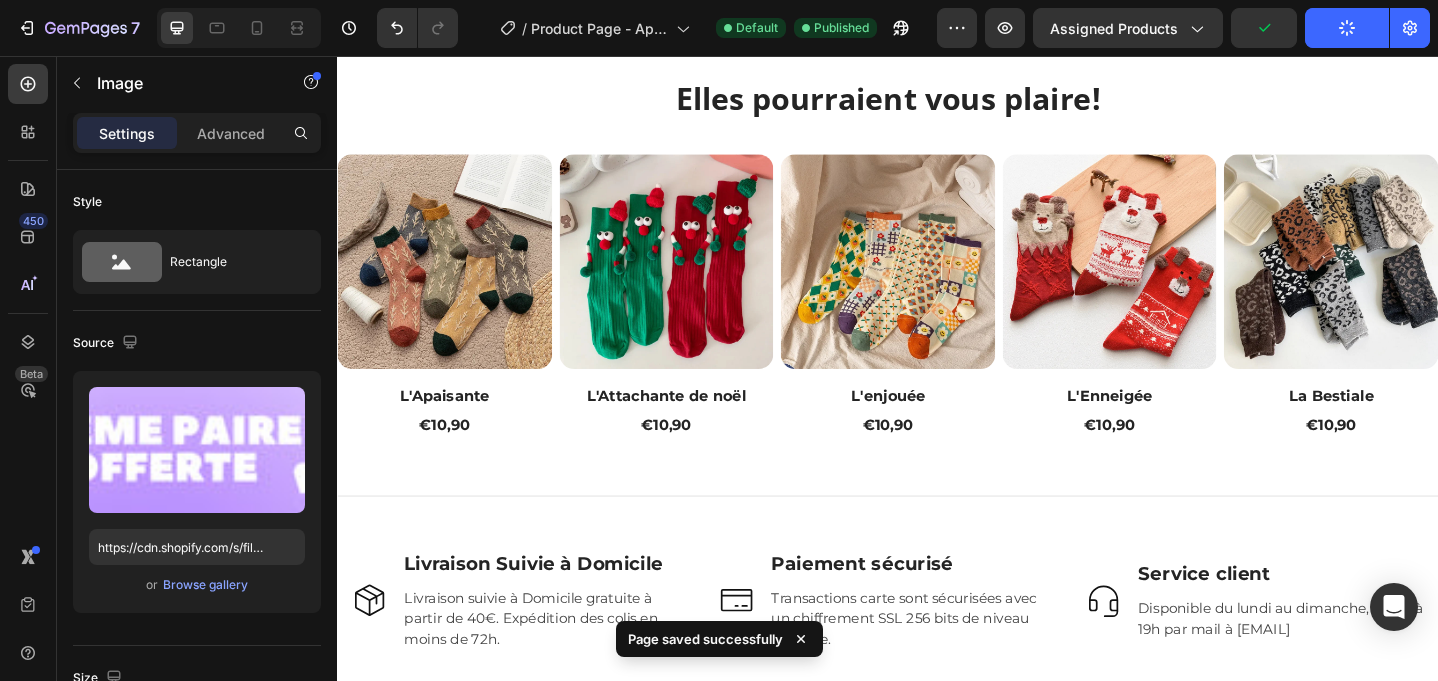 click on "Publish" 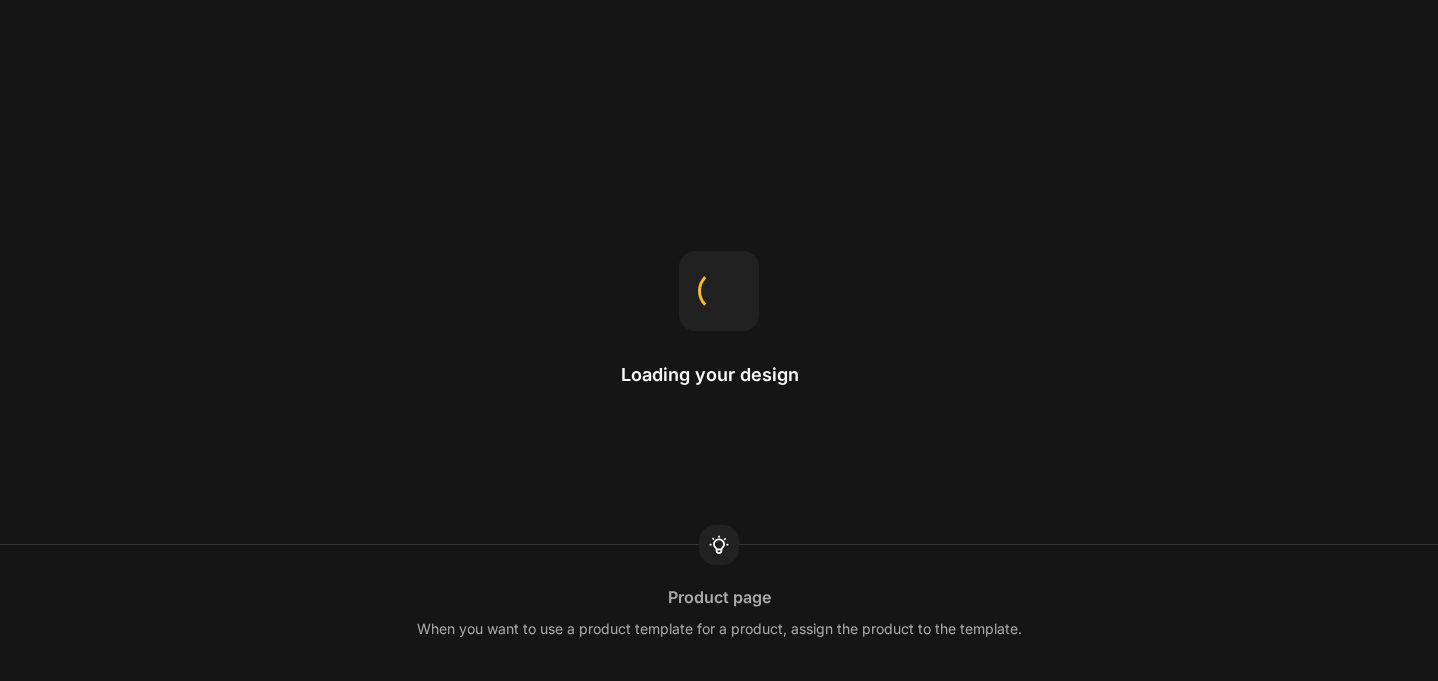 scroll, scrollTop: 0, scrollLeft: 0, axis: both 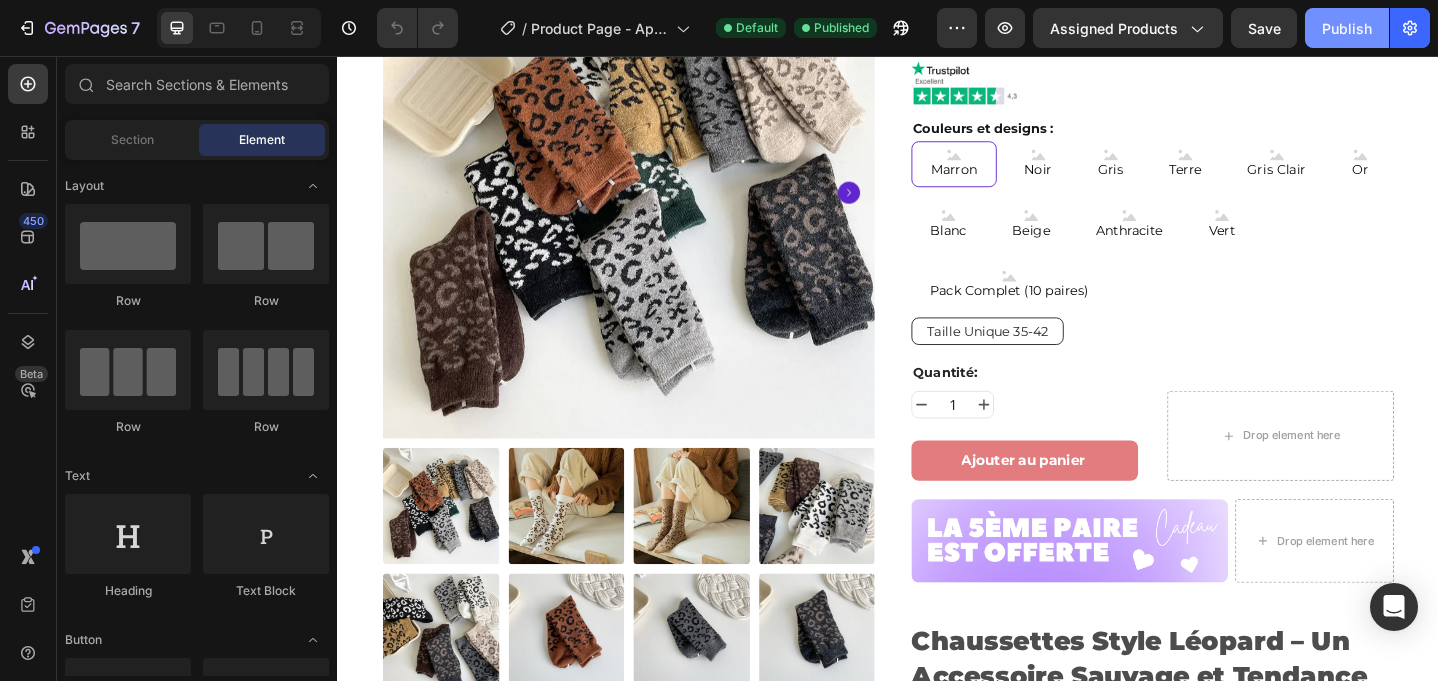 click on "Publish" at bounding box center (1347, 28) 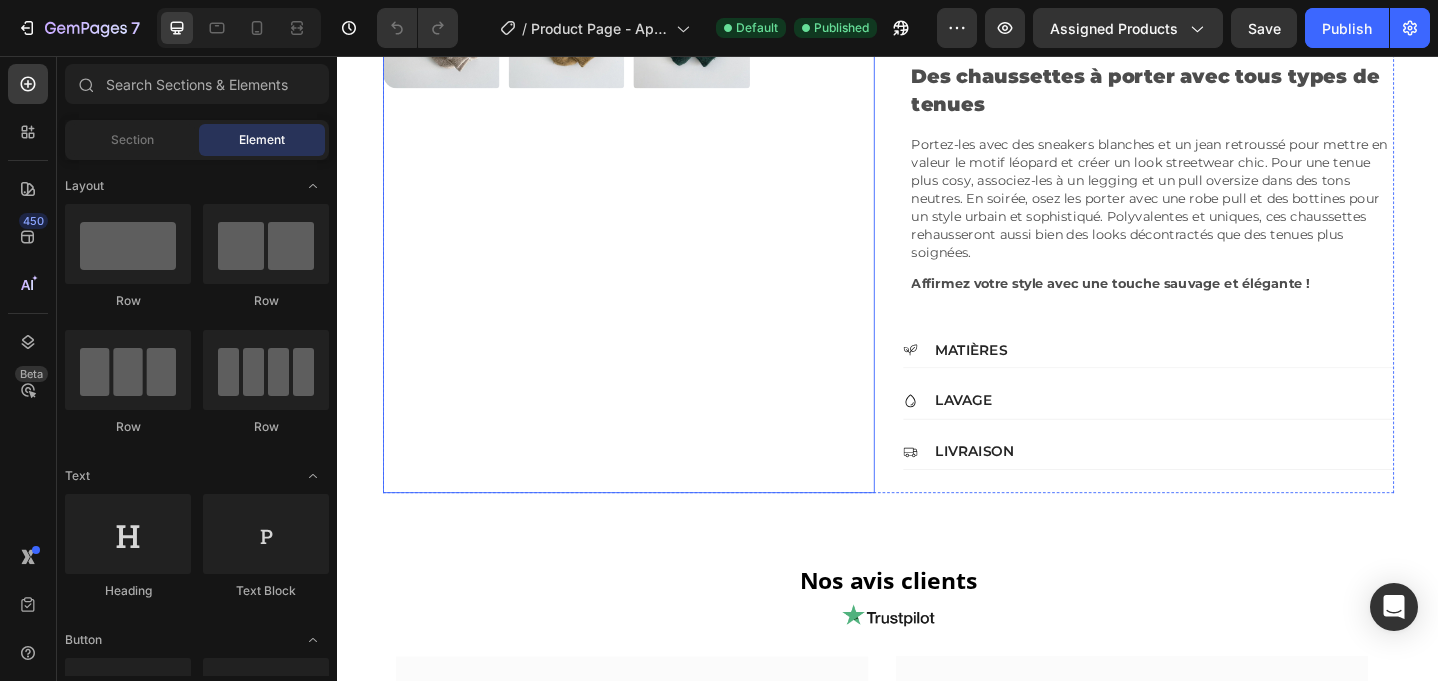 scroll, scrollTop: 1117, scrollLeft: 0, axis: vertical 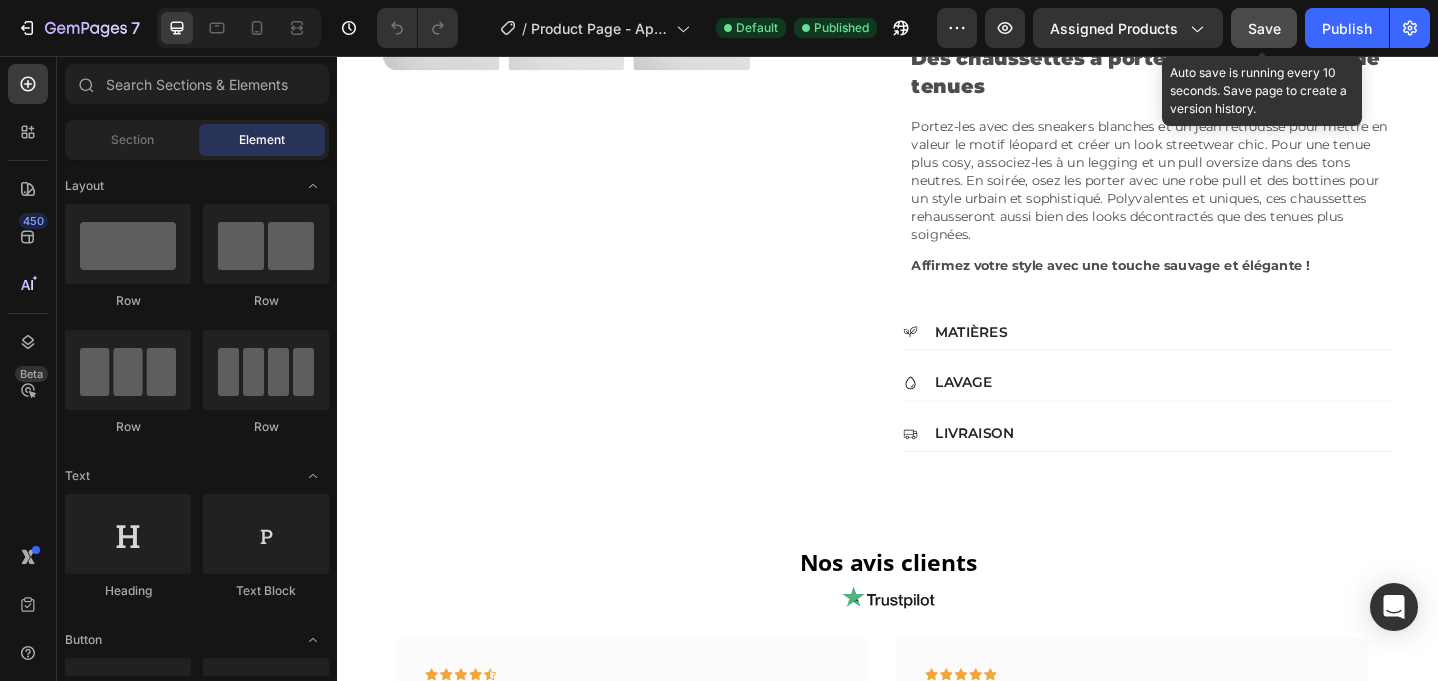 click on "Save" at bounding box center (1264, 28) 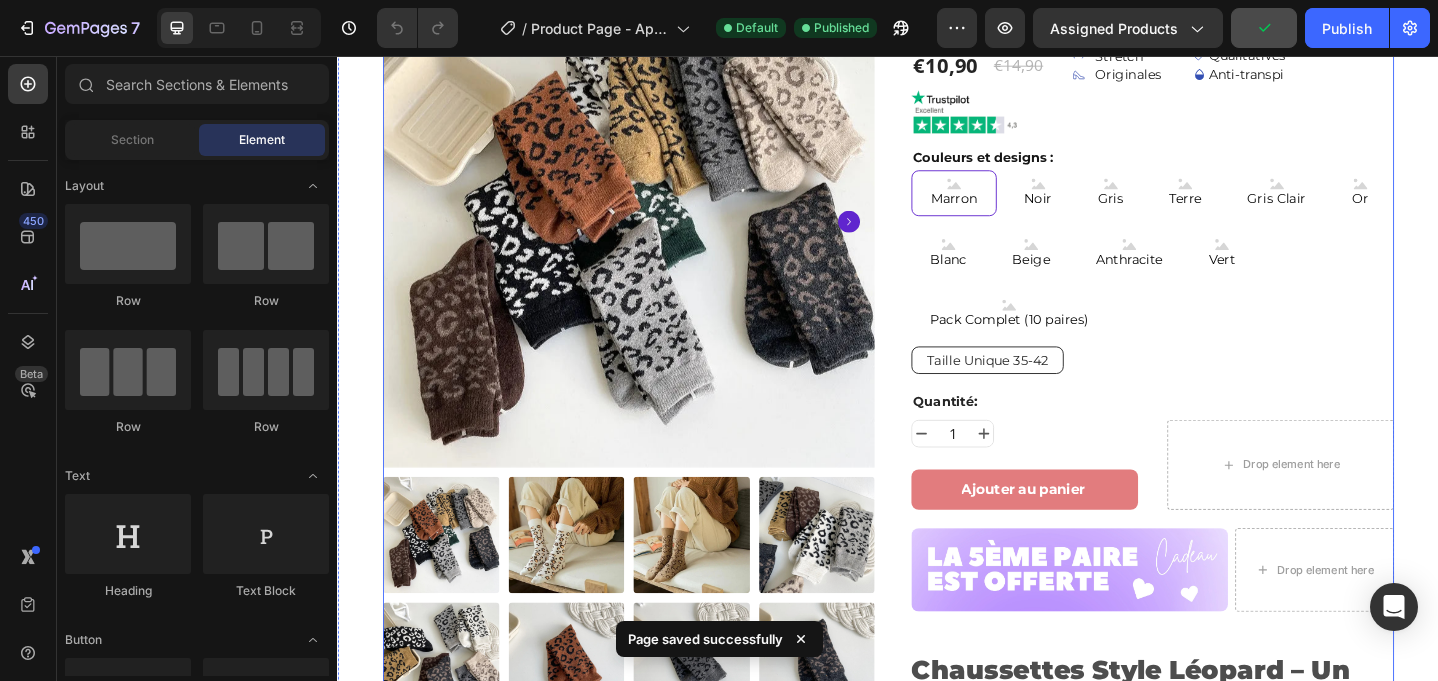 scroll, scrollTop: 0, scrollLeft: 0, axis: both 